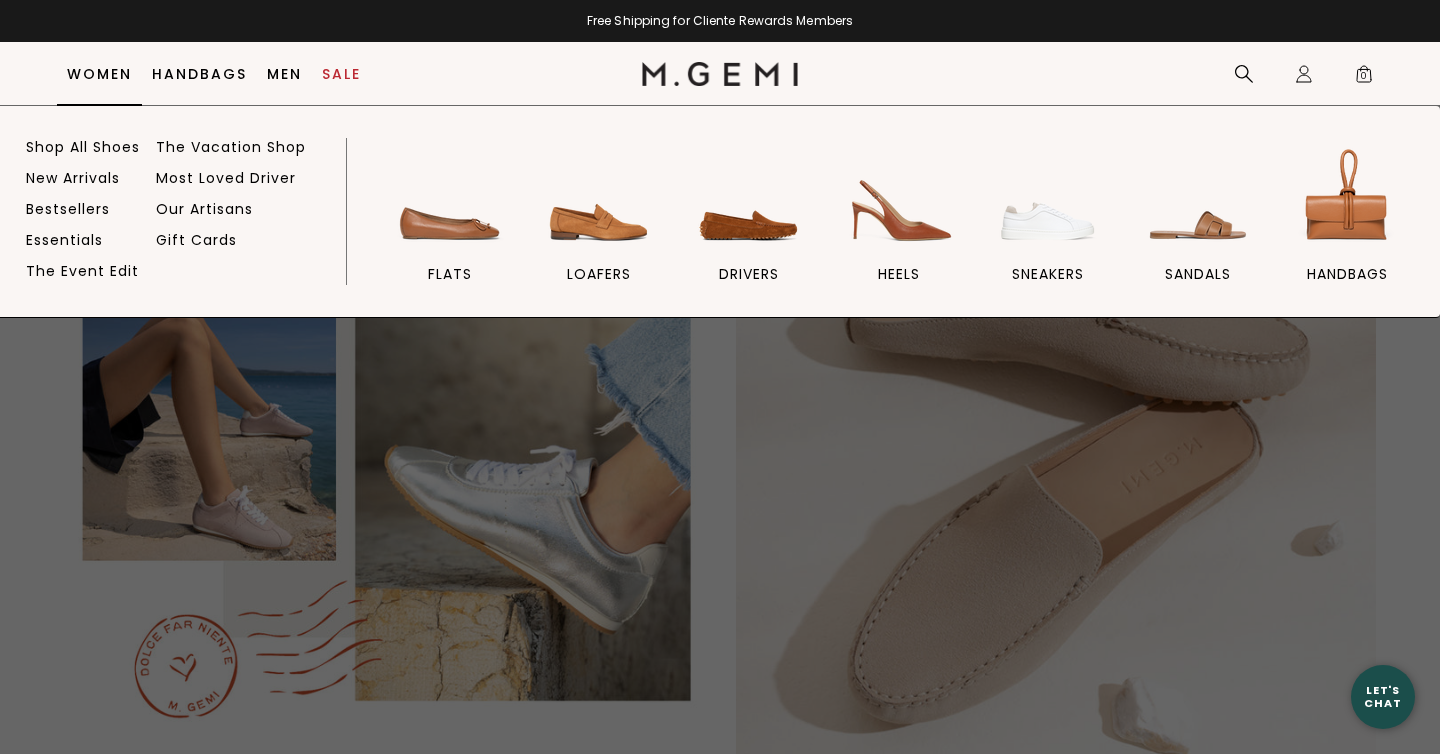 scroll, scrollTop: 3440, scrollLeft: 0, axis: vertical 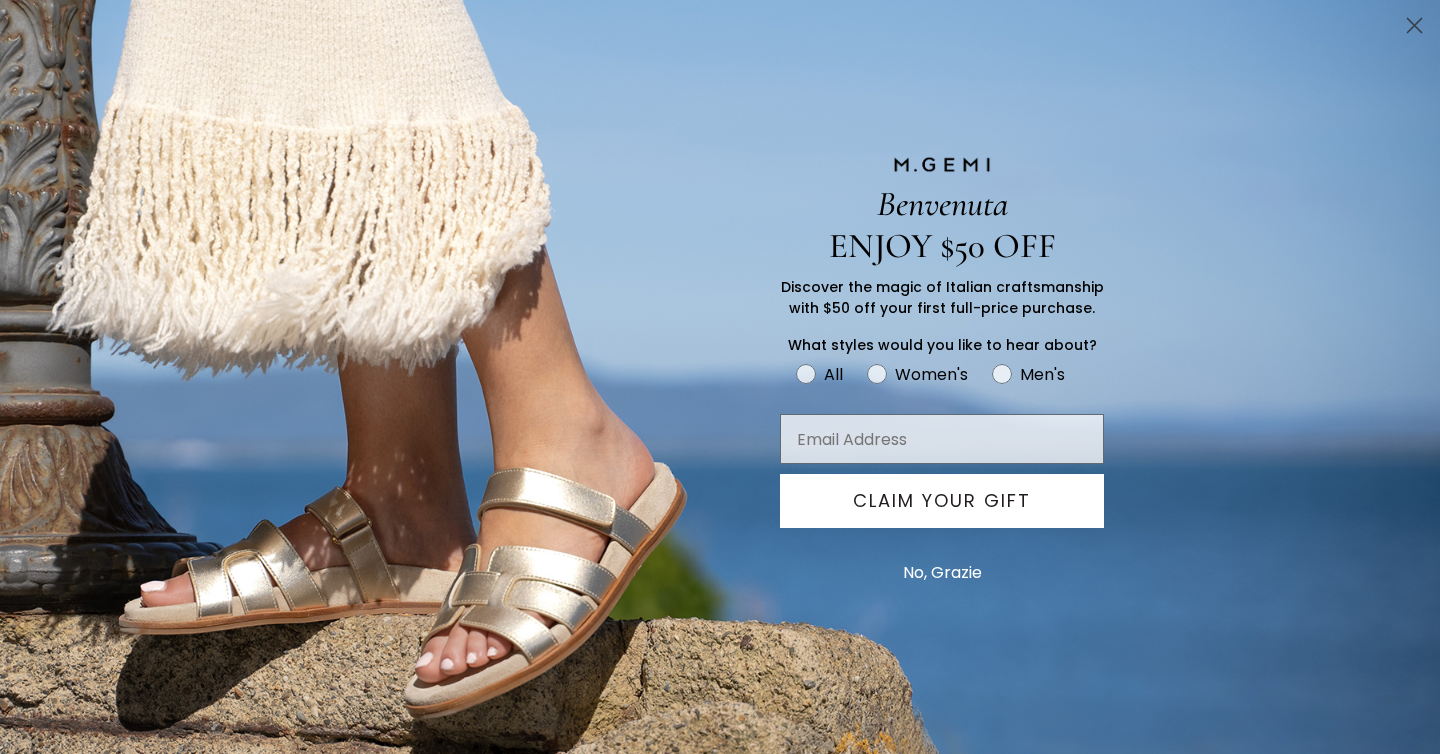 click on "No, Grazie" at bounding box center (942, 573) 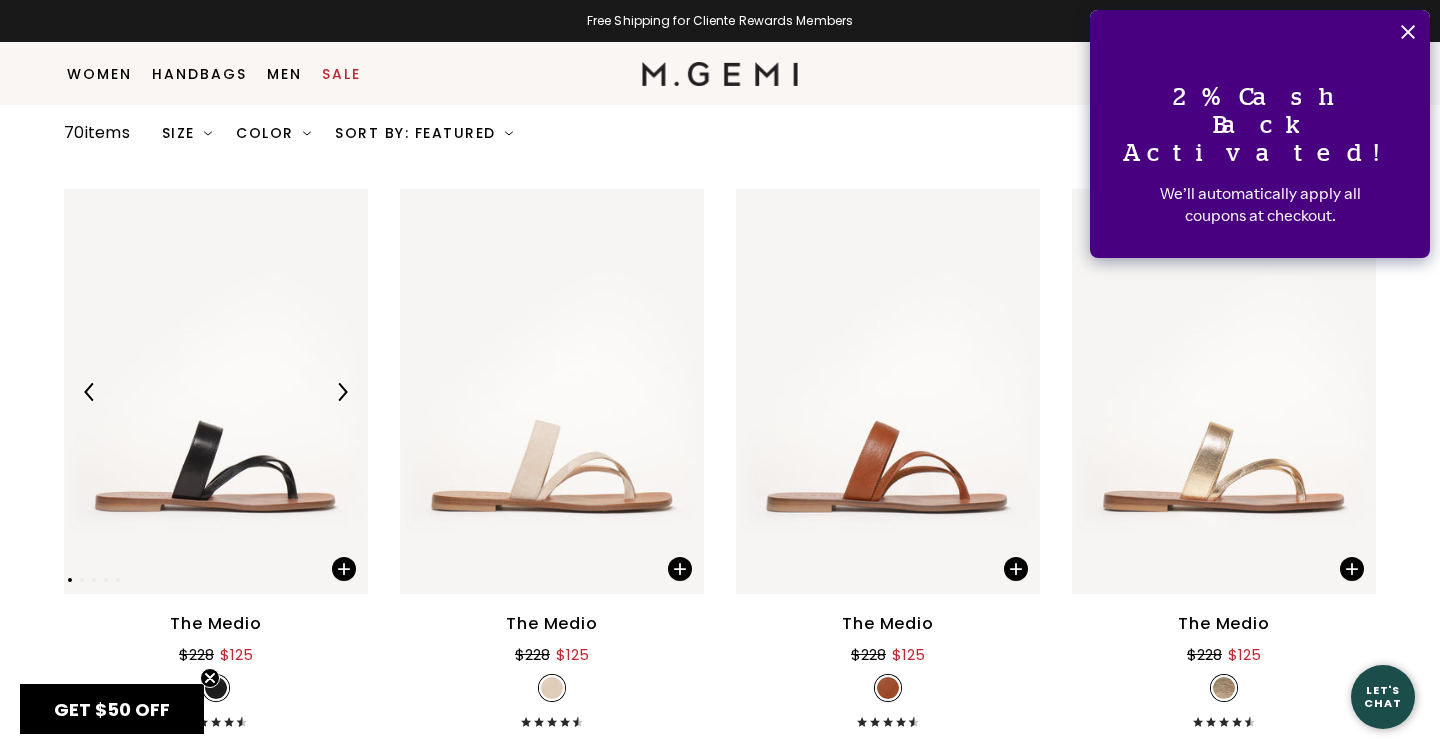 scroll, scrollTop: 278, scrollLeft: 0, axis: vertical 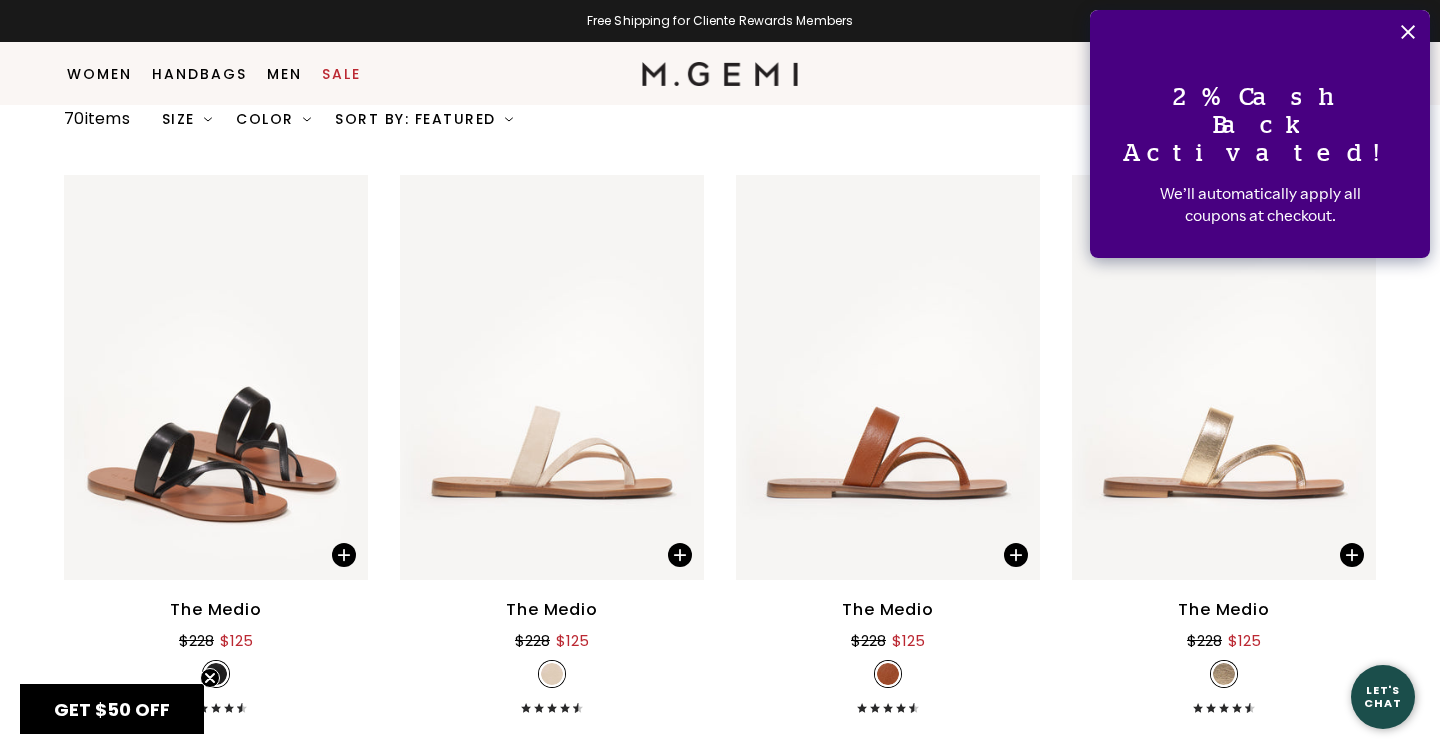click 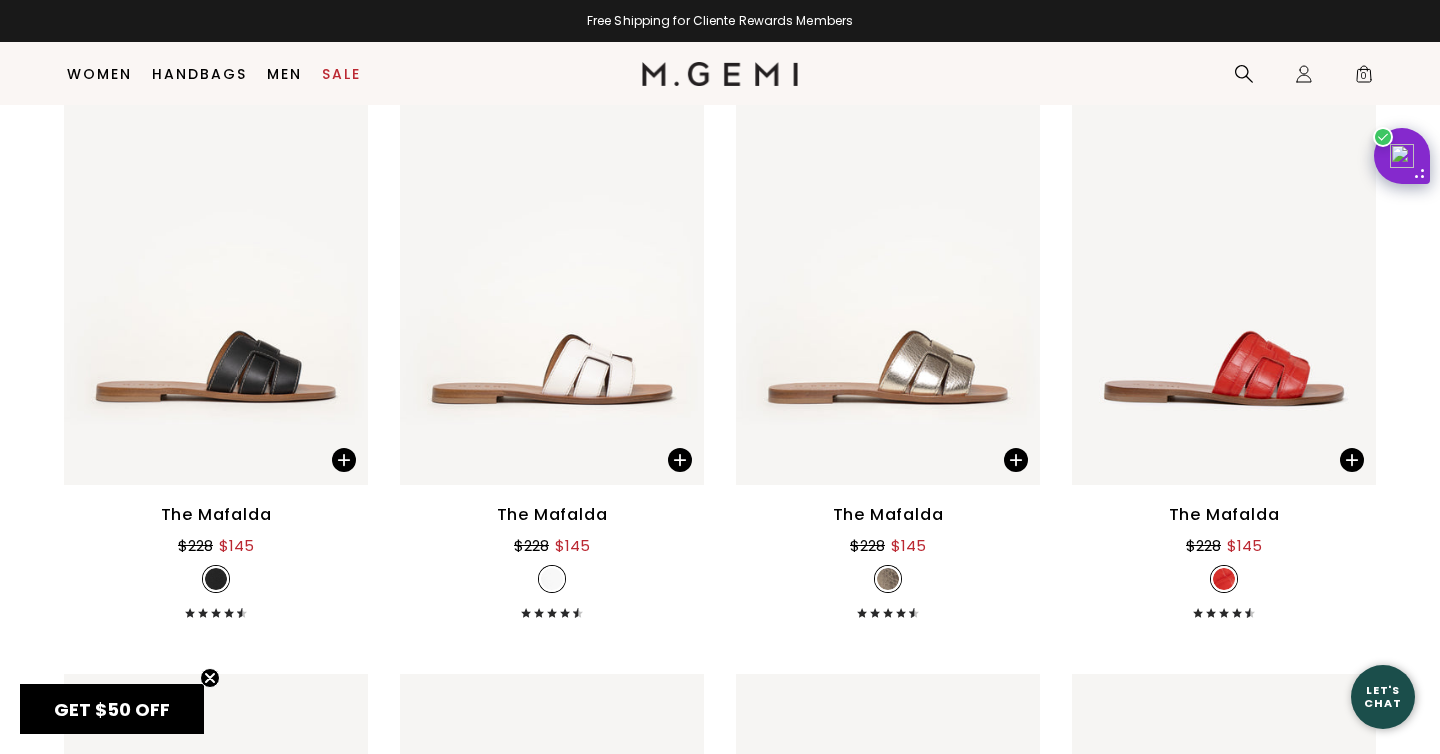 scroll, scrollTop: 3941, scrollLeft: 0, axis: vertical 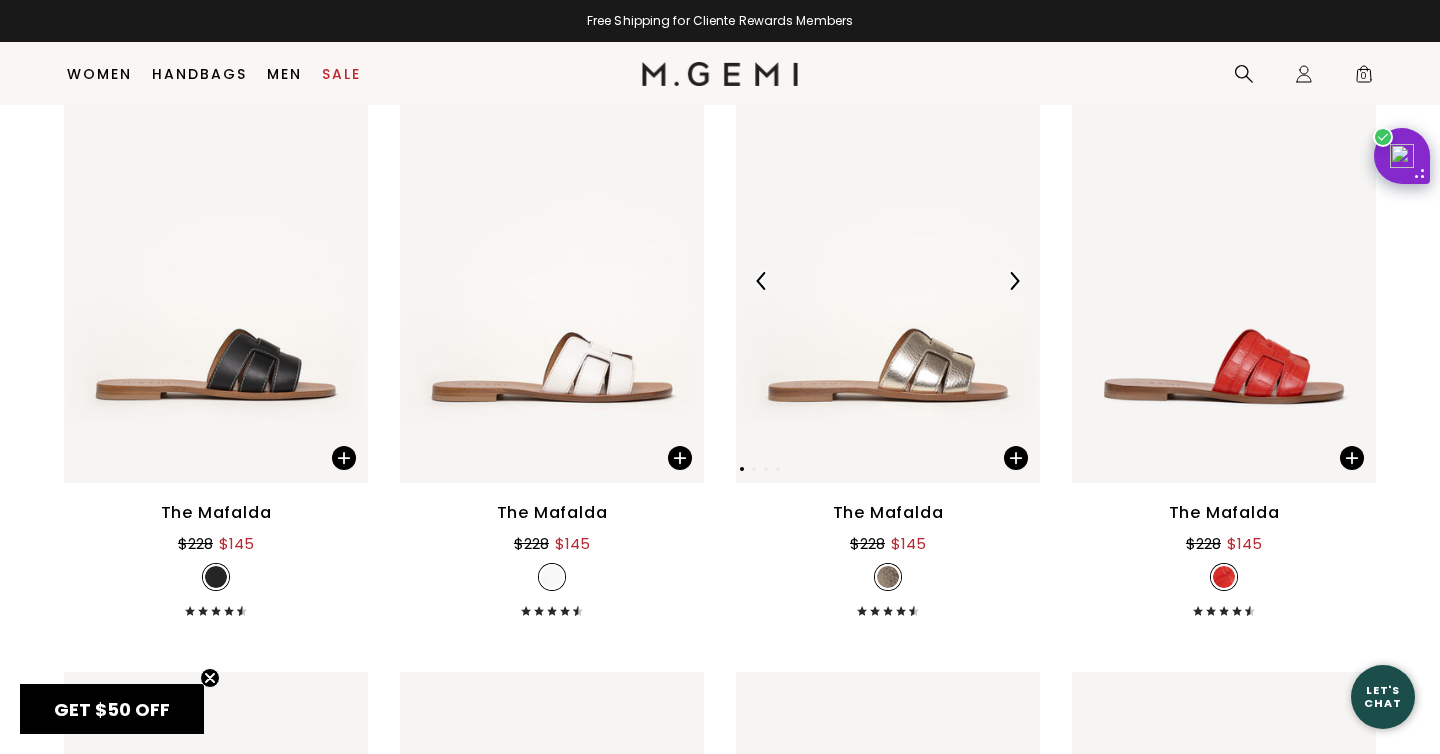click at bounding box center [1014, 281] 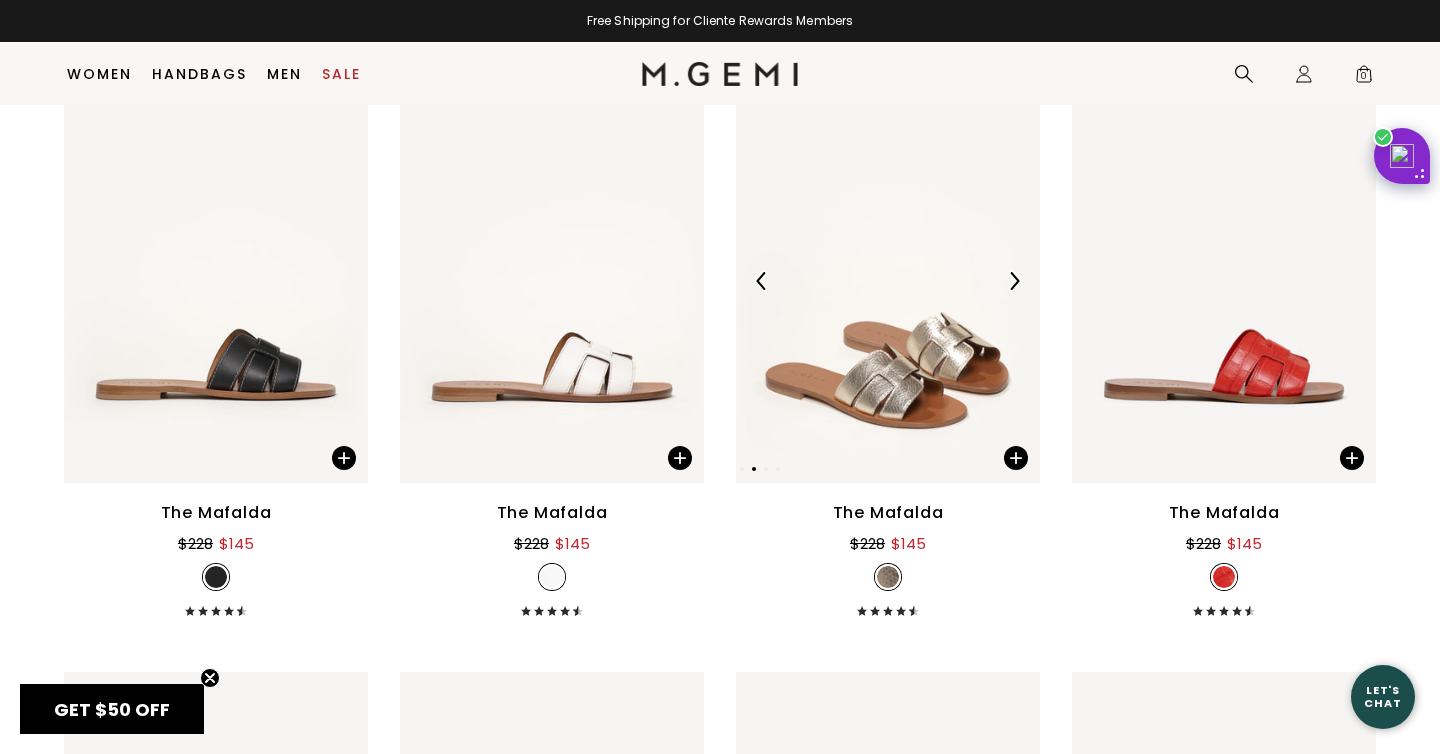 click at bounding box center (1014, 281) 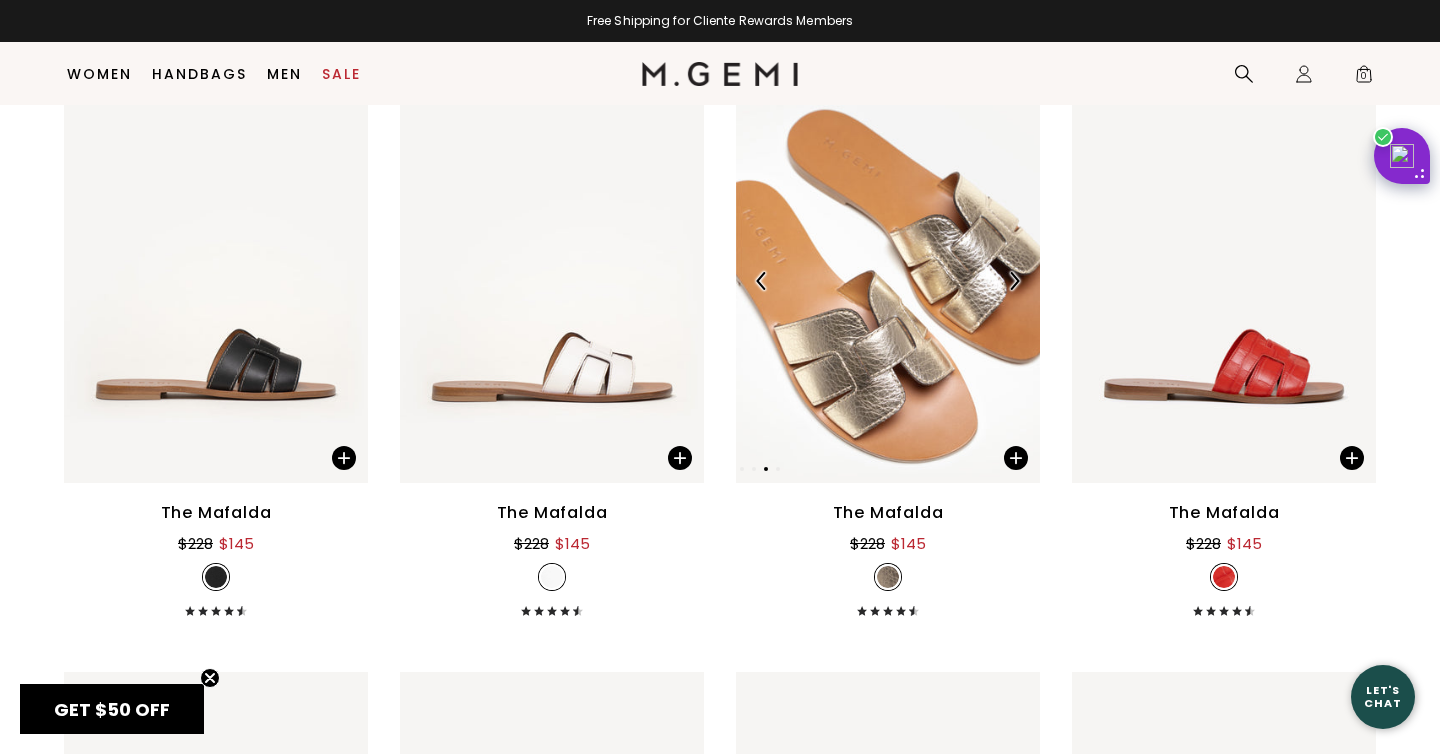 click at bounding box center (1014, 281) 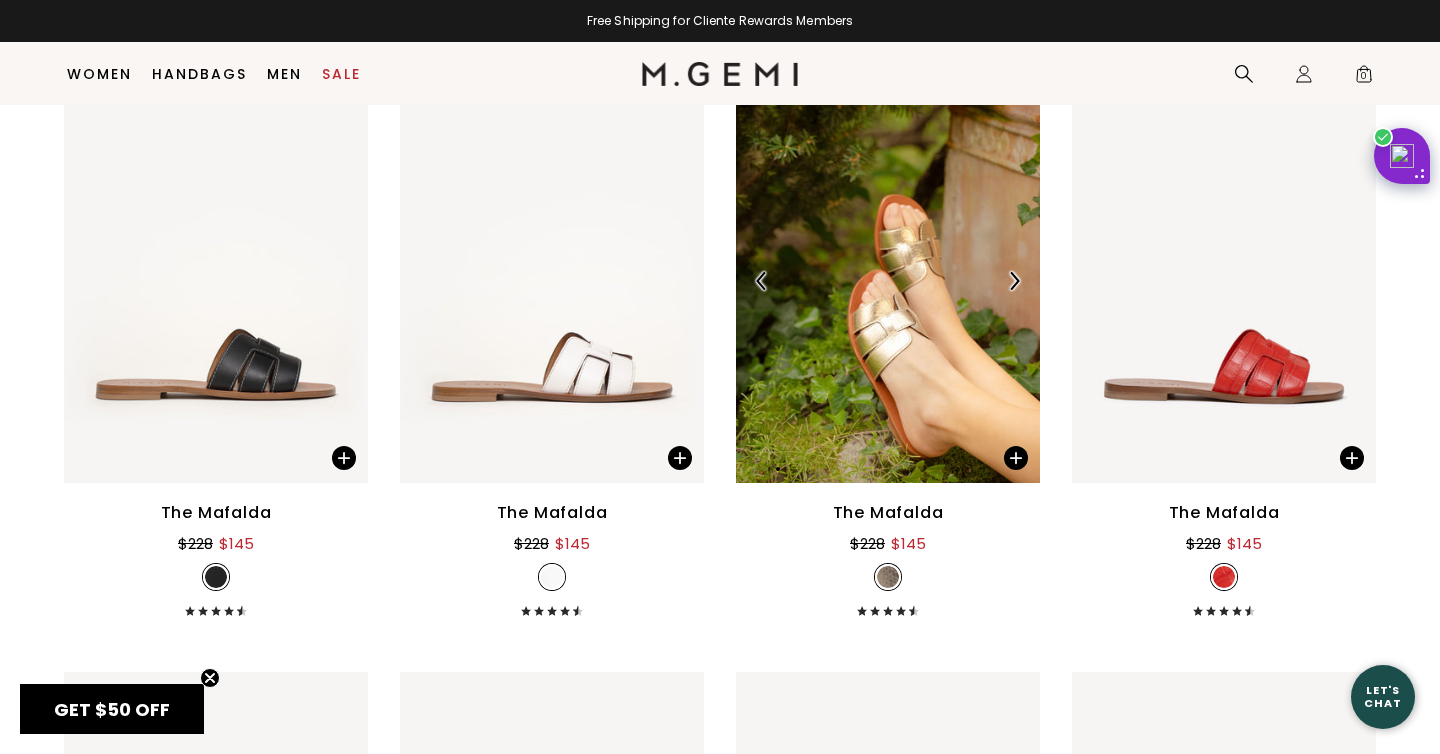 click at bounding box center [1014, 281] 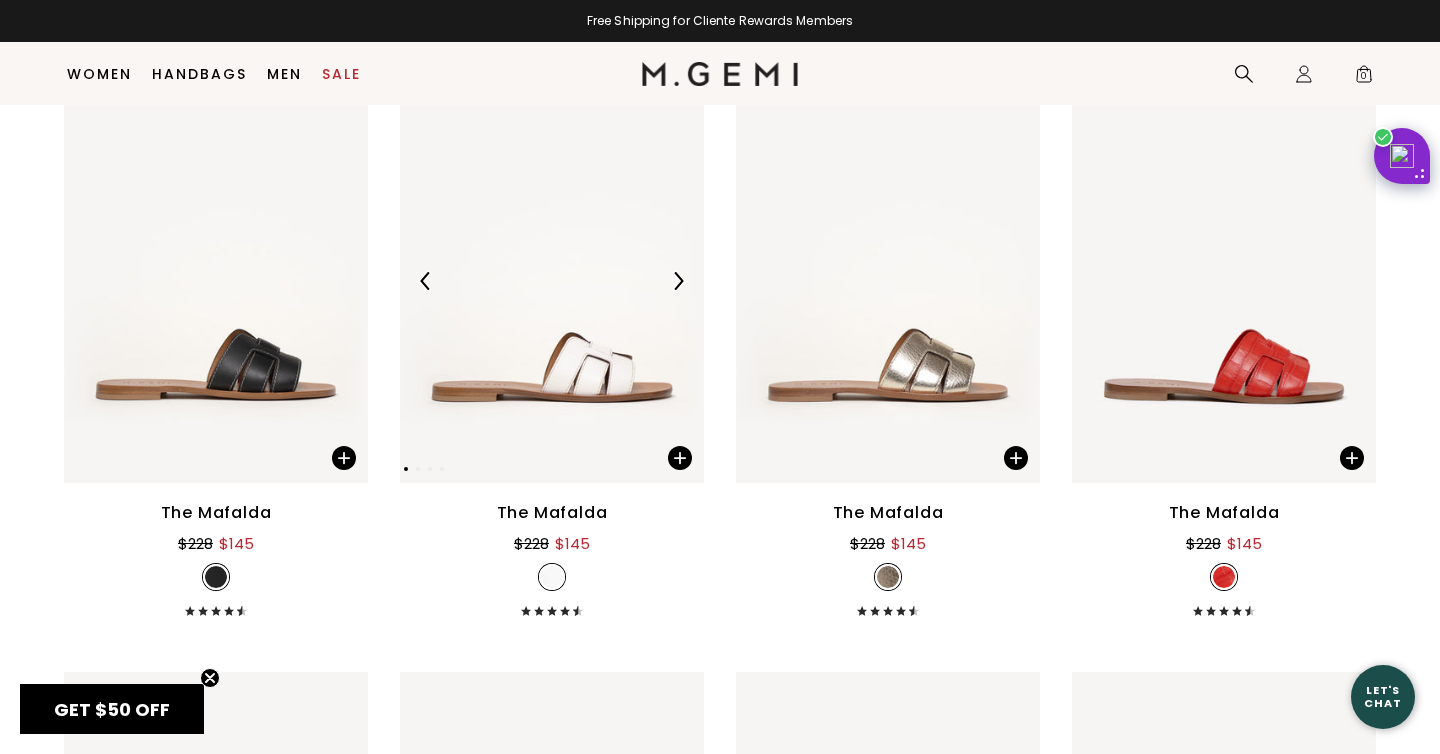 click at bounding box center (678, 281) 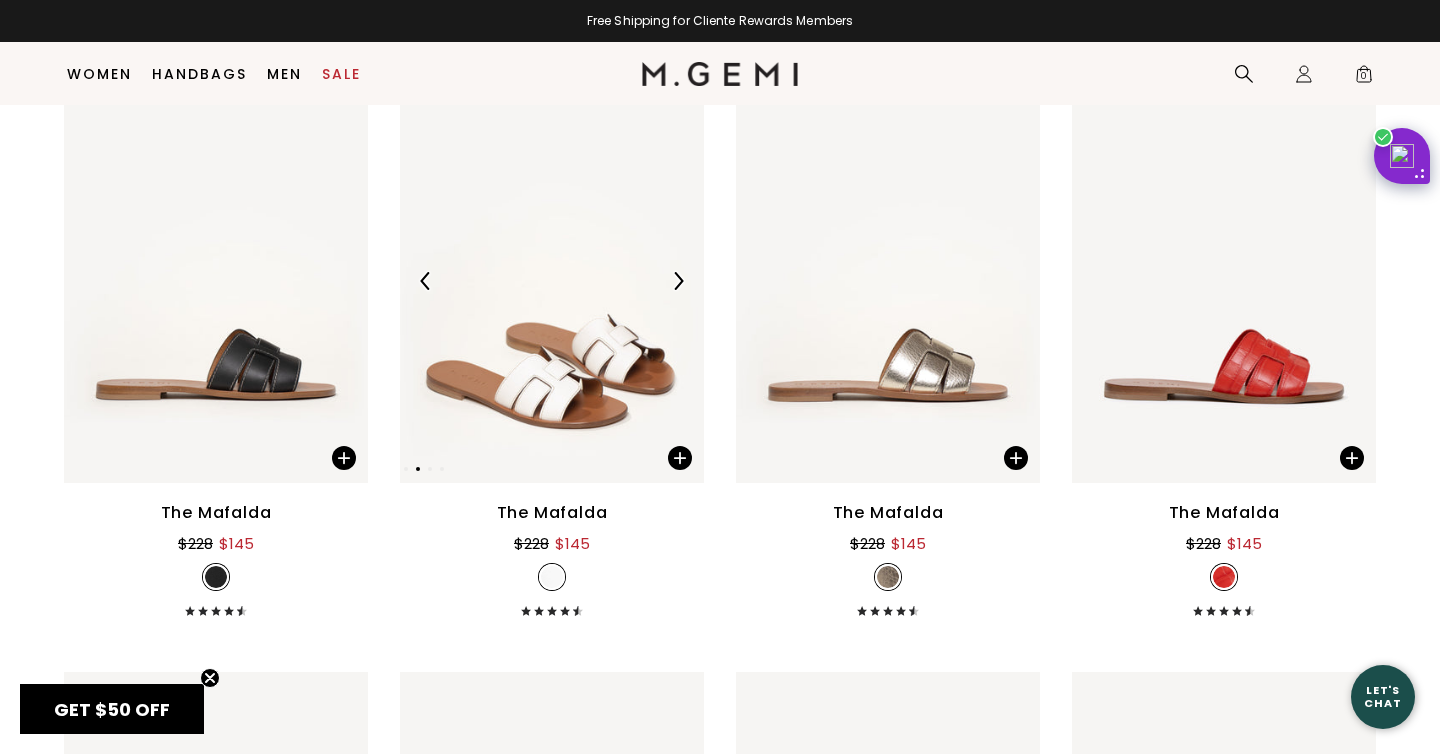 click at bounding box center (678, 281) 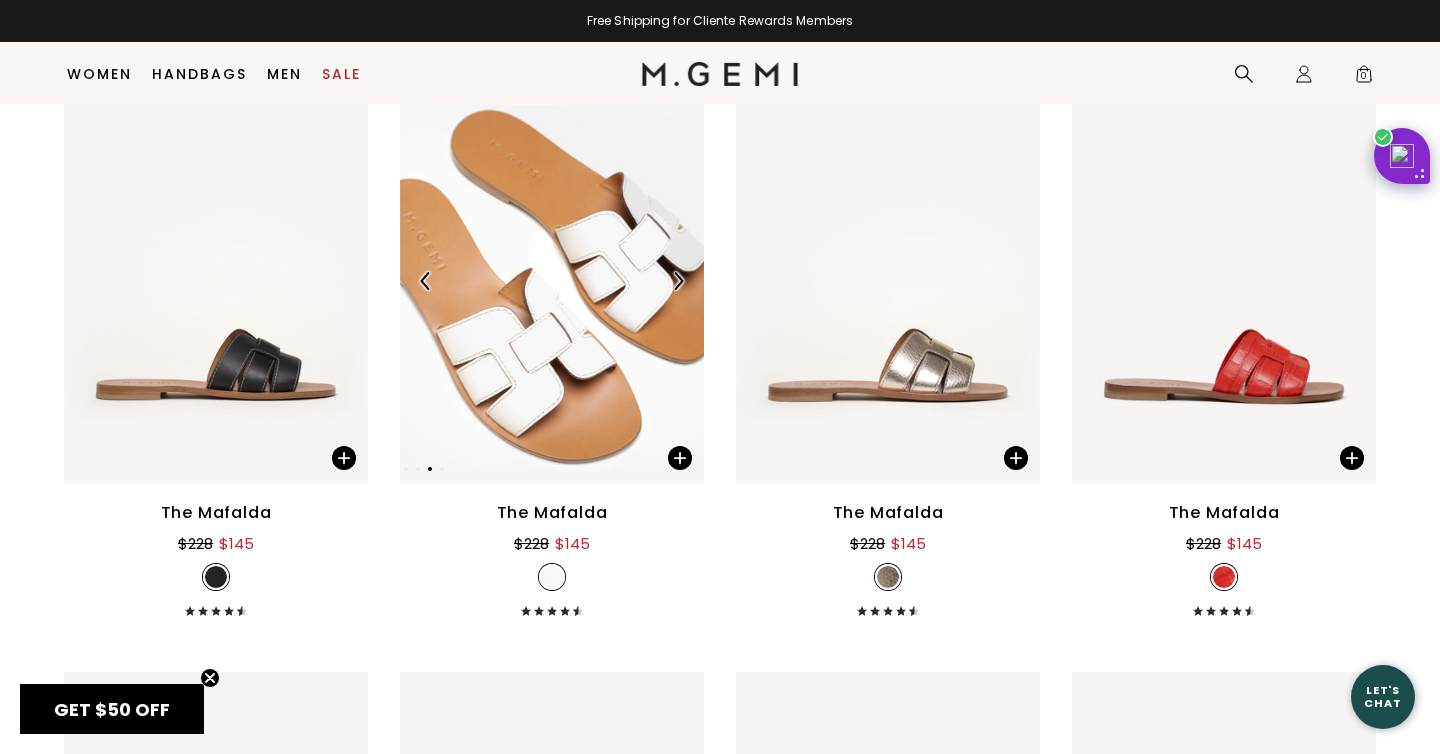 click at bounding box center (678, 281) 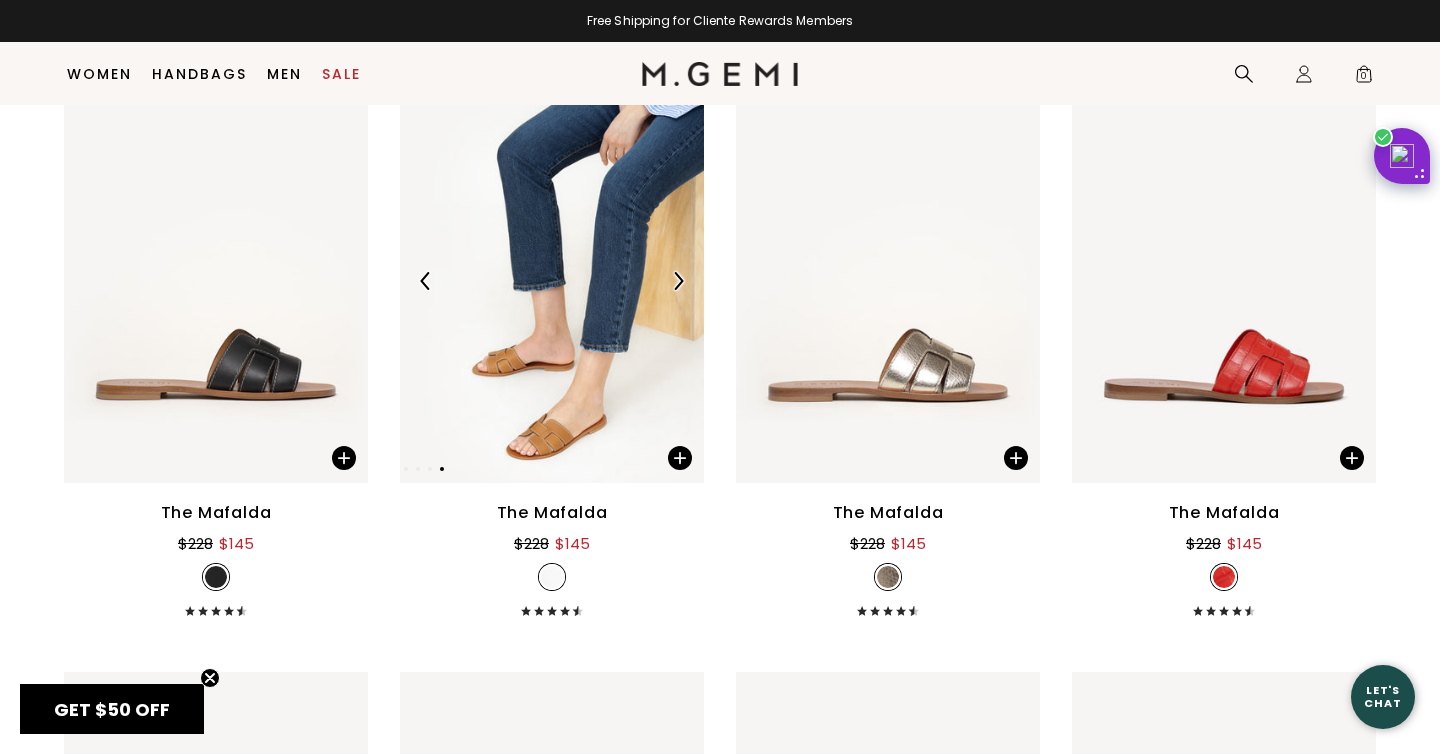 click at bounding box center (678, 281) 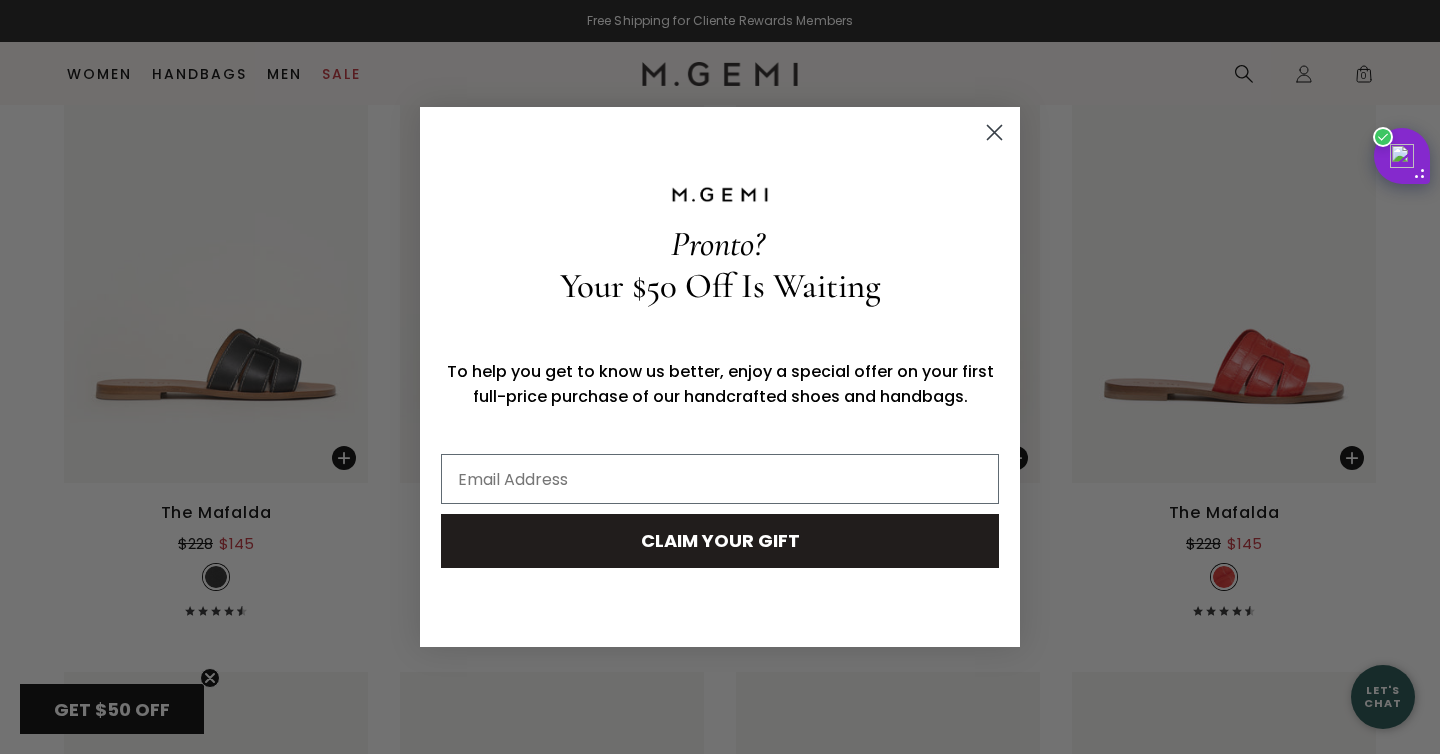 click 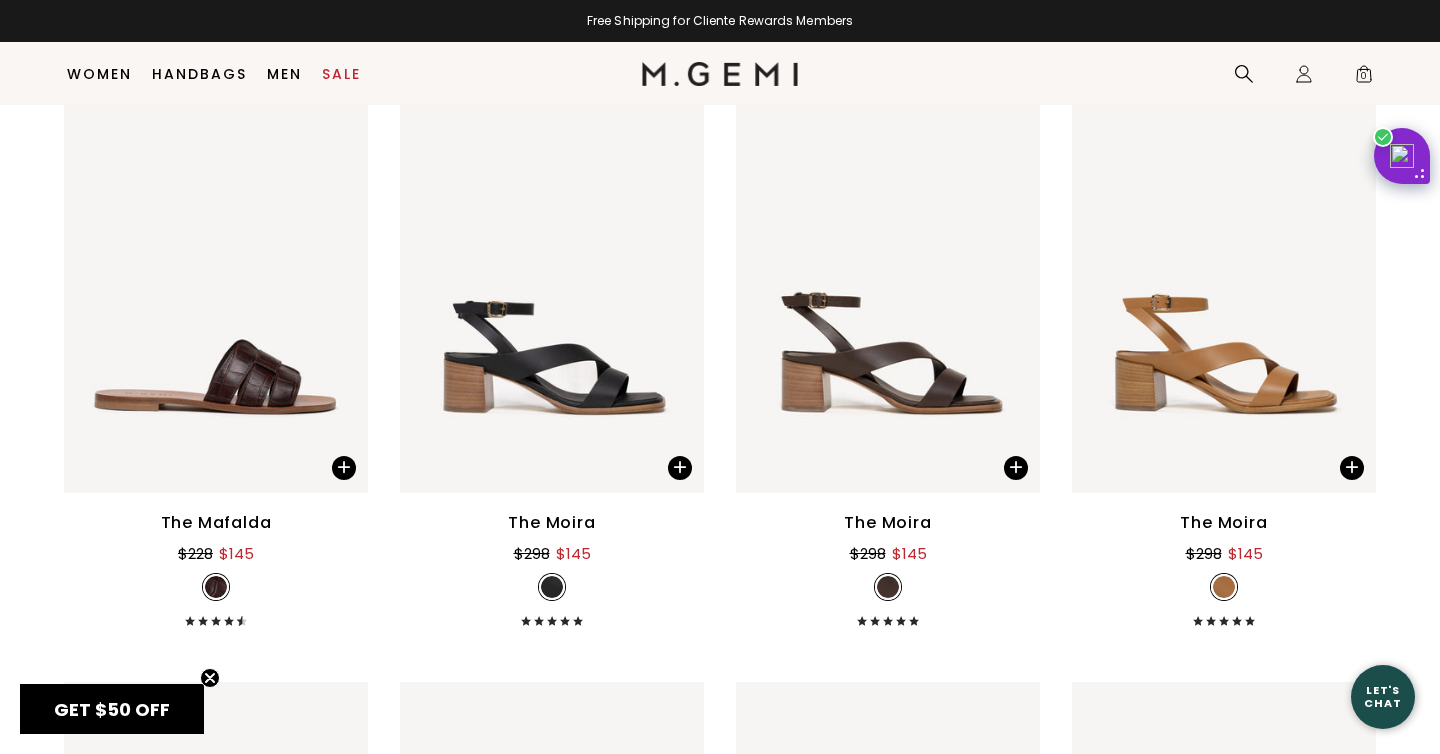 scroll, scrollTop: 4571, scrollLeft: 0, axis: vertical 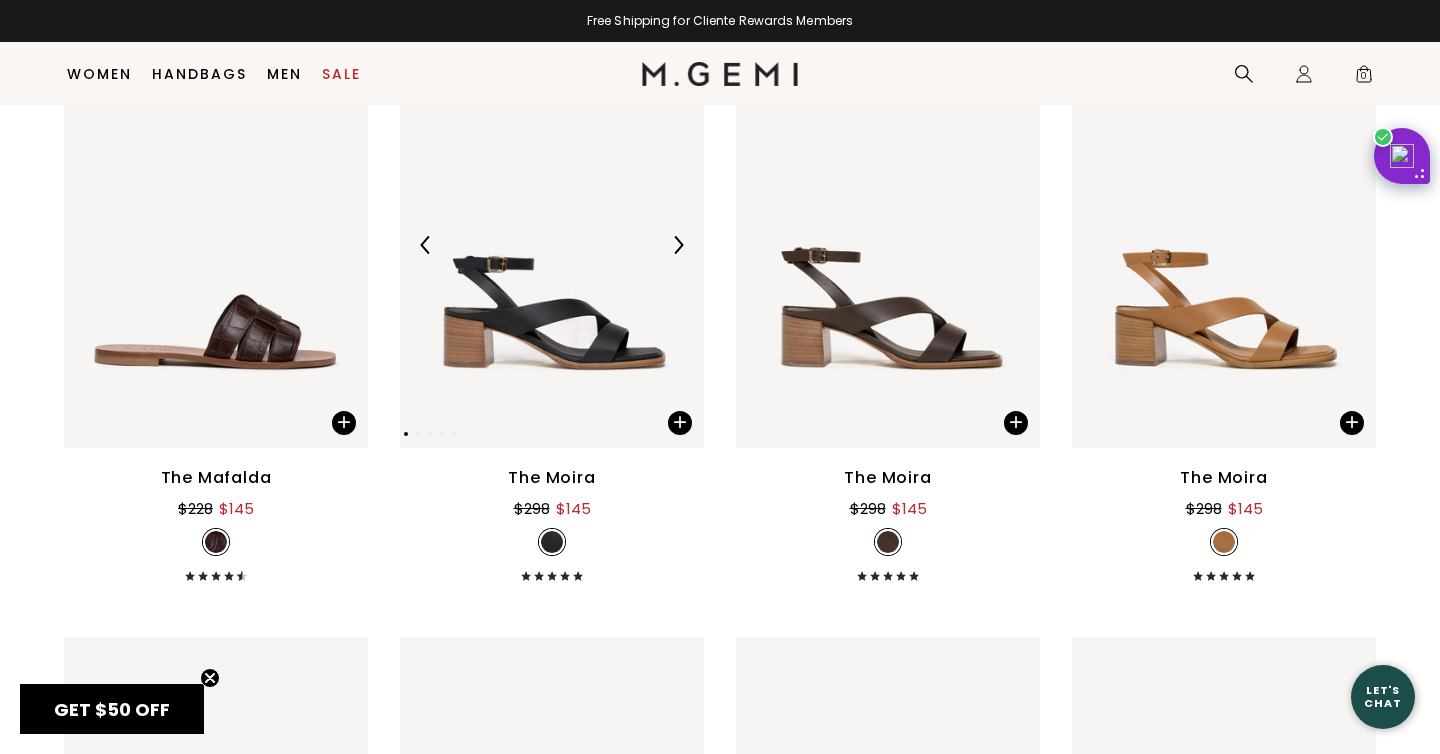 click at bounding box center (678, 245) 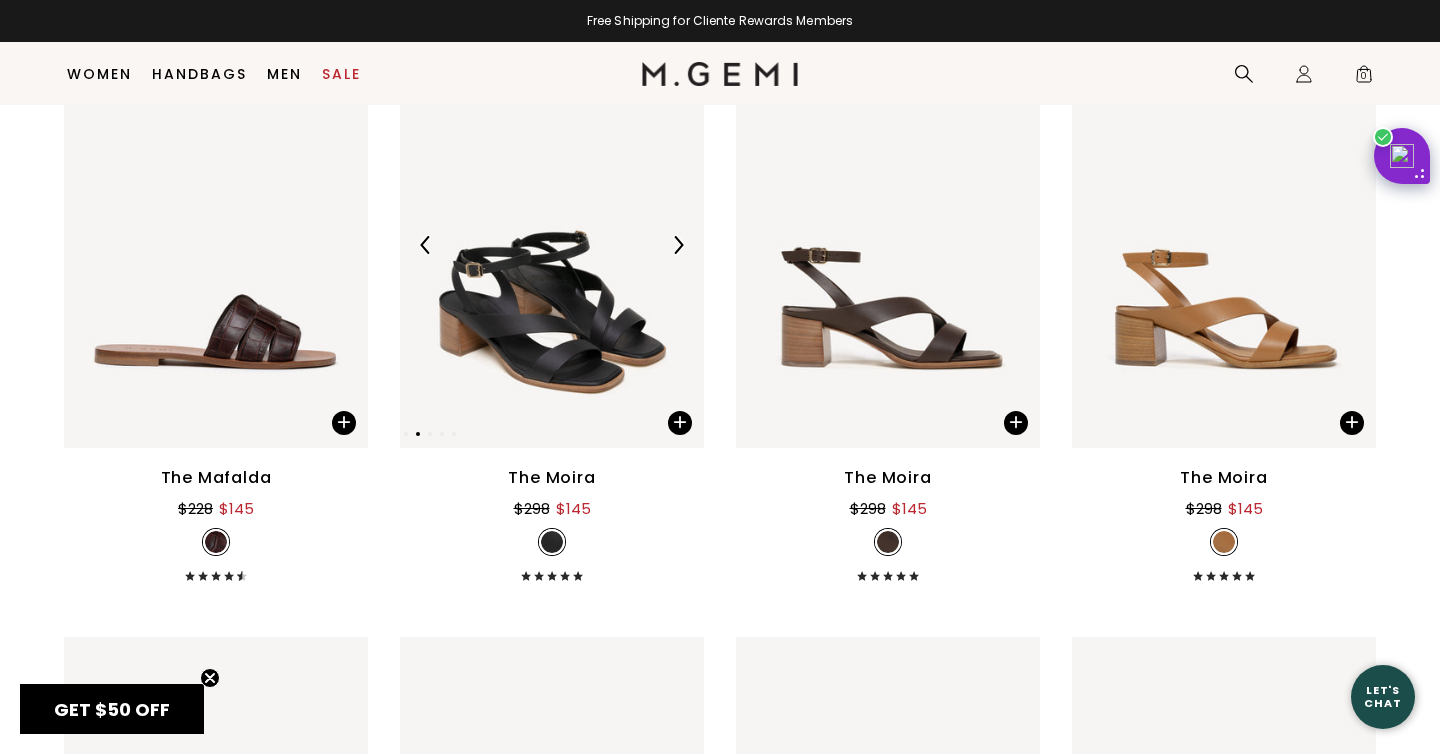click at bounding box center [678, 245] 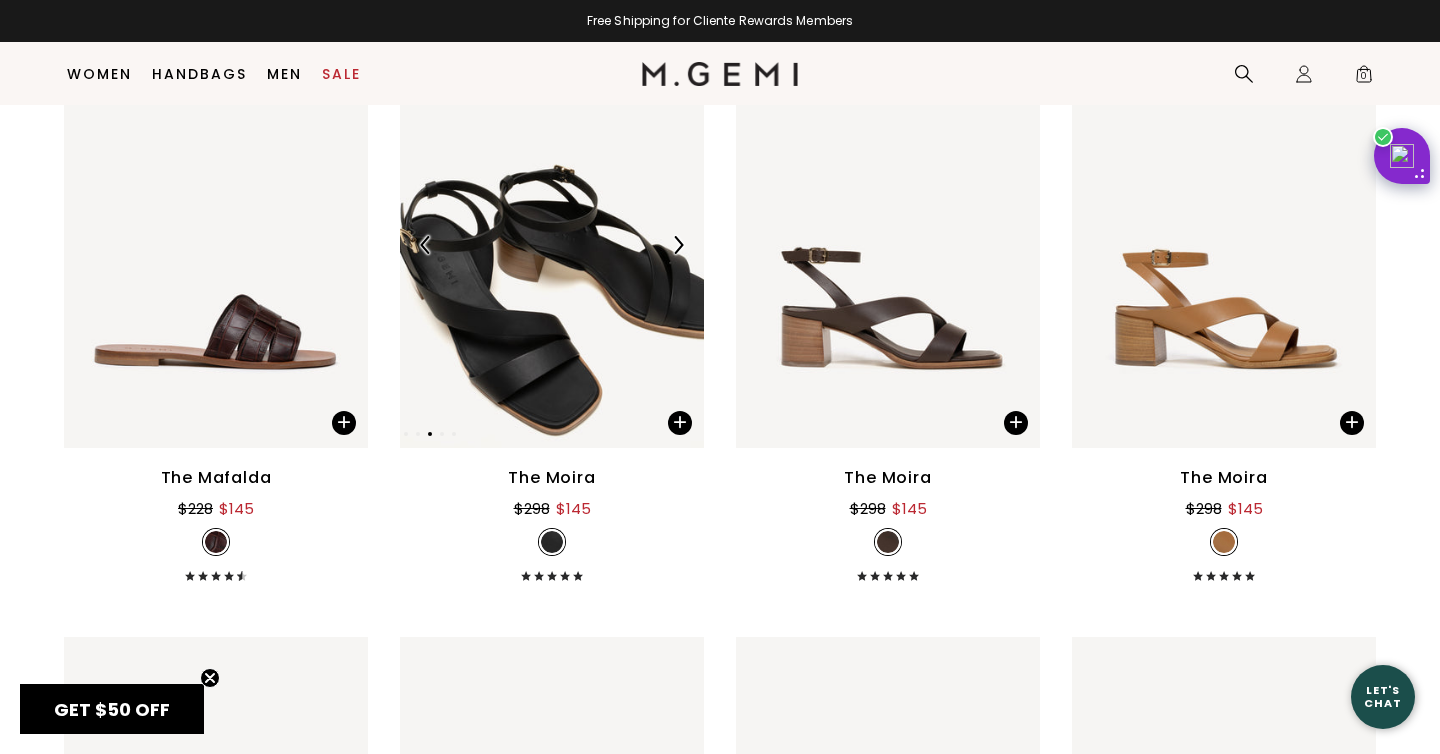 click at bounding box center [678, 245] 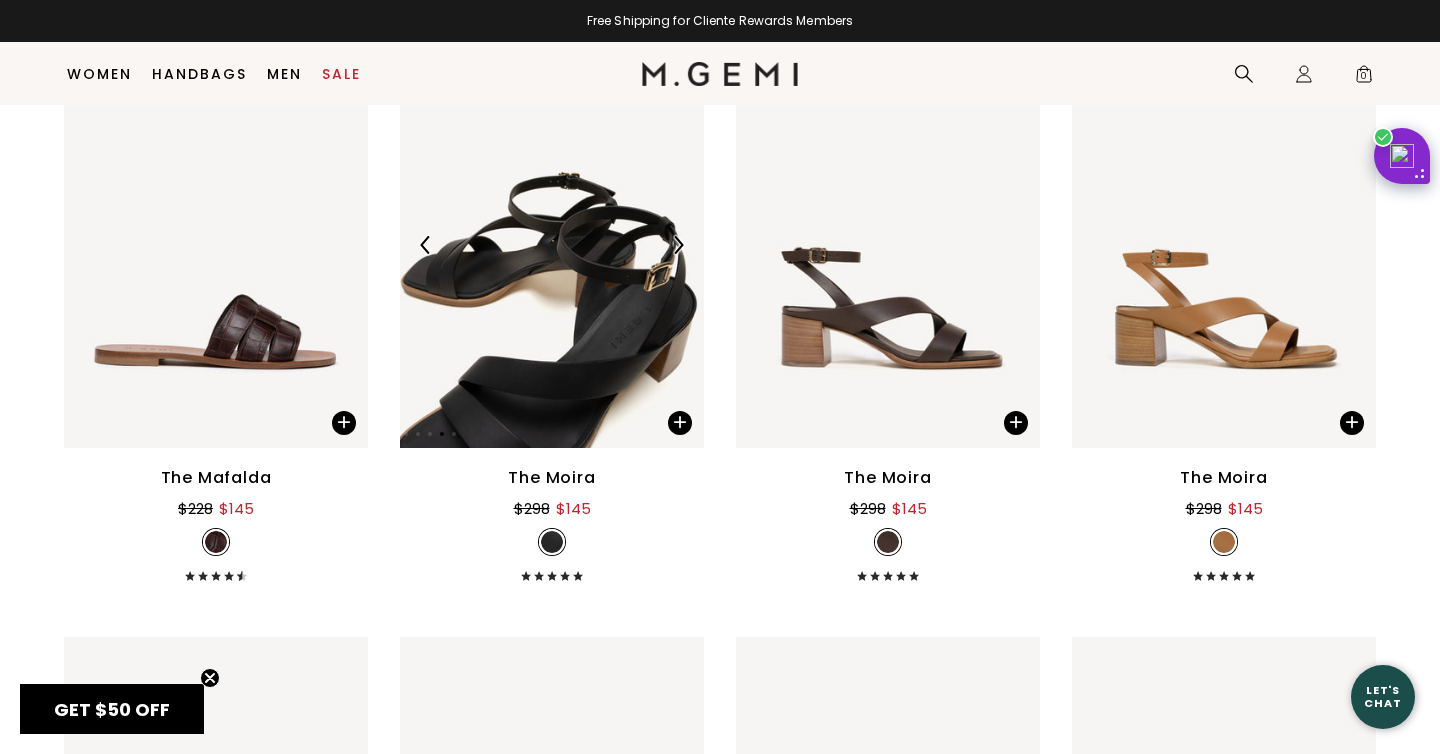click at bounding box center [678, 245] 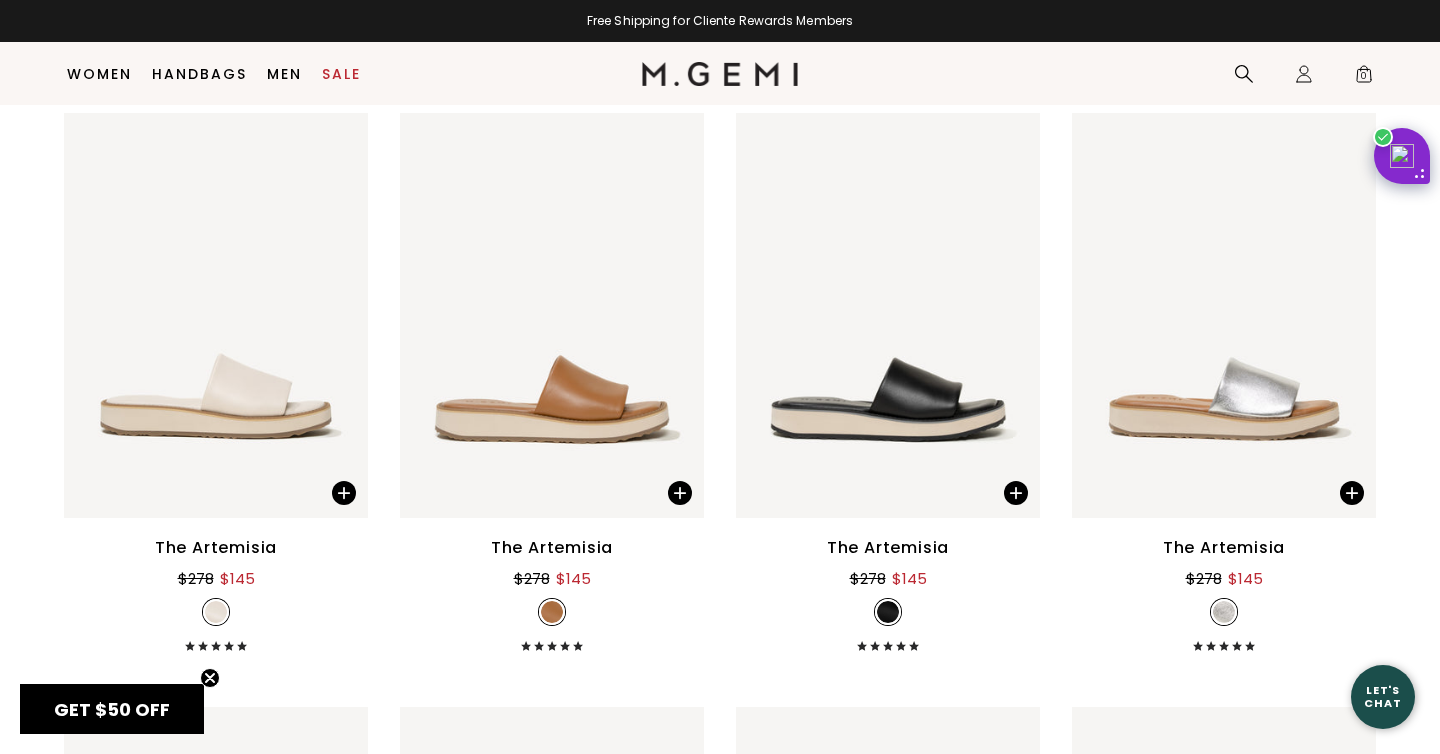 scroll, scrollTop: 5117, scrollLeft: 0, axis: vertical 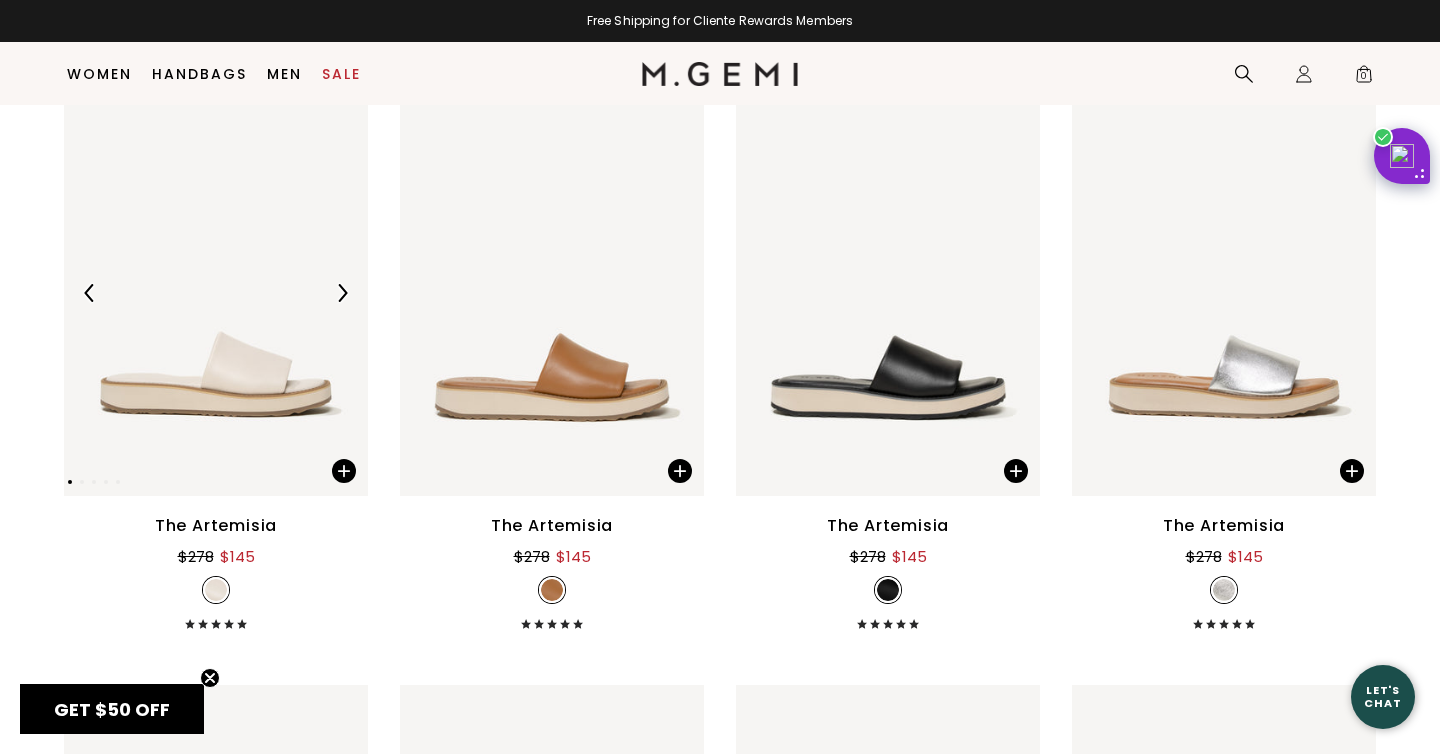 click at bounding box center [342, 293] 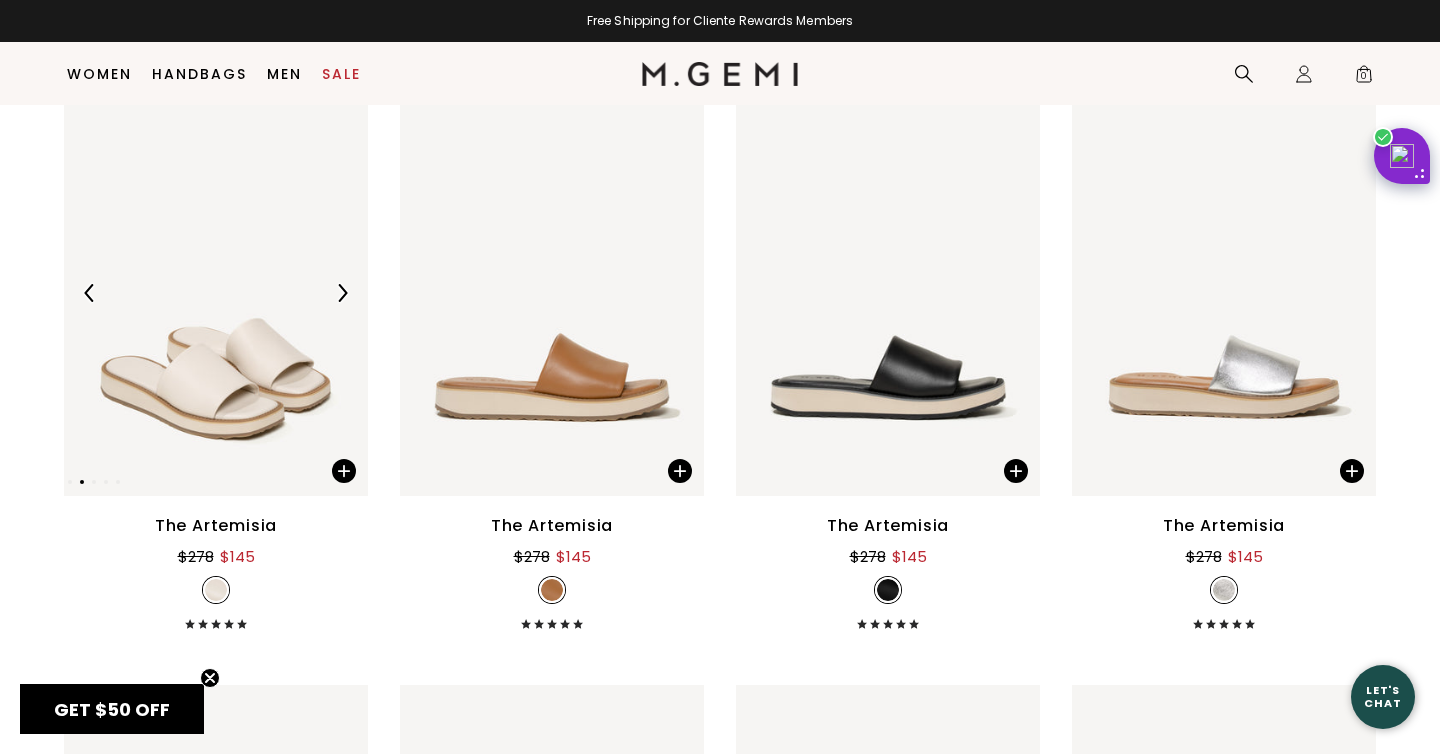 click at bounding box center (342, 293) 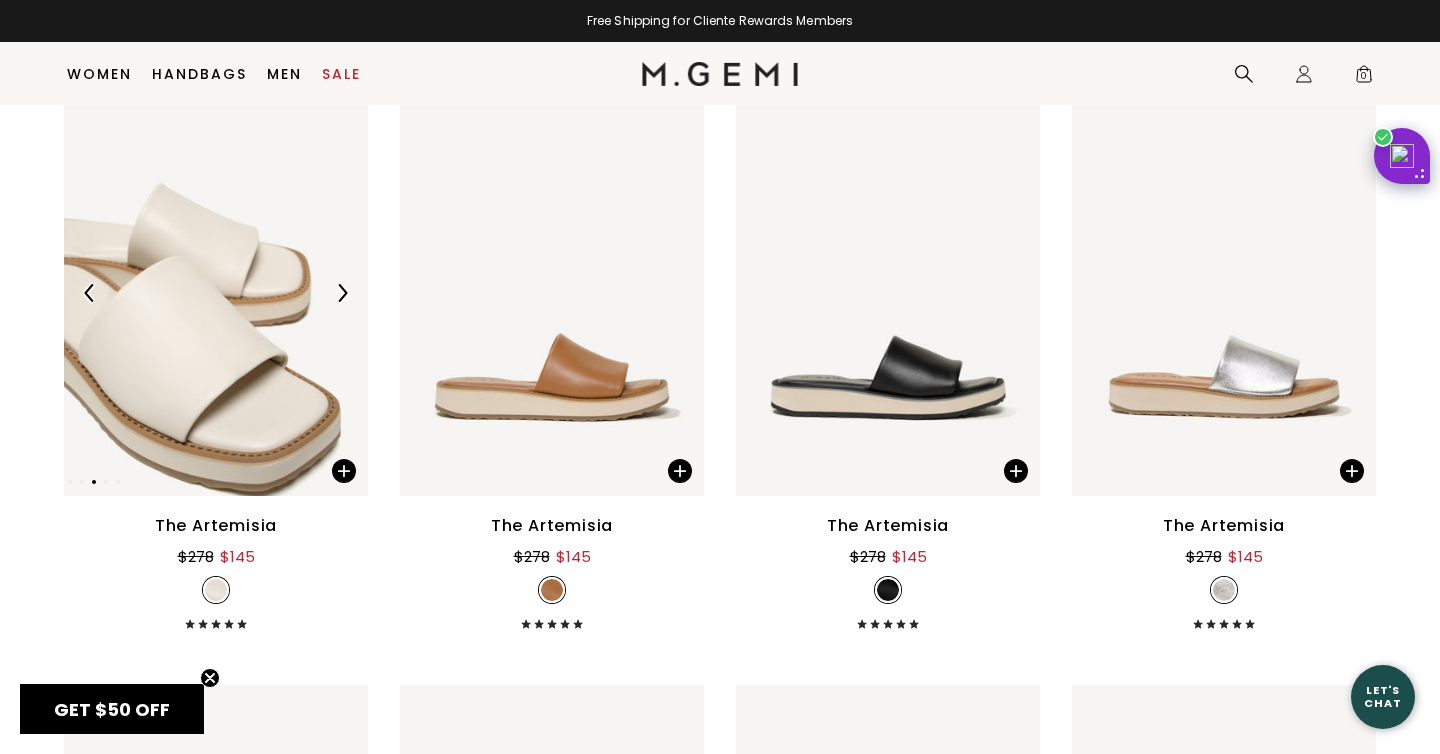 click at bounding box center (342, 293) 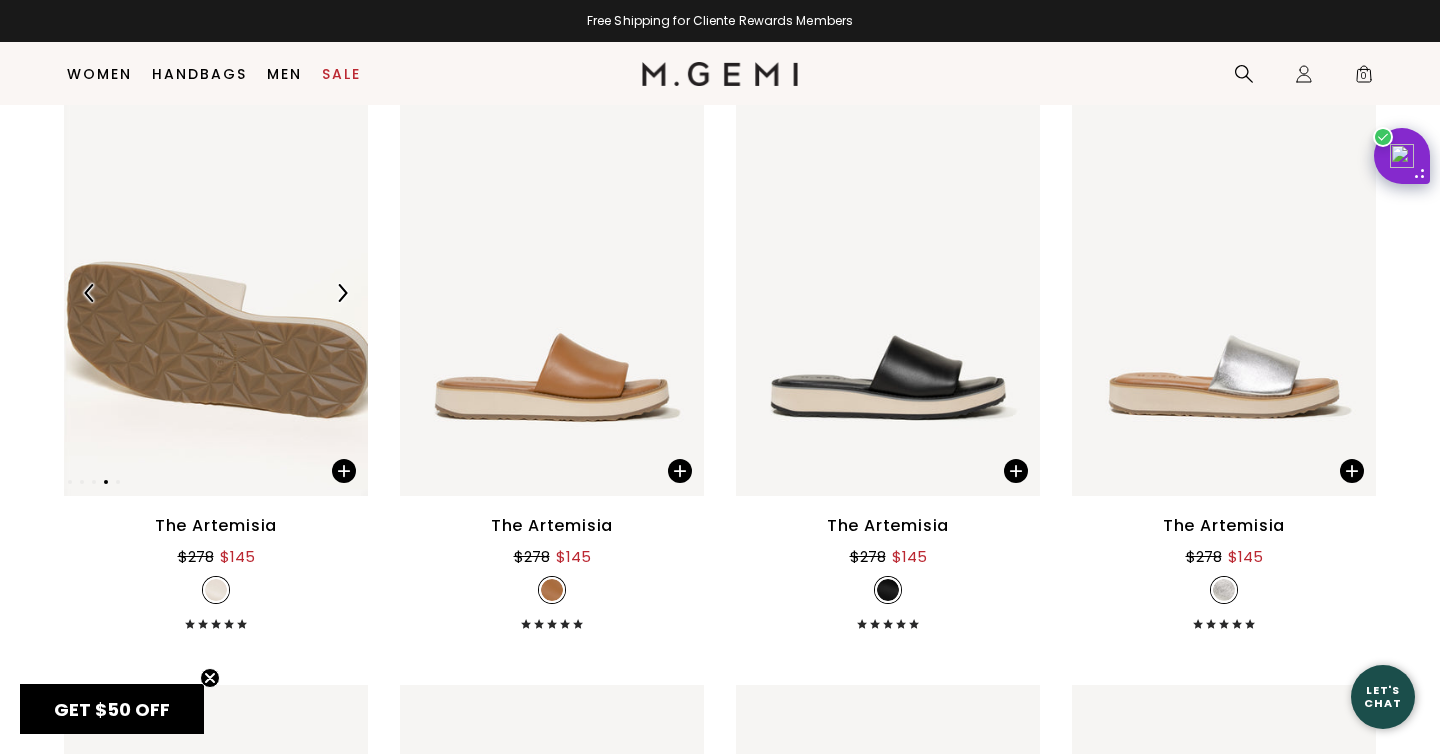 click at bounding box center [342, 293] 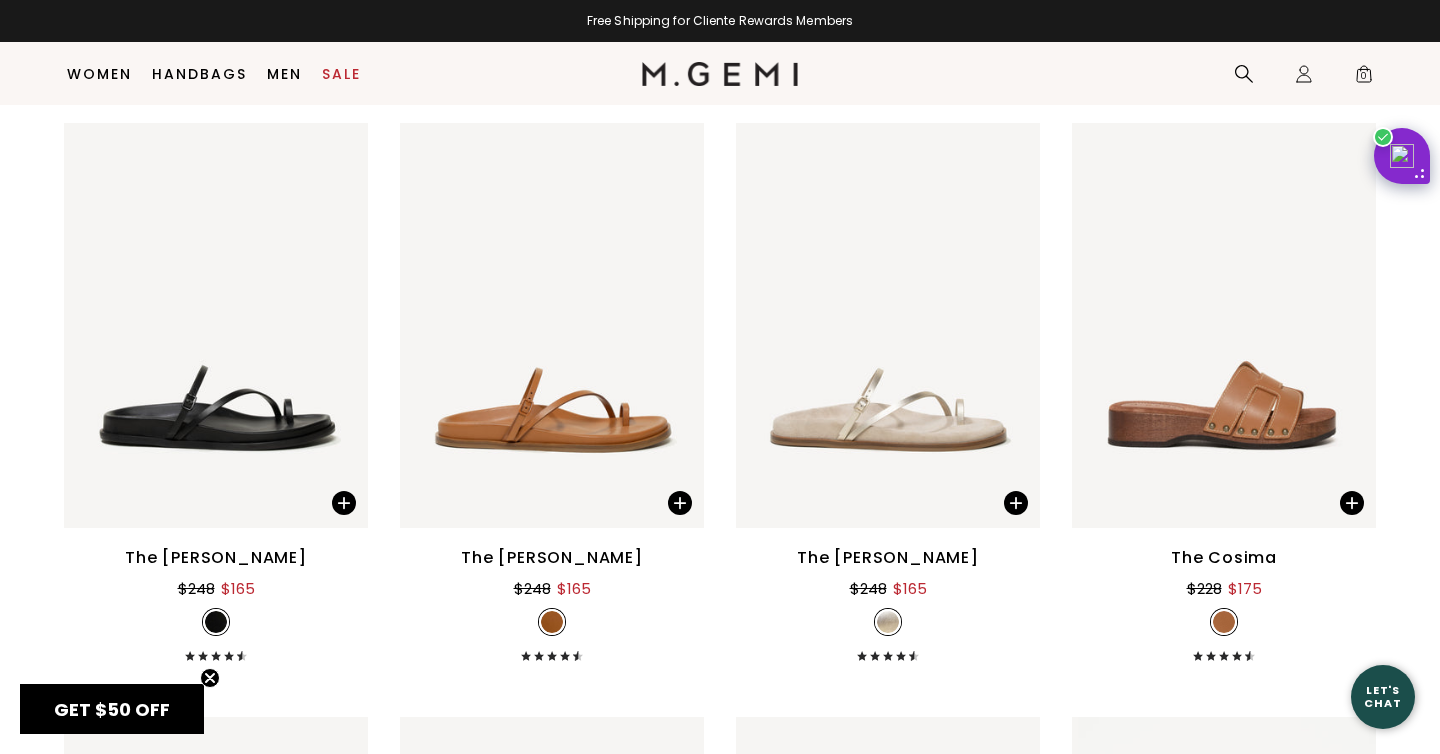 scroll, scrollTop: 5726, scrollLeft: 0, axis: vertical 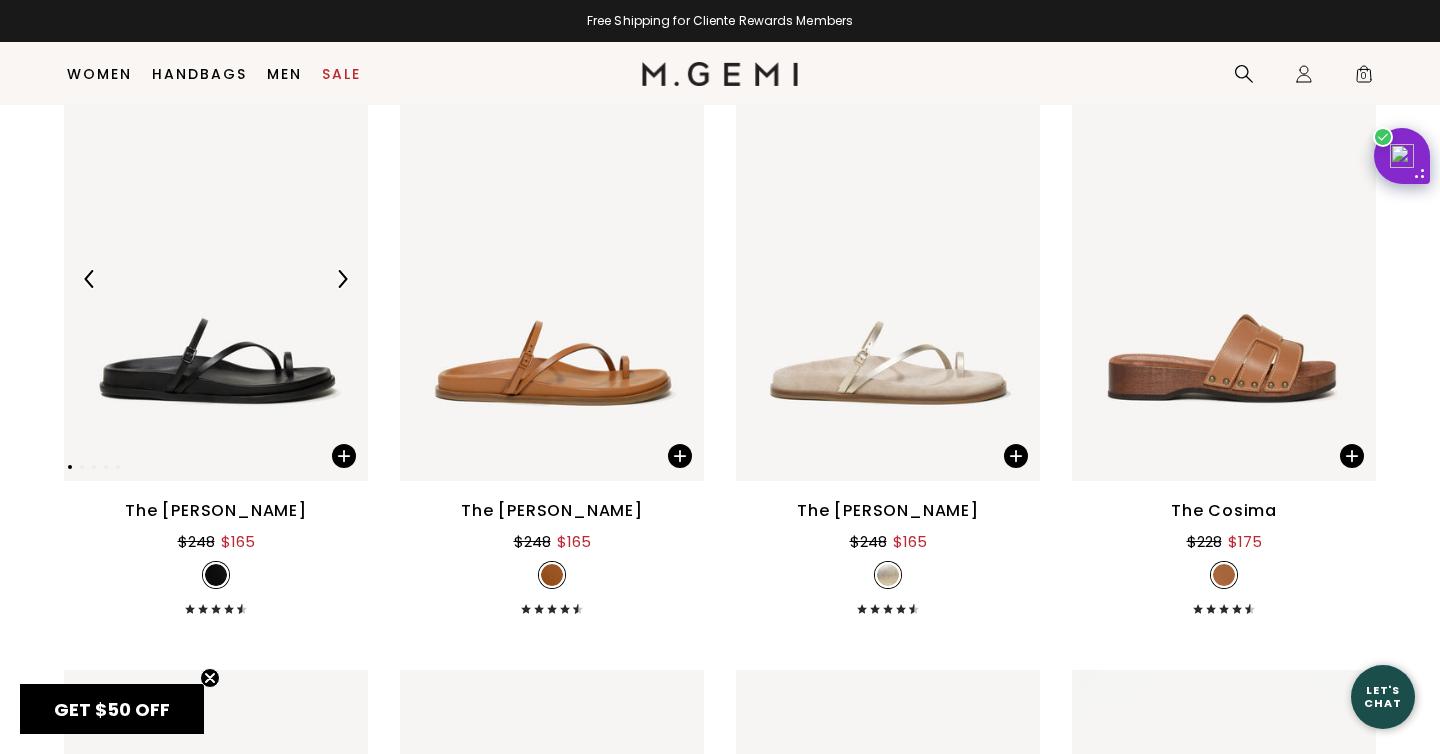 click at bounding box center (342, 279) 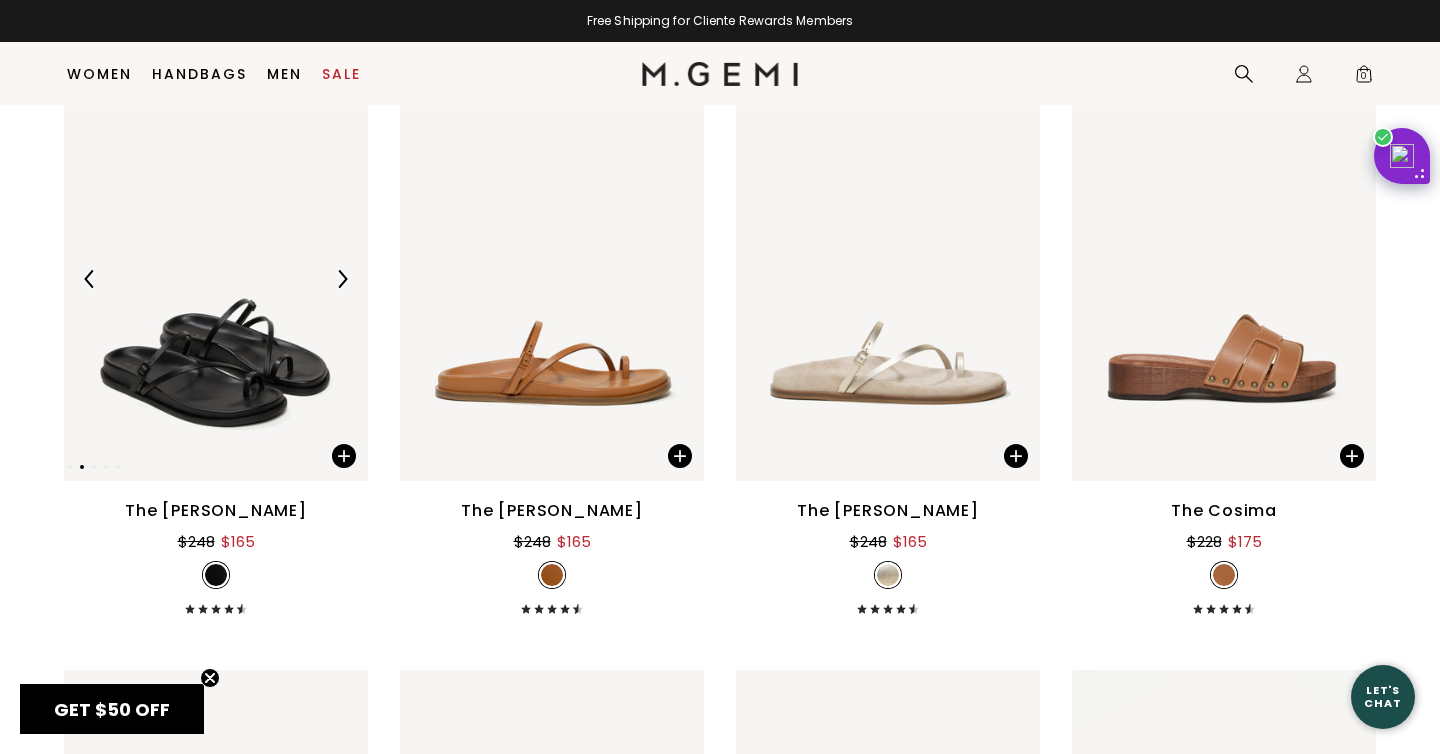 click at bounding box center (342, 279) 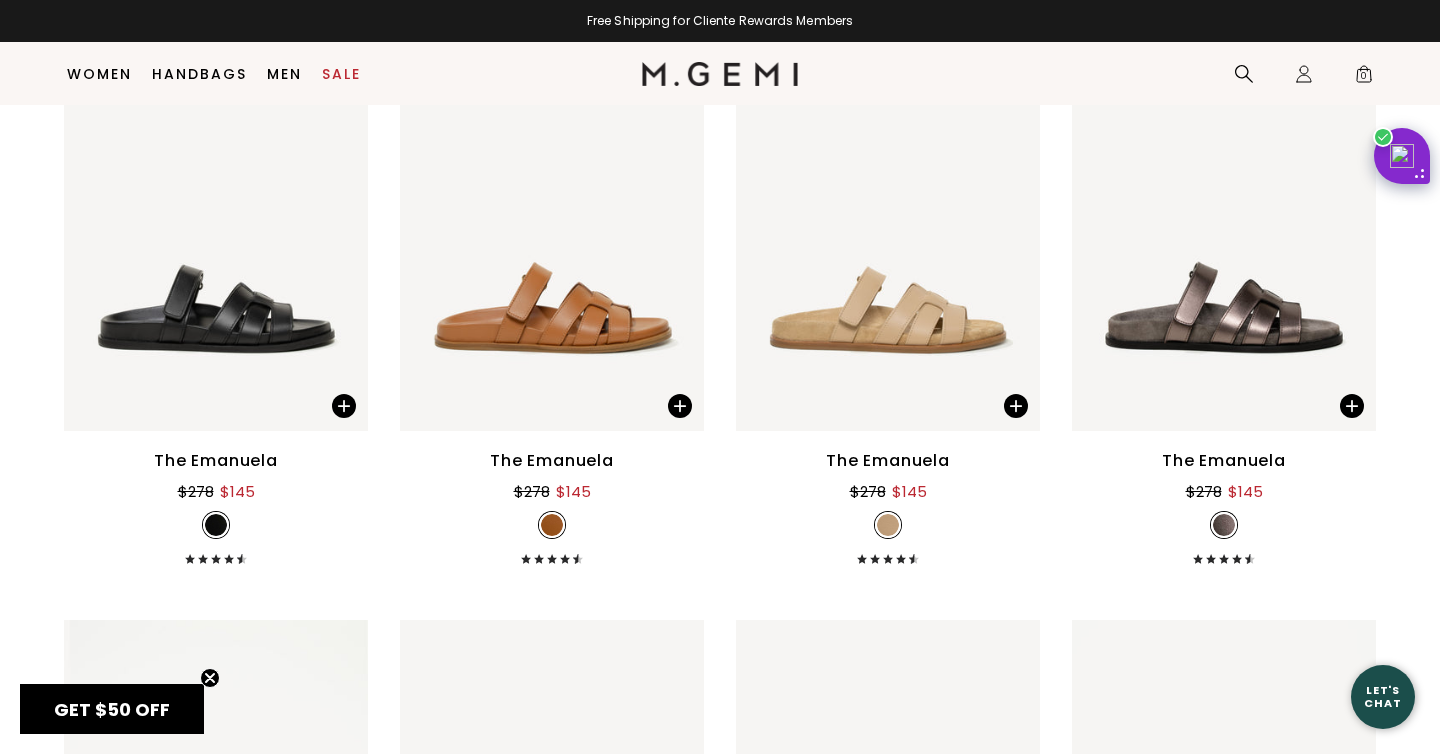 scroll, scrollTop: 6966, scrollLeft: 0, axis: vertical 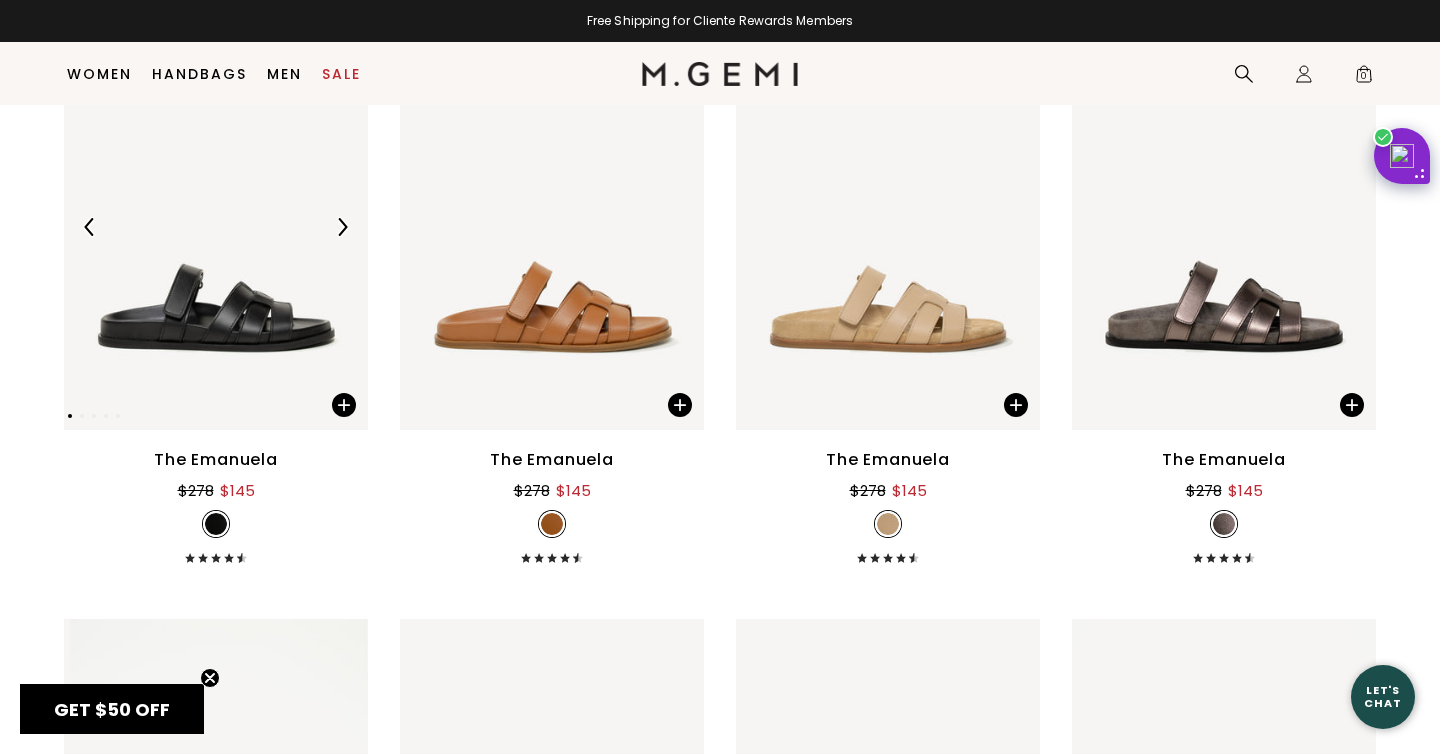 click at bounding box center [342, 227] 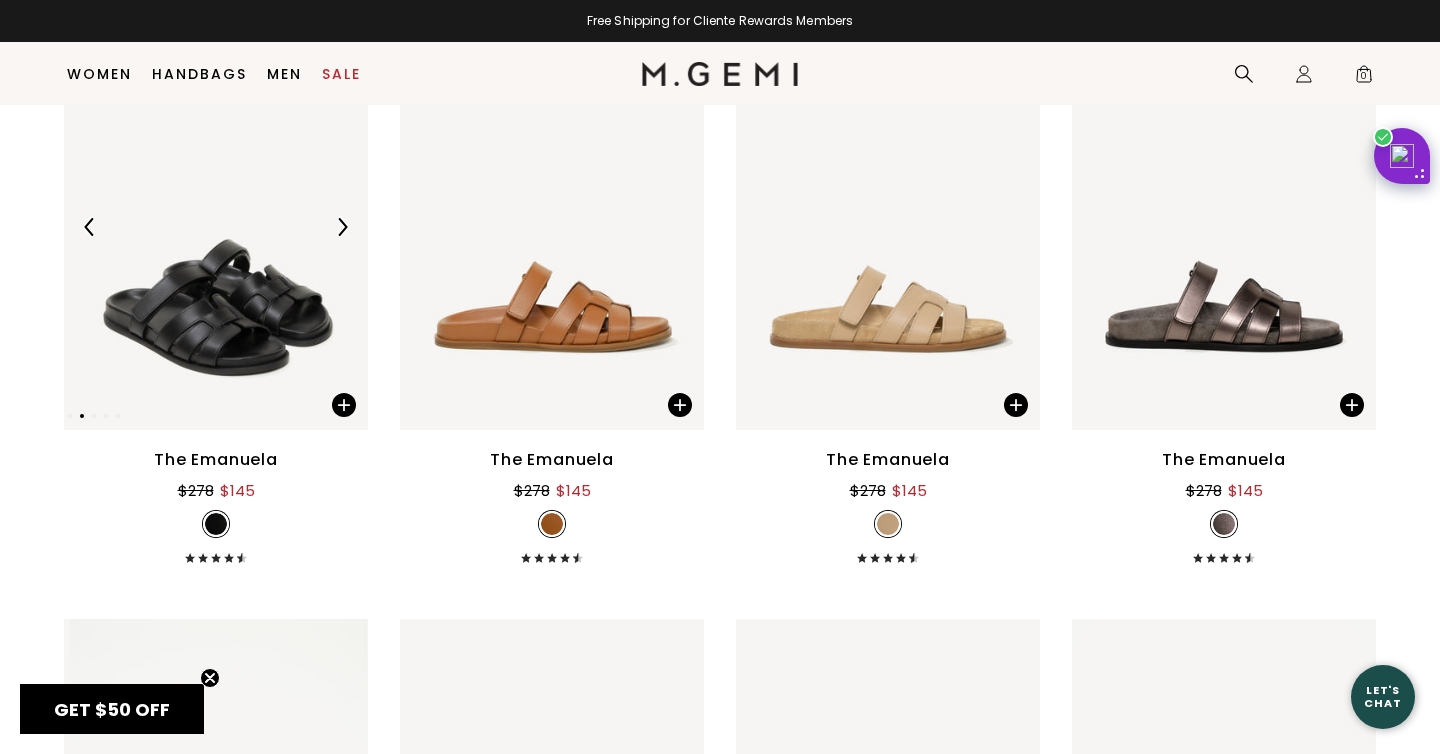 click at bounding box center [342, 227] 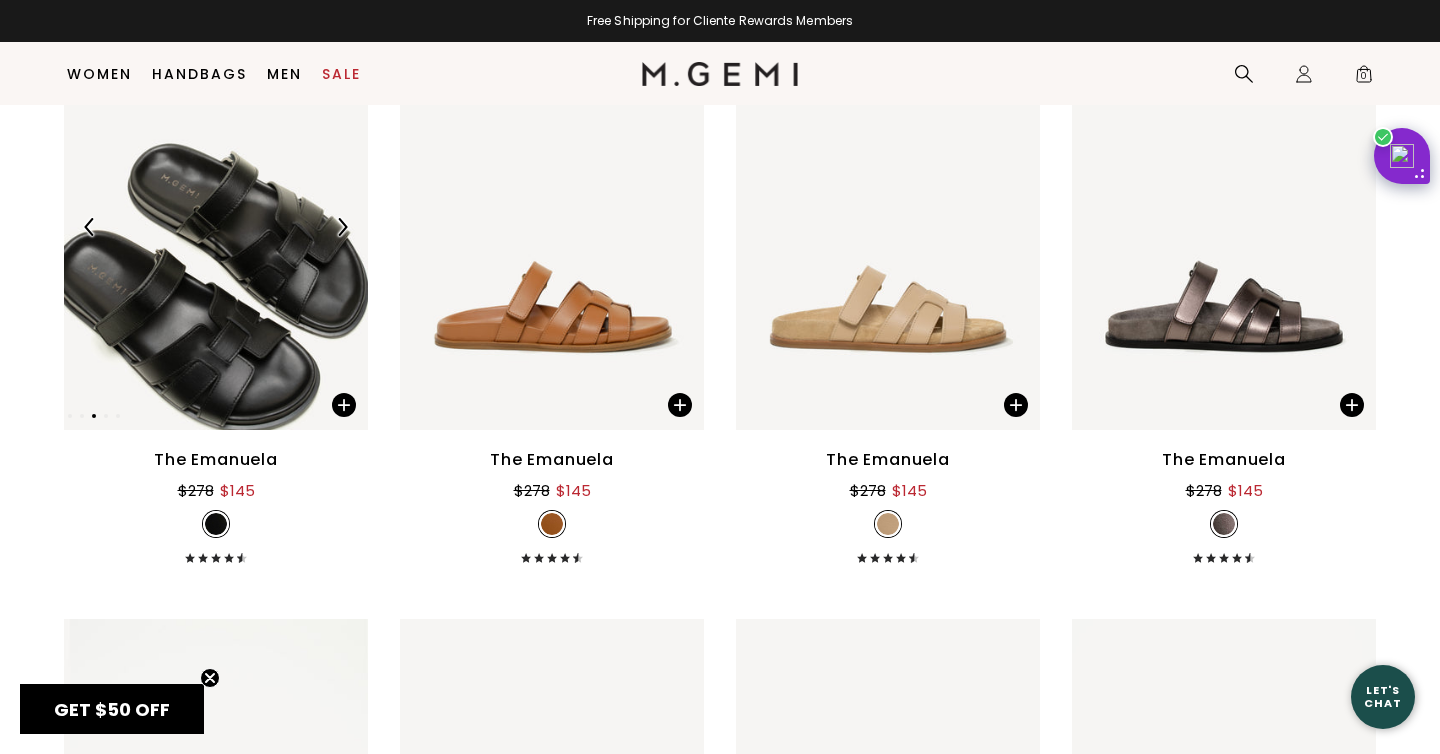 click at bounding box center (342, 227) 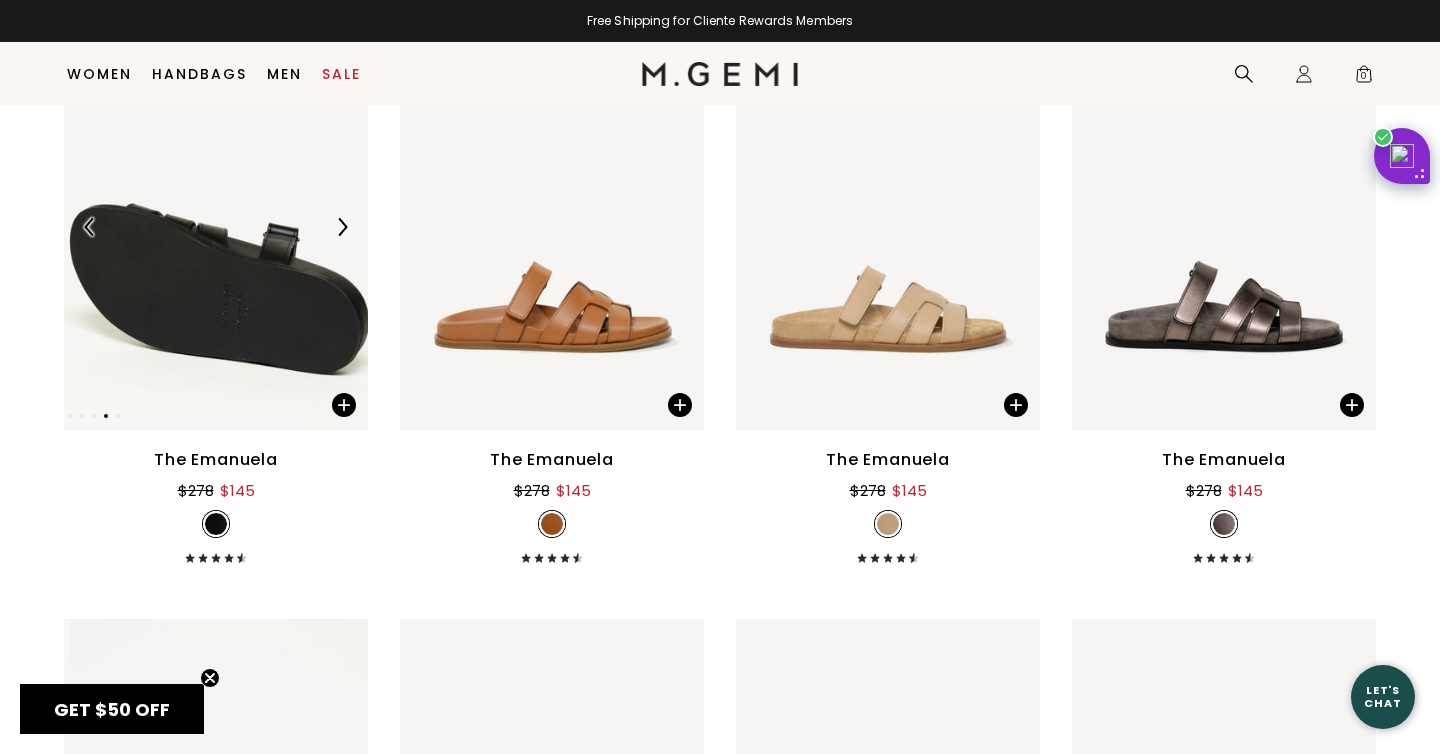 click at bounding box center [342, 227] 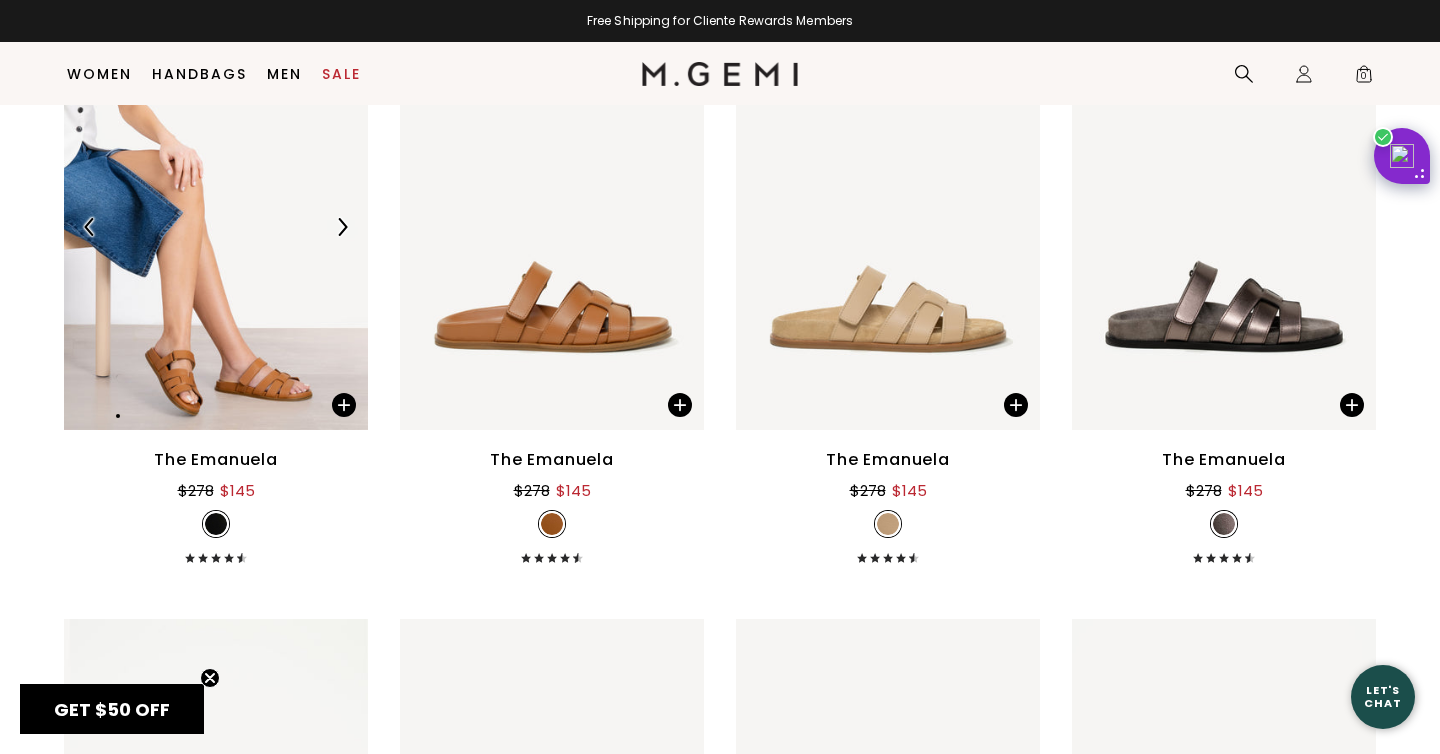 click at bounding box center [342, 227] 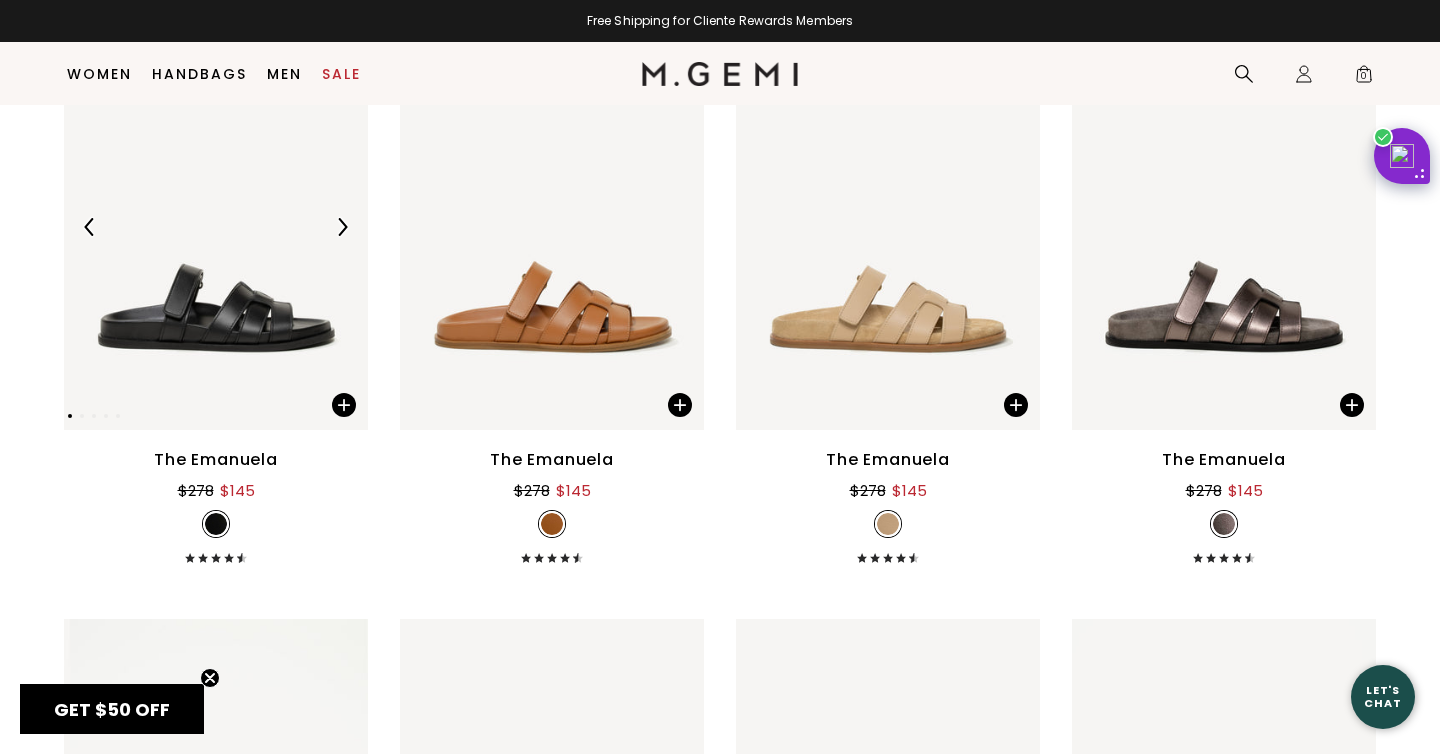 click at bounding box center (342, 227) 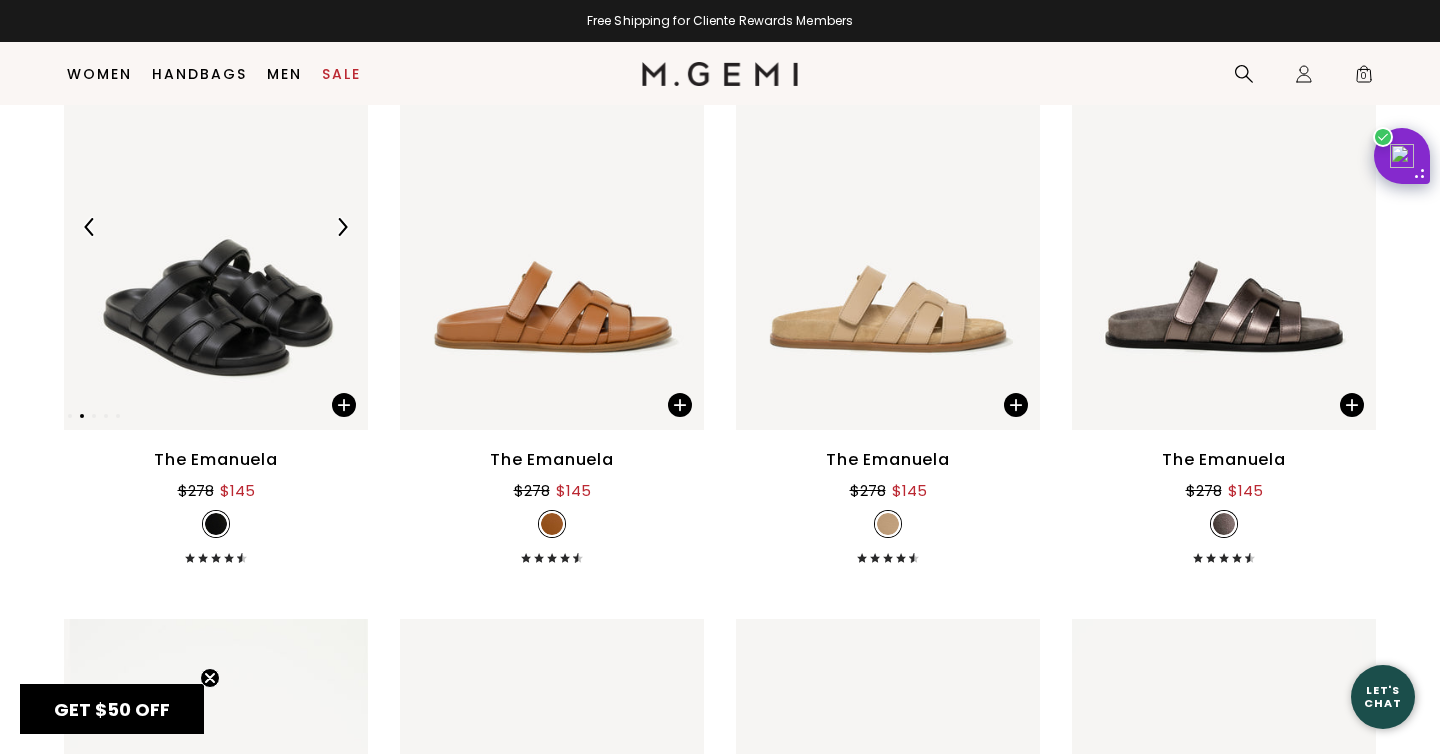 click at bounding box center [342, 227] 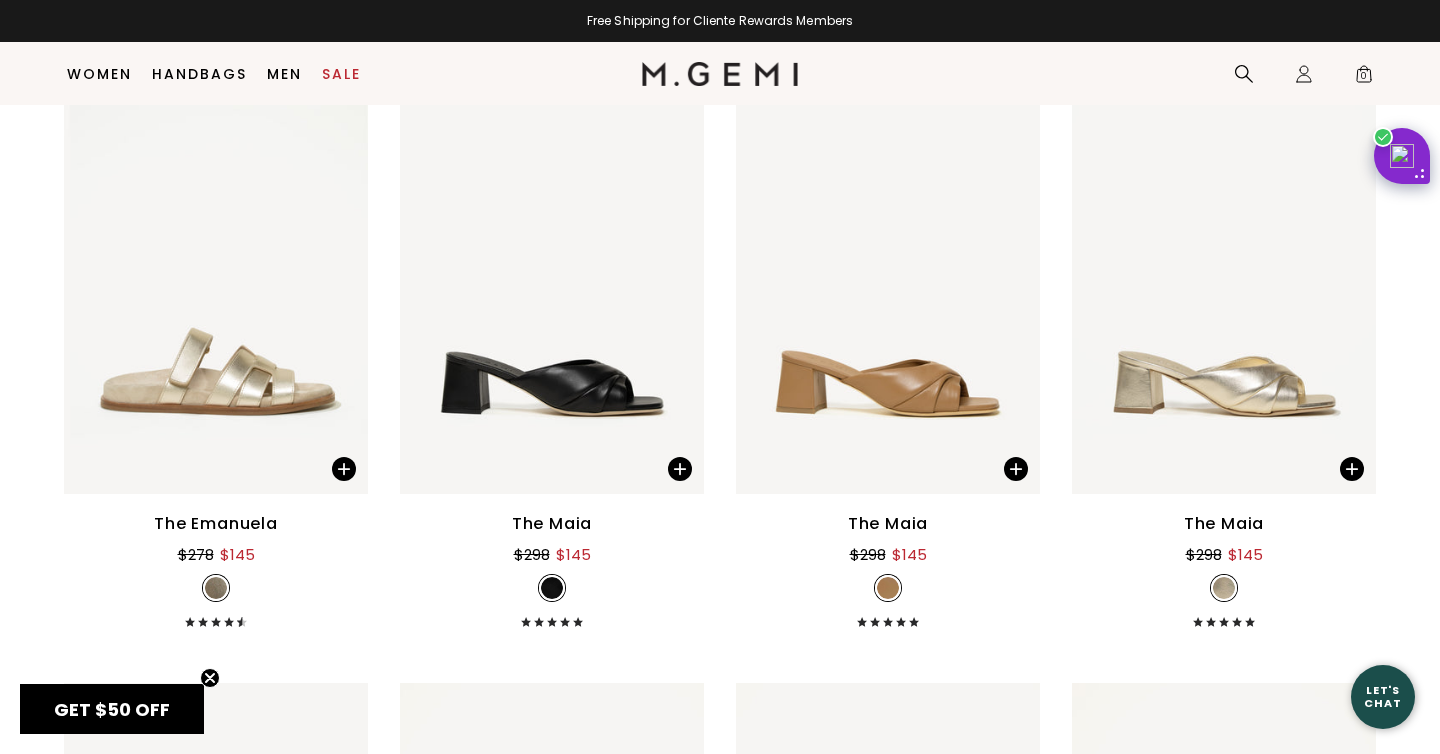 scroll, scrollTop: 7532, scrollLeft: 0, axis: vertical 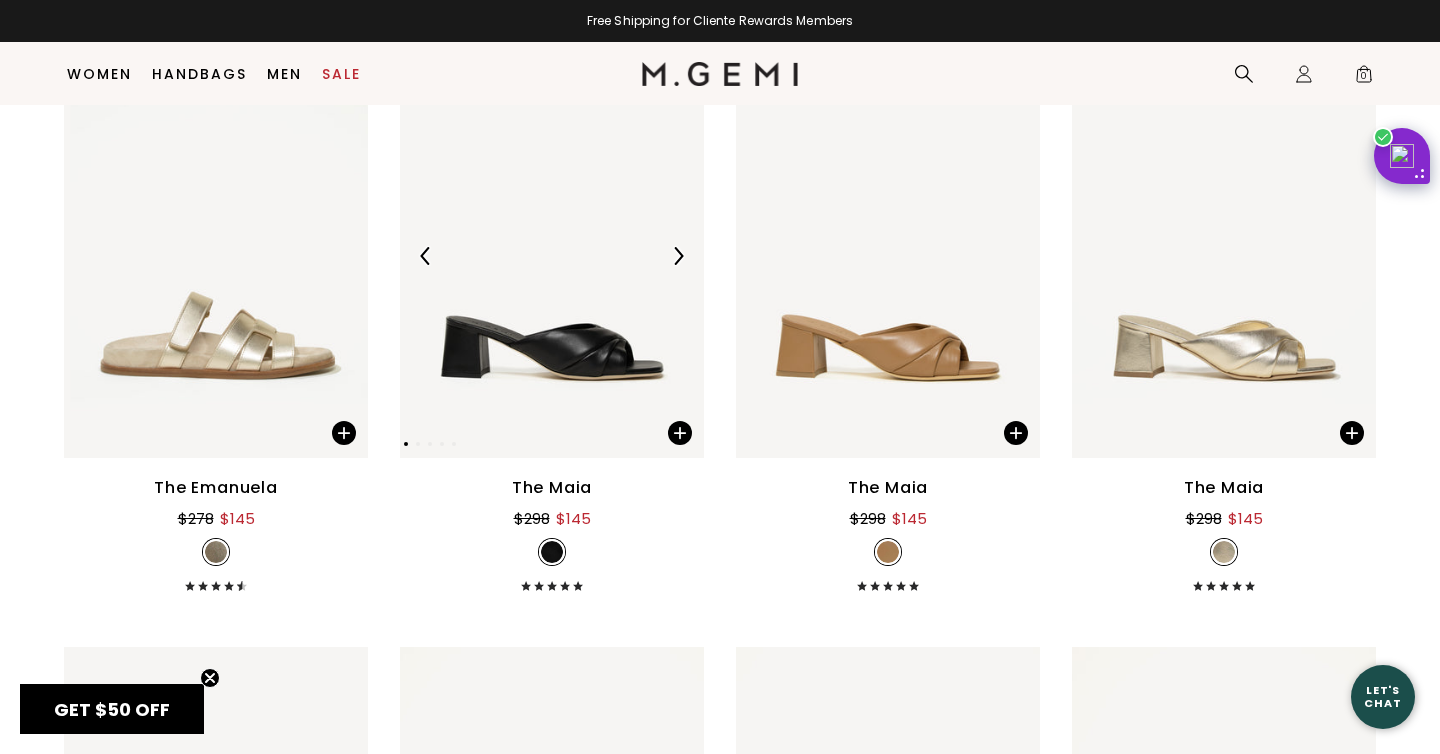 click at bounding box center (678, 256) 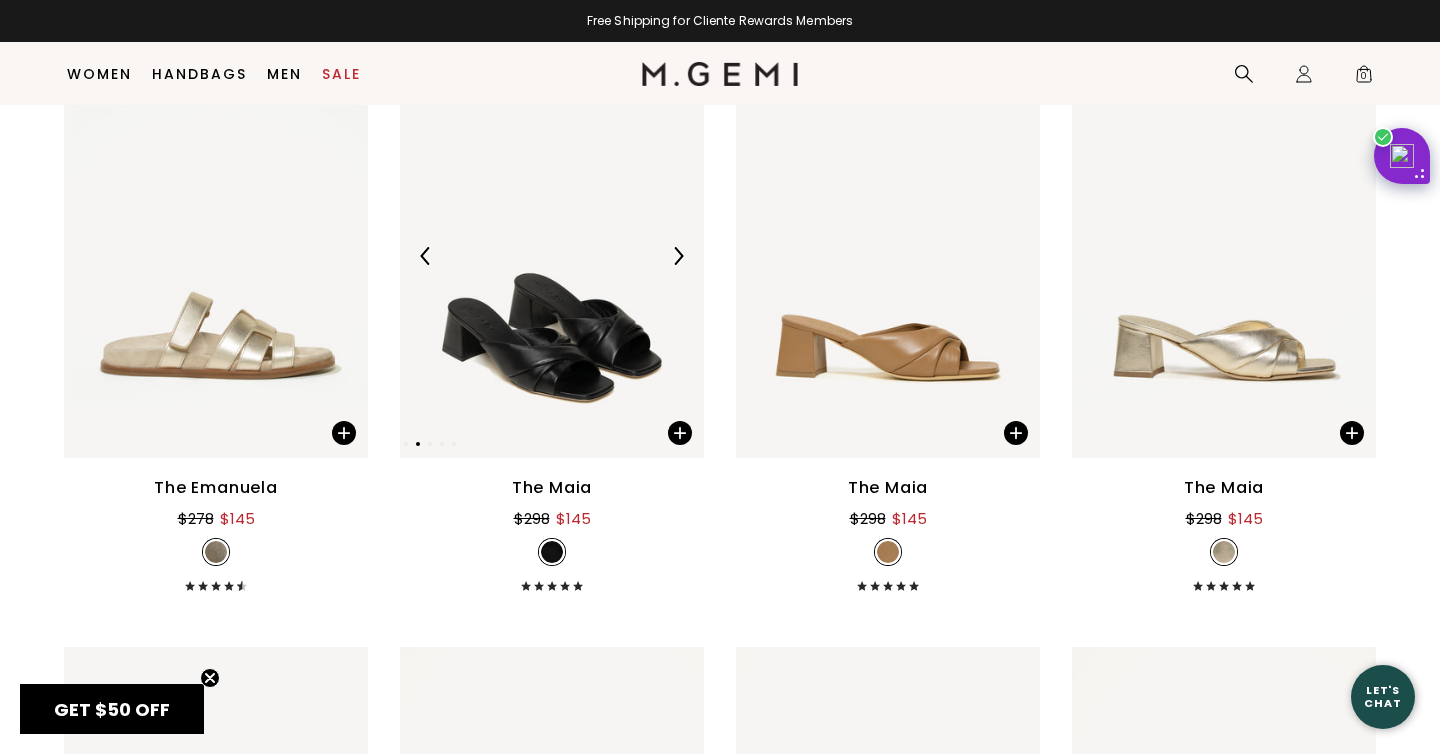 click at bounding box center (678, 256) 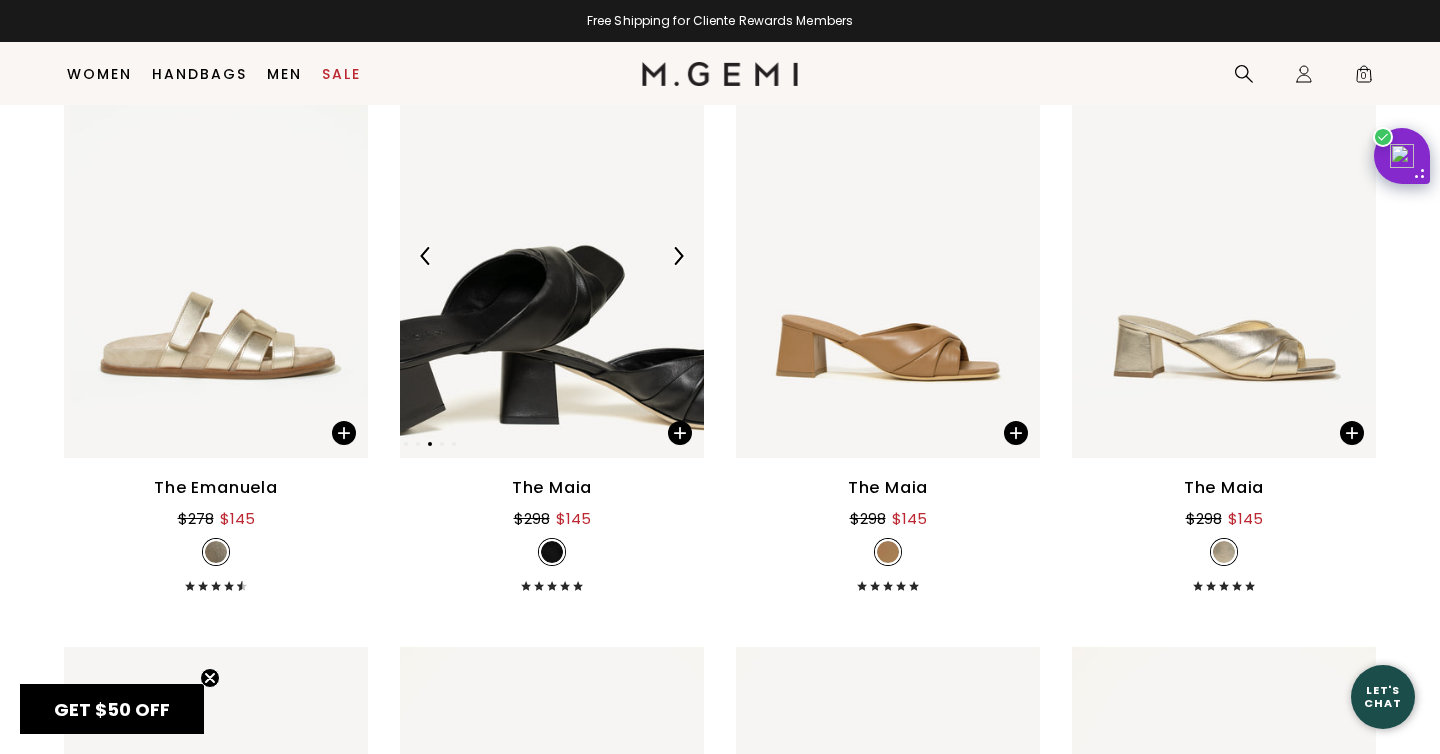 click at bounding box center [678, 256] 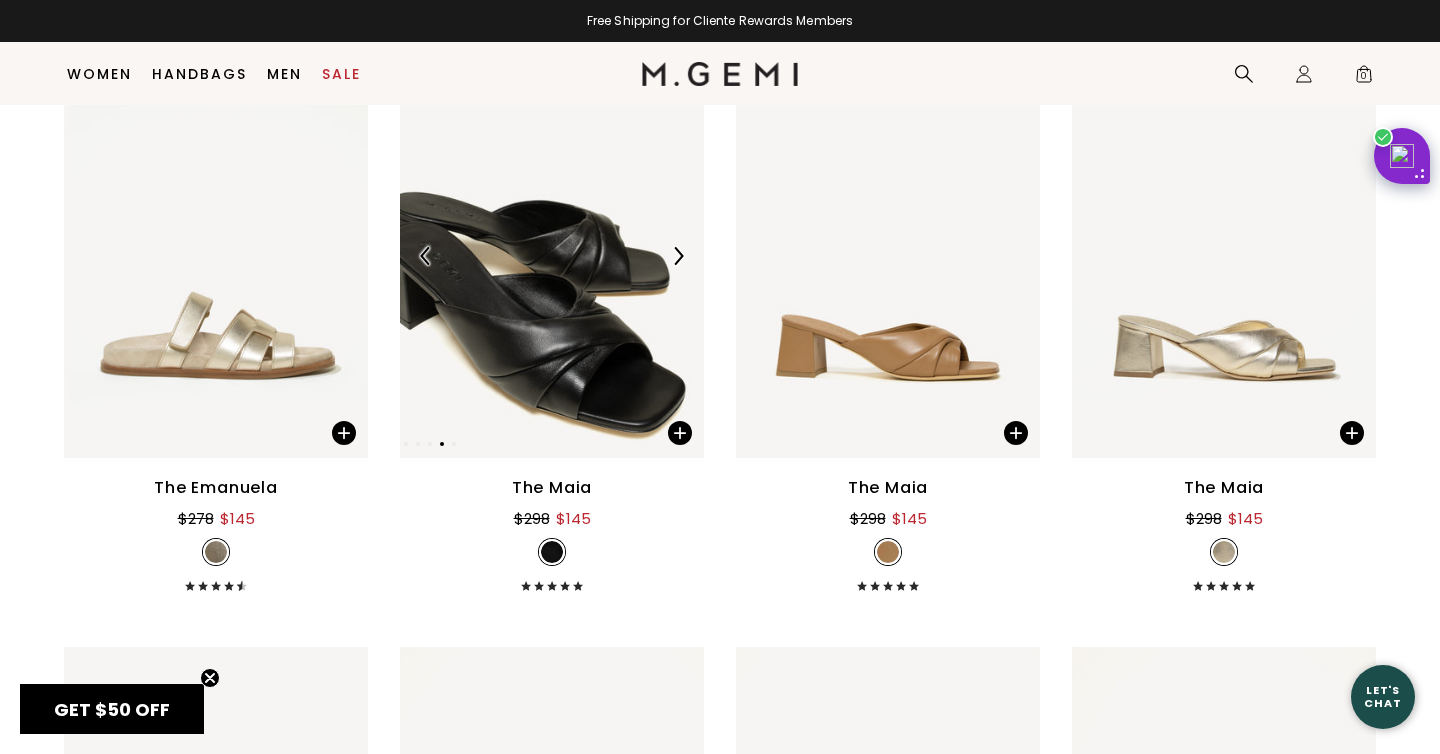 click at bounding box center [678, 256] 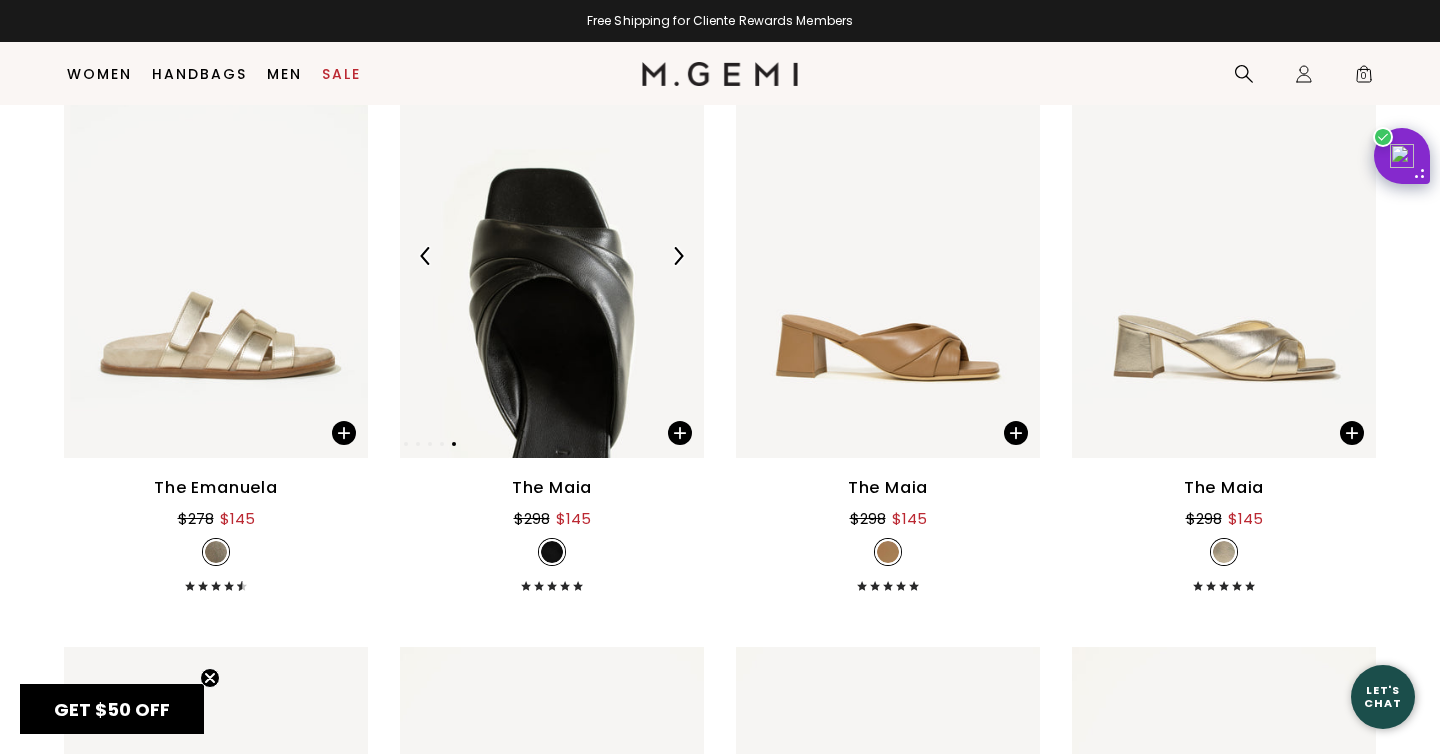 click at bounding box center (678, 256) 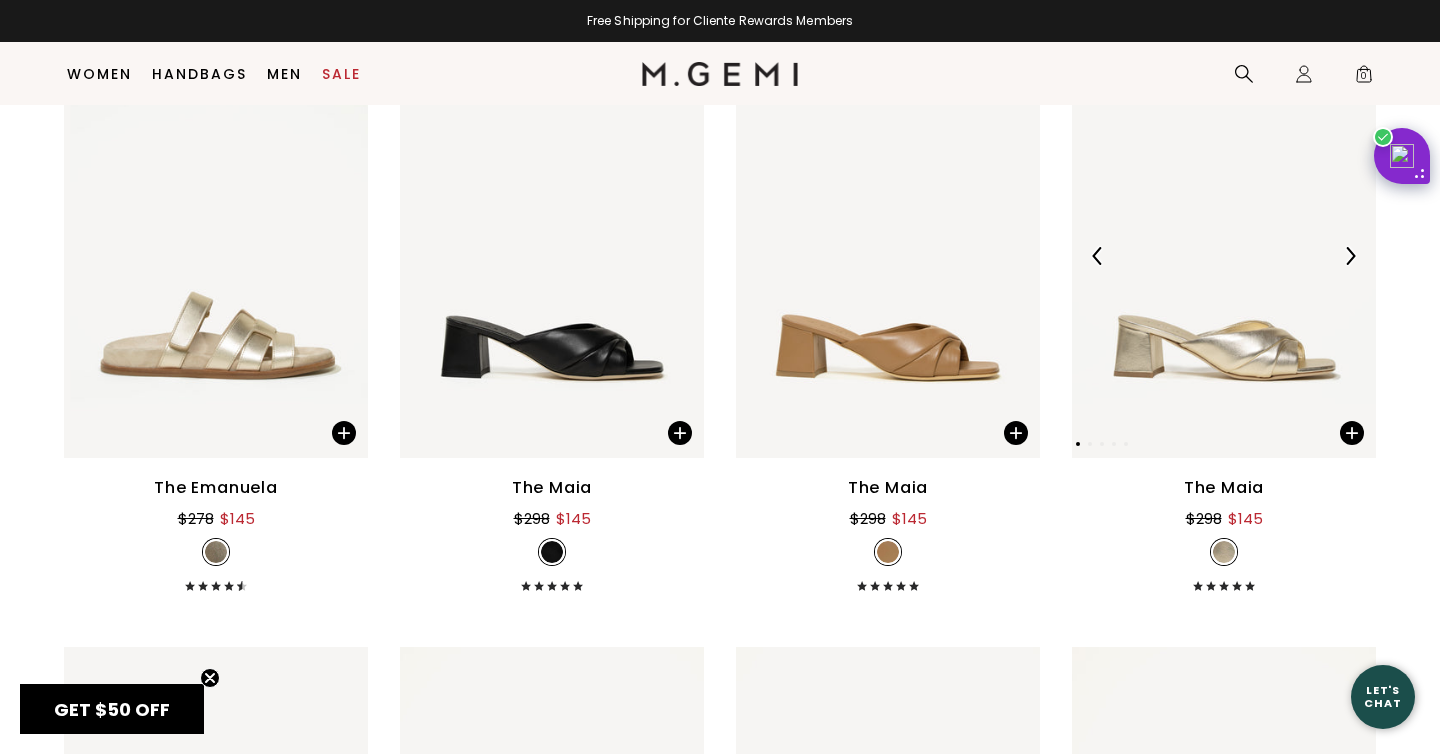 click at bounding box center (1350, 256) 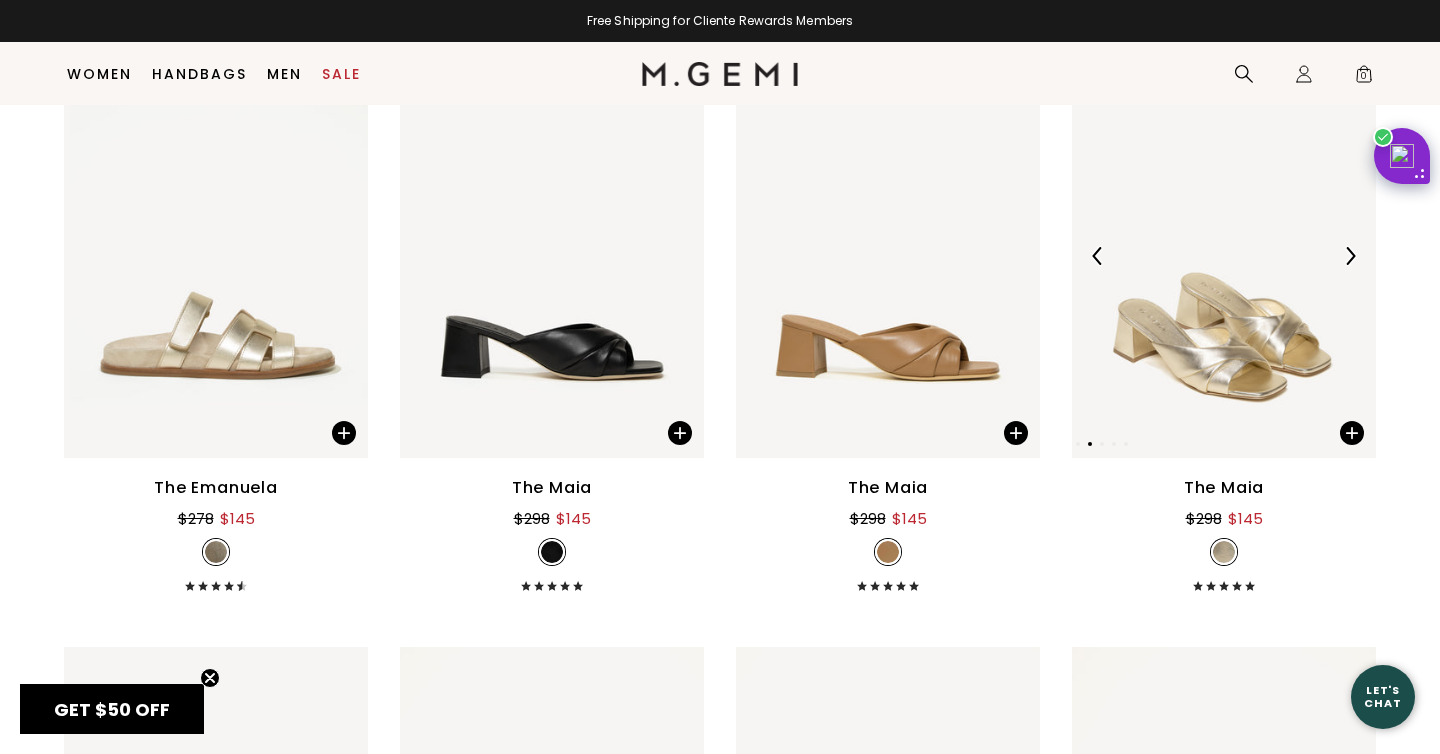 click at bounding box center [1350, 256] 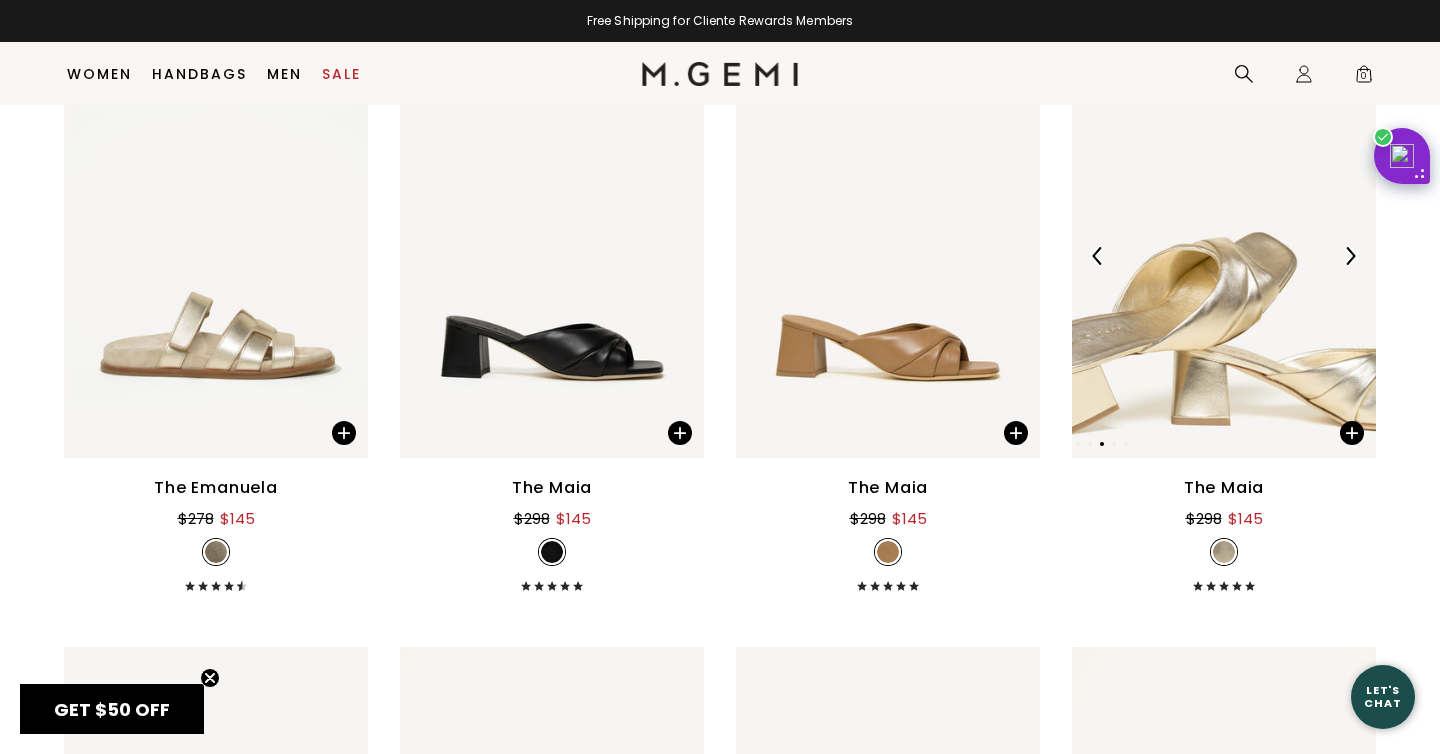 click at bounding box center (1350, 256) 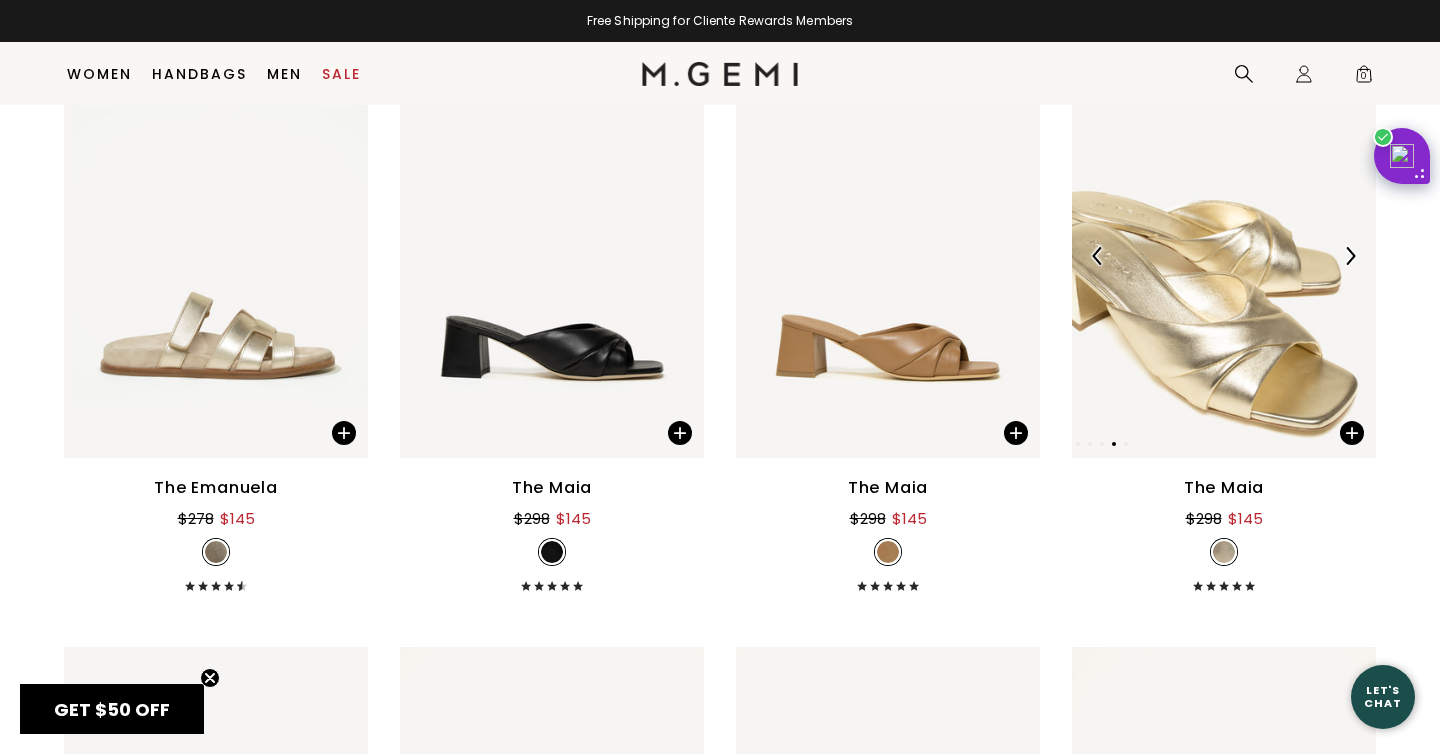 click at bounding box center [1350, 256] 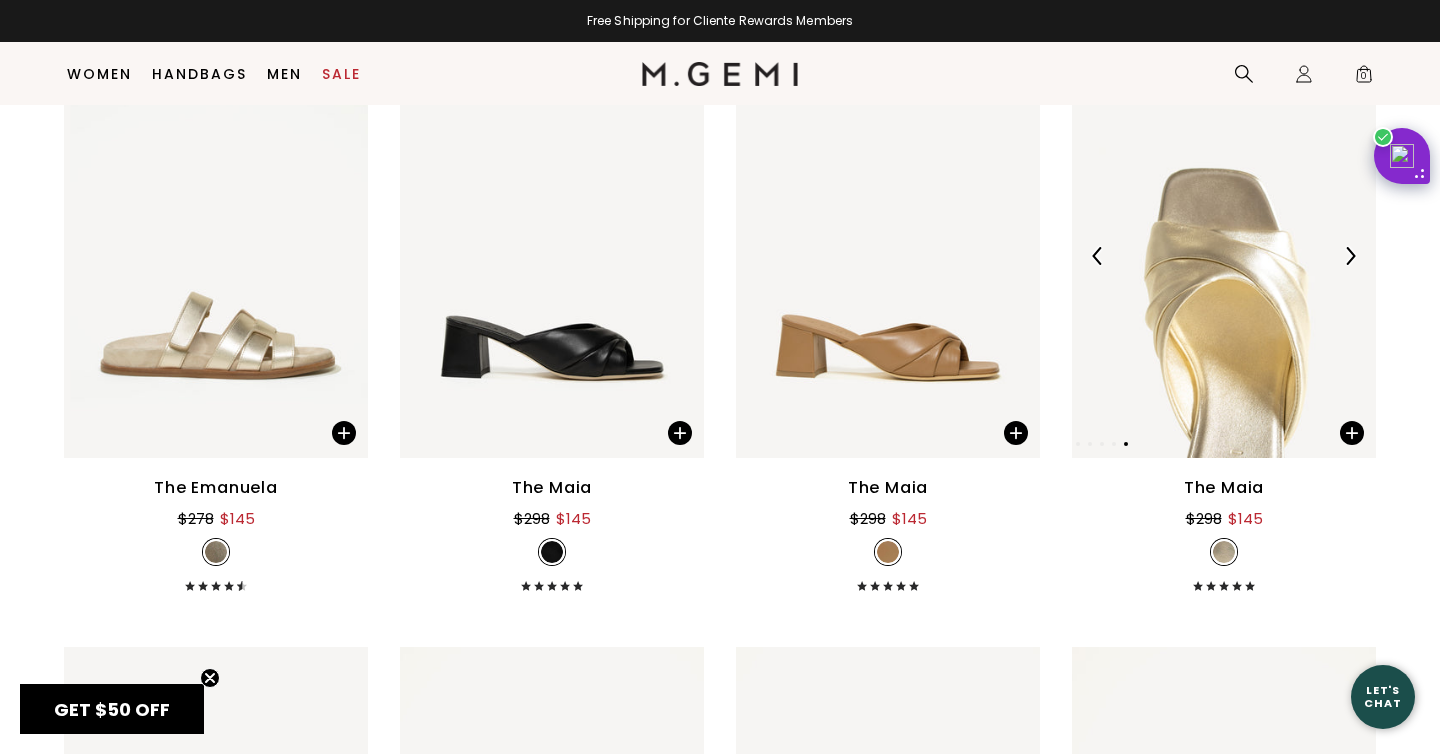 click at bounding box center (1350, 256) 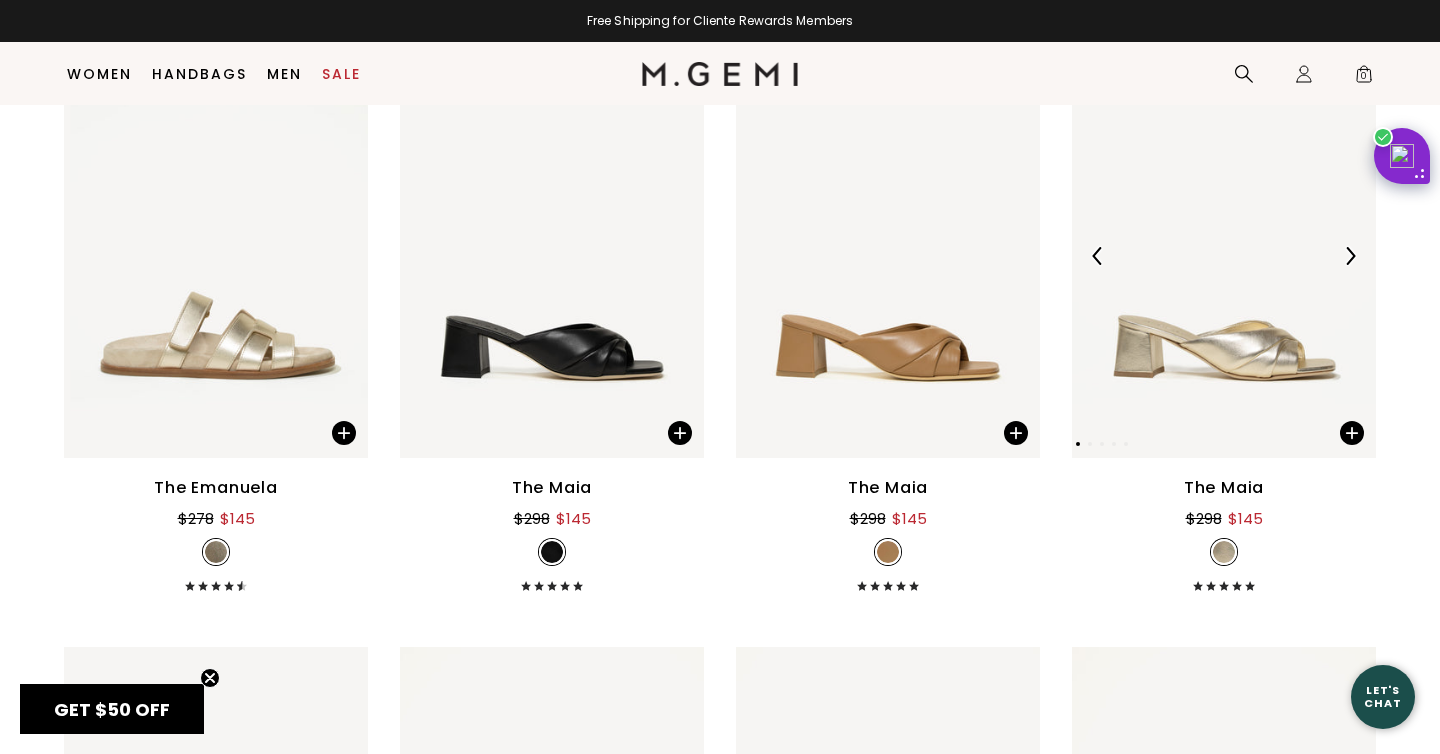 click at bounding box center (1350, 256) 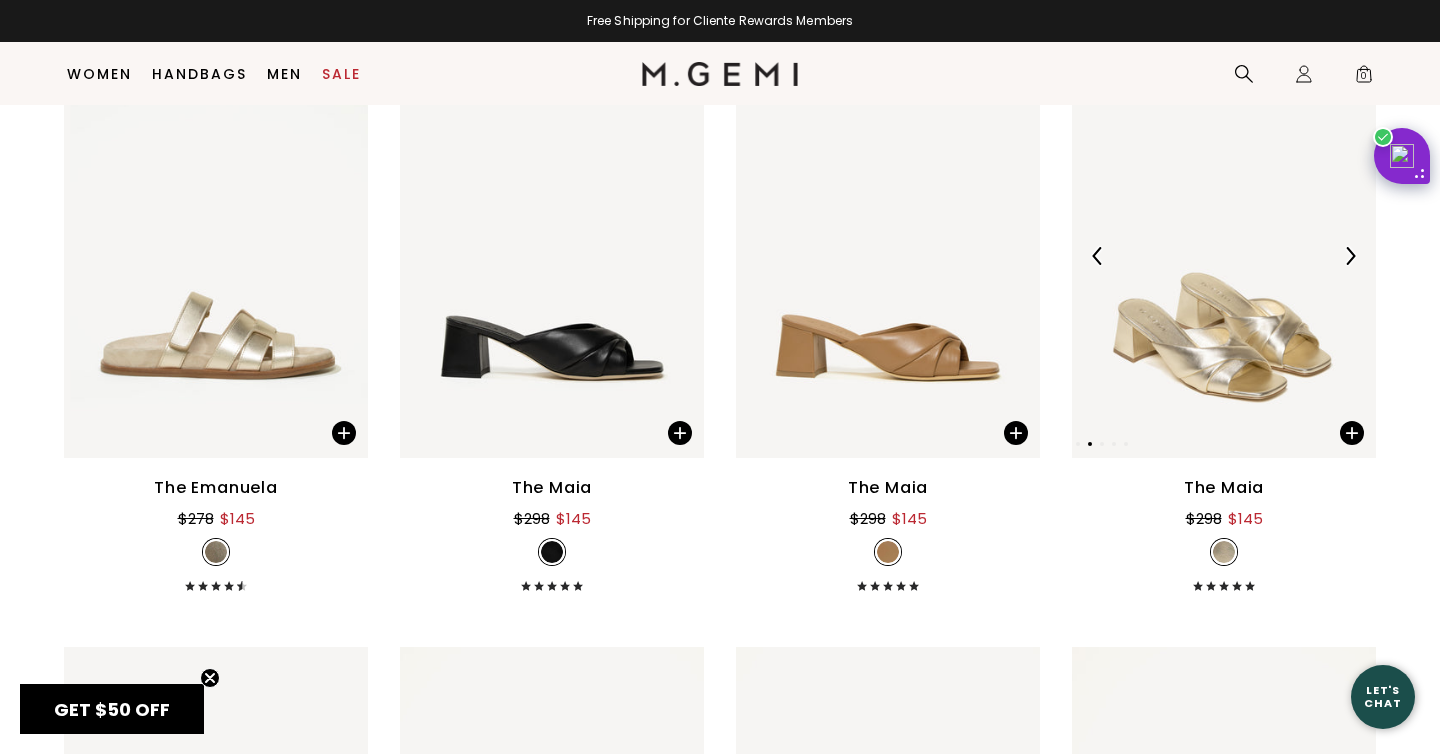 click at bounding box center (1350, 256) 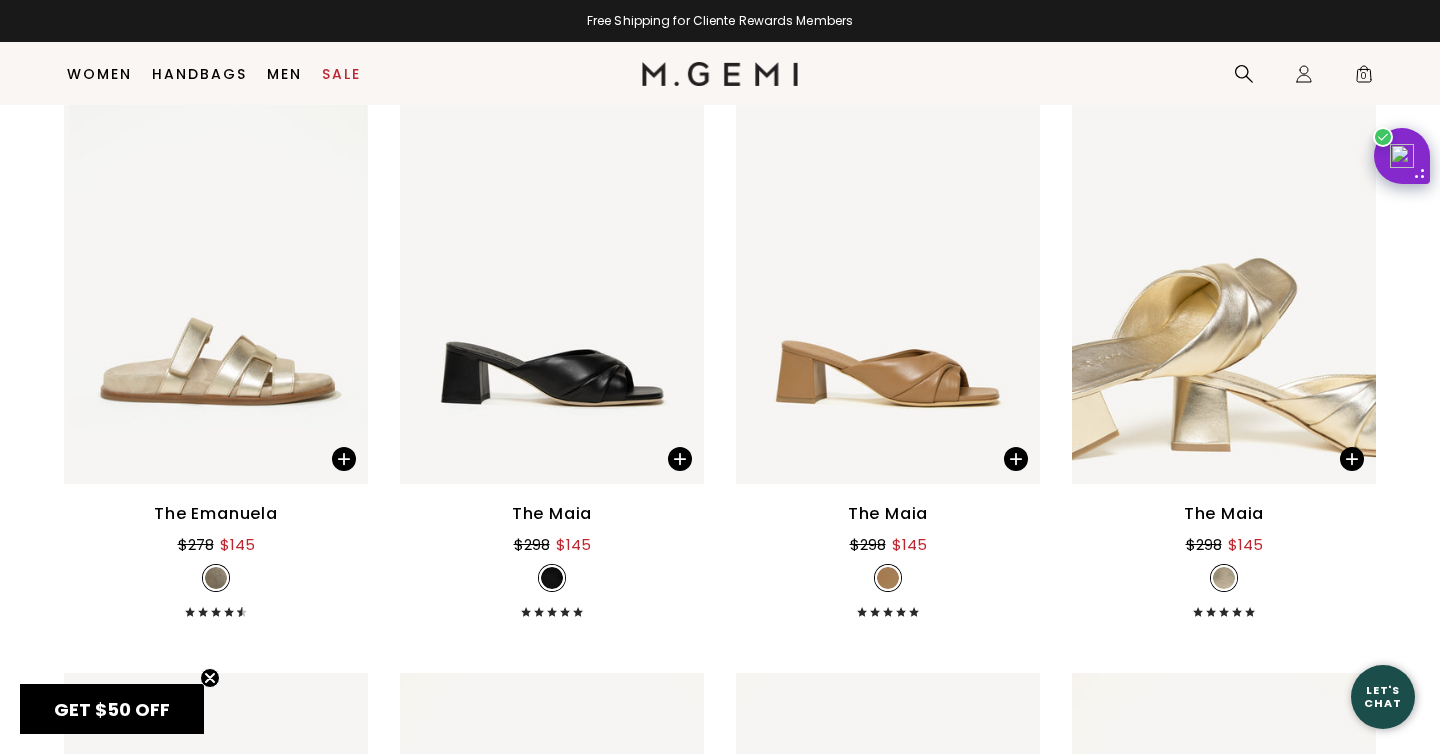 scroll, scrollTop: 7537, scrollLeft: 0, axis: vertical 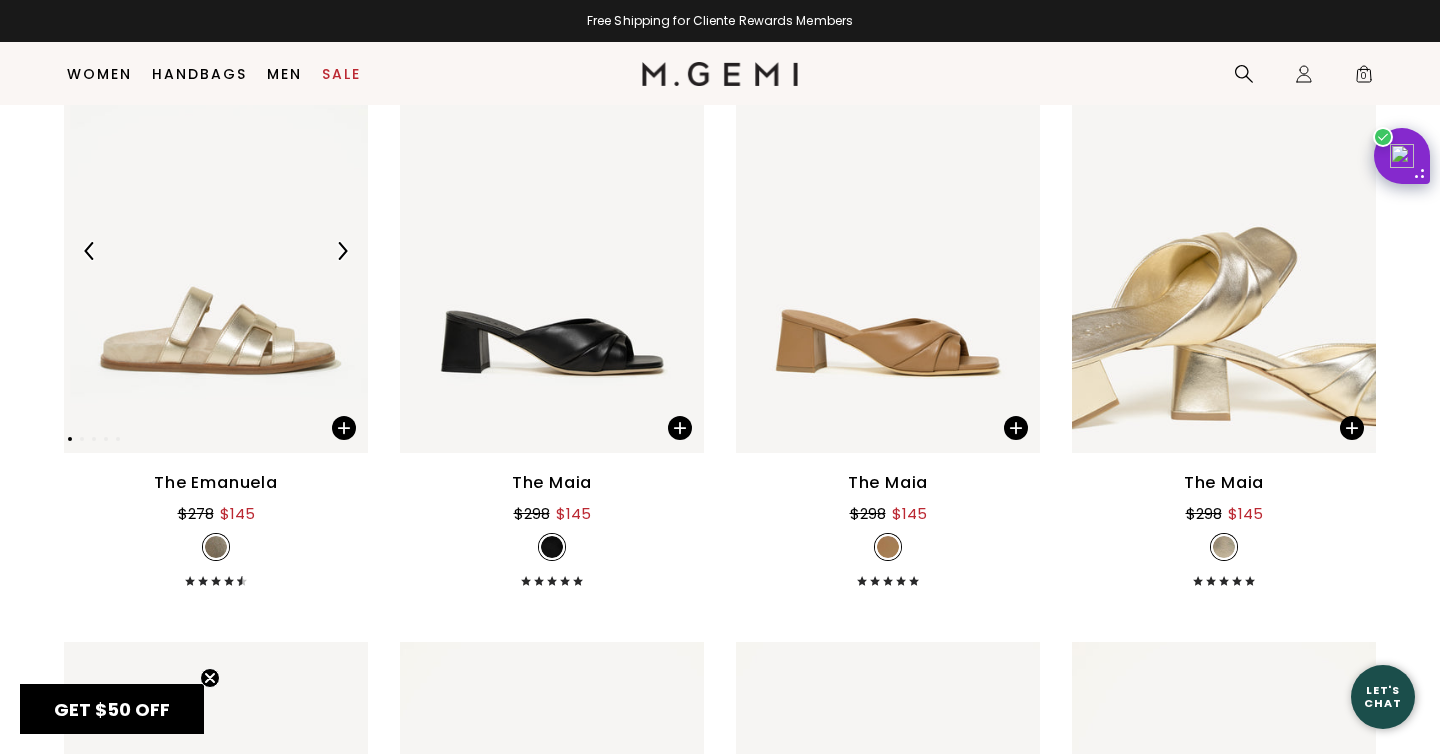 click at bounding box center (342, 251) 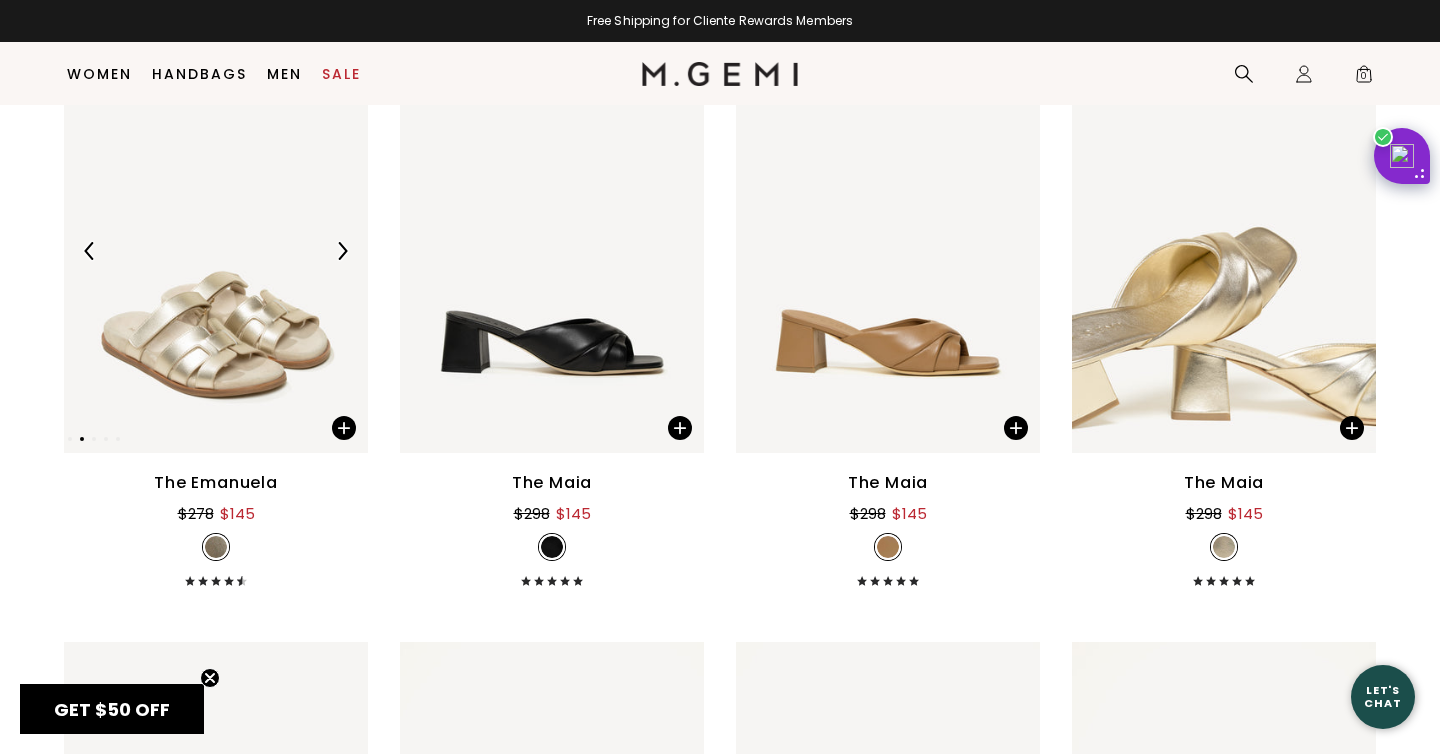 click at bounding box center (342, 251) 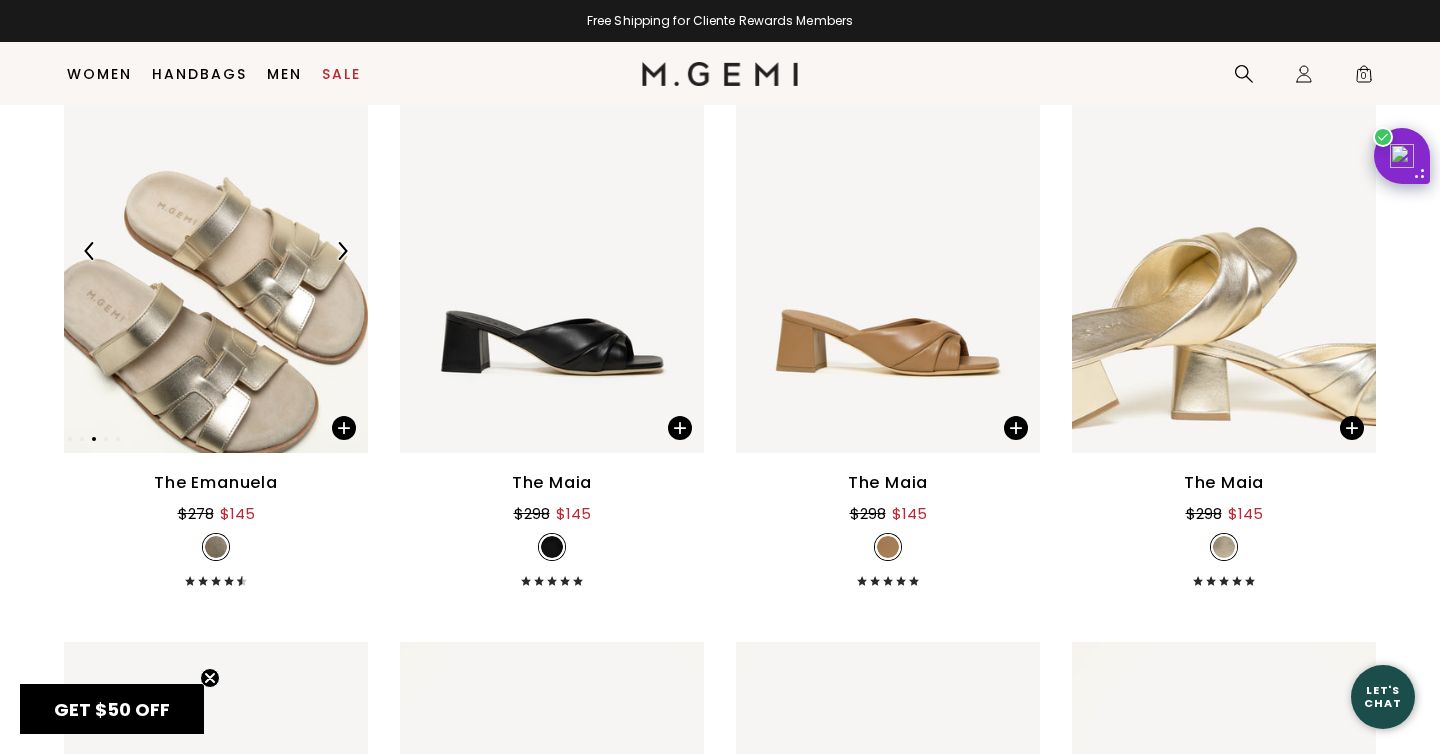 click at bounding box center [342, 251] 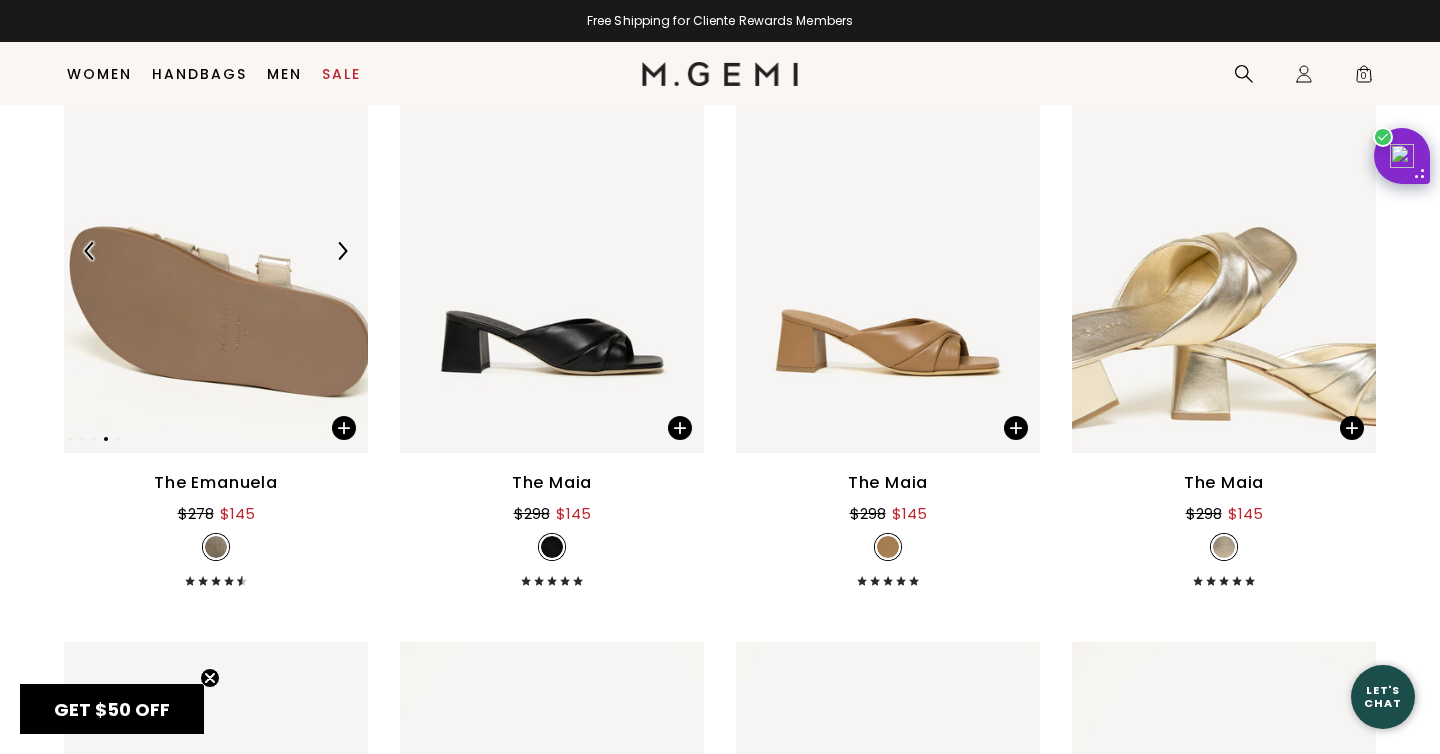 click at bounding box center [342, 251] 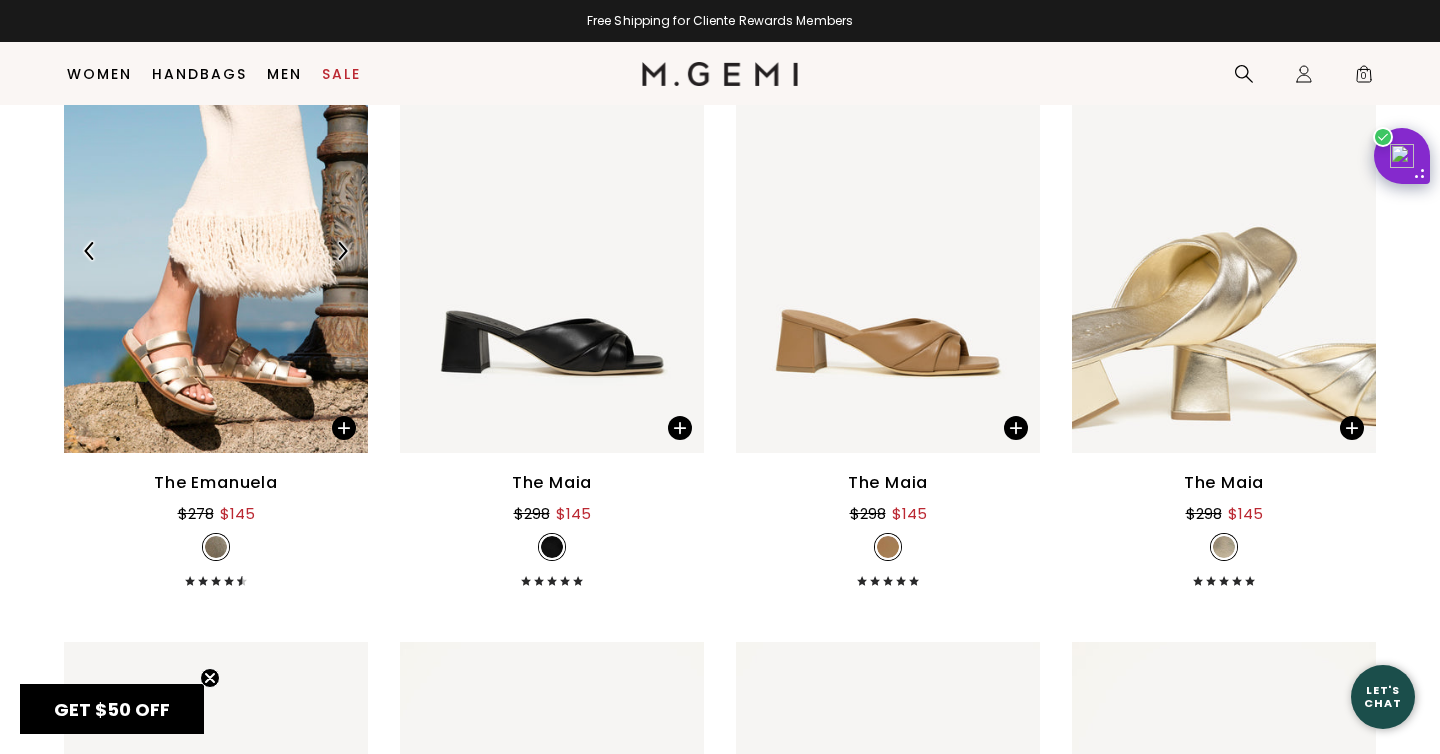 click at bounding box center (342, 251) 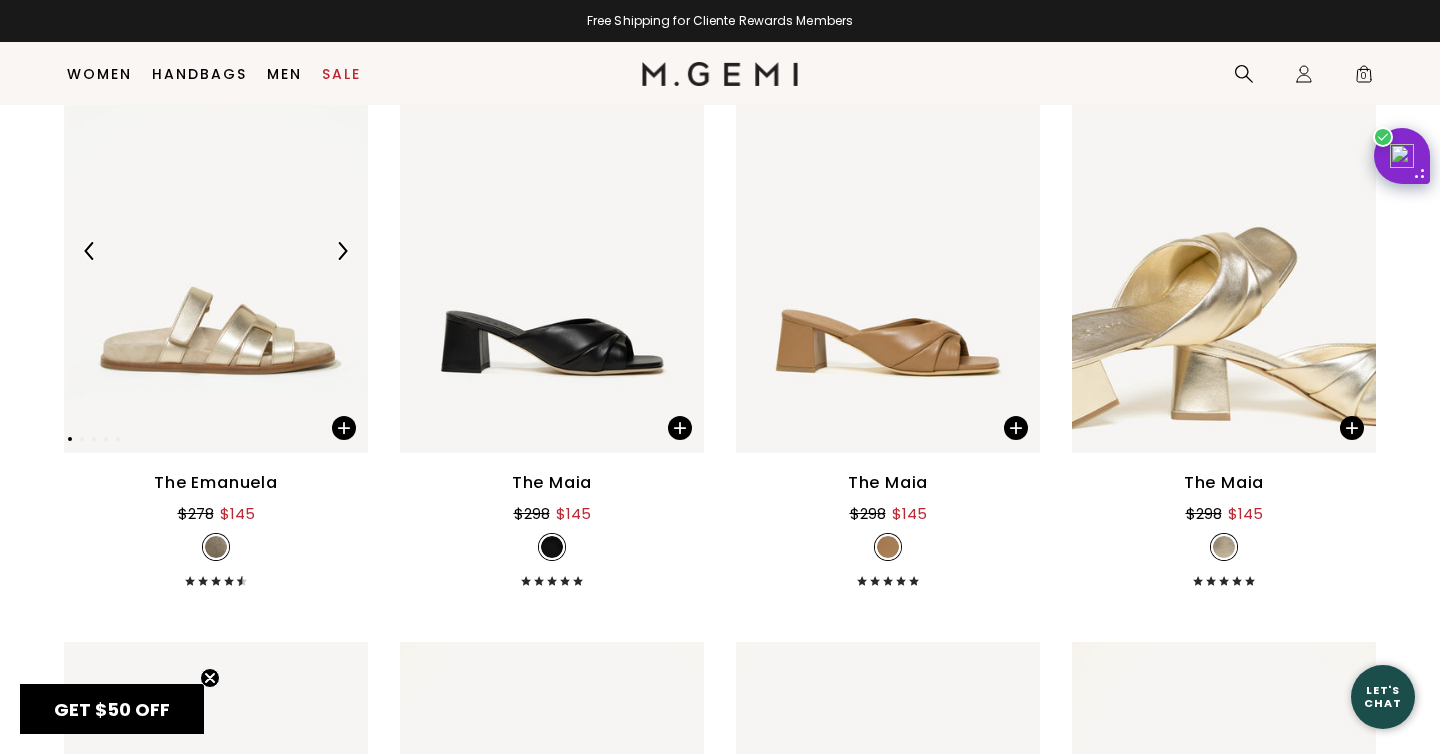 click at bounding box center [342, 251] 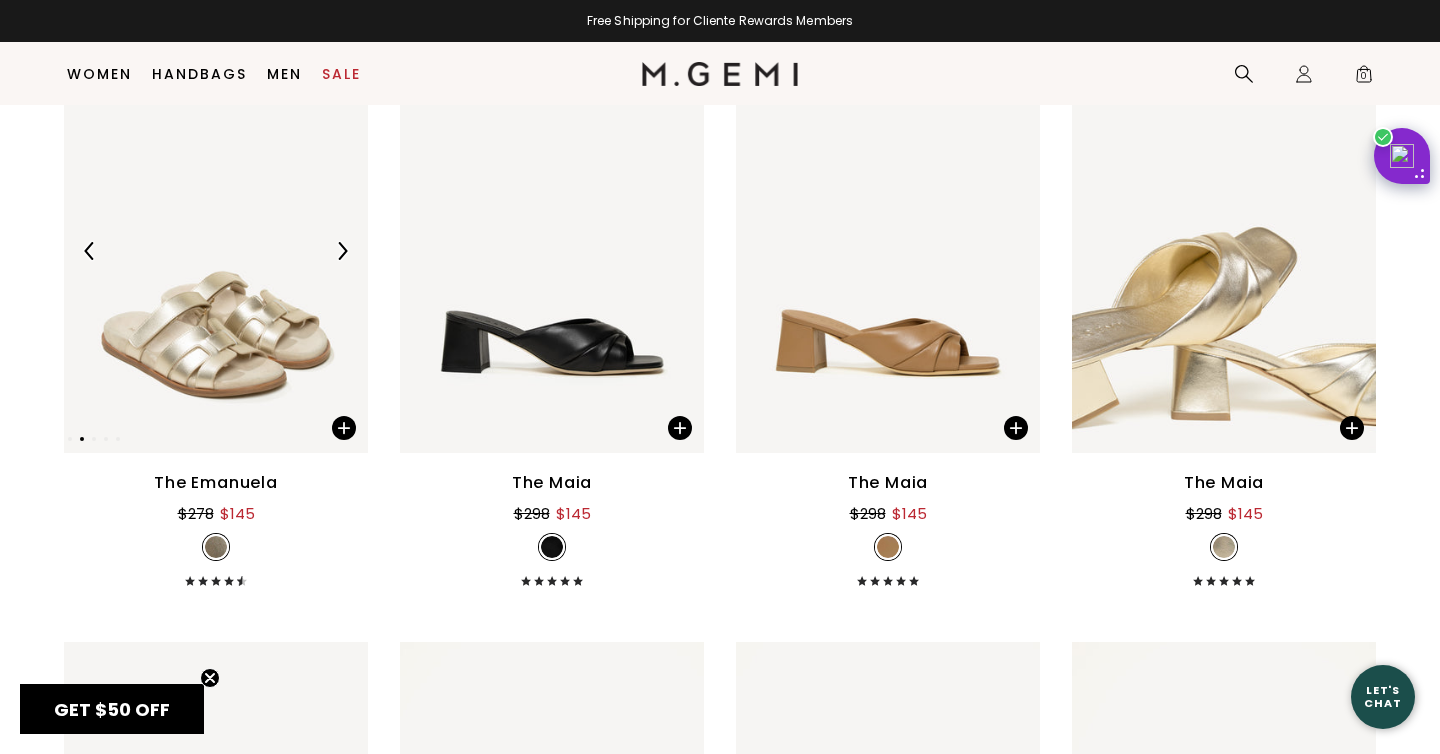click at bounding box center [342, 251] 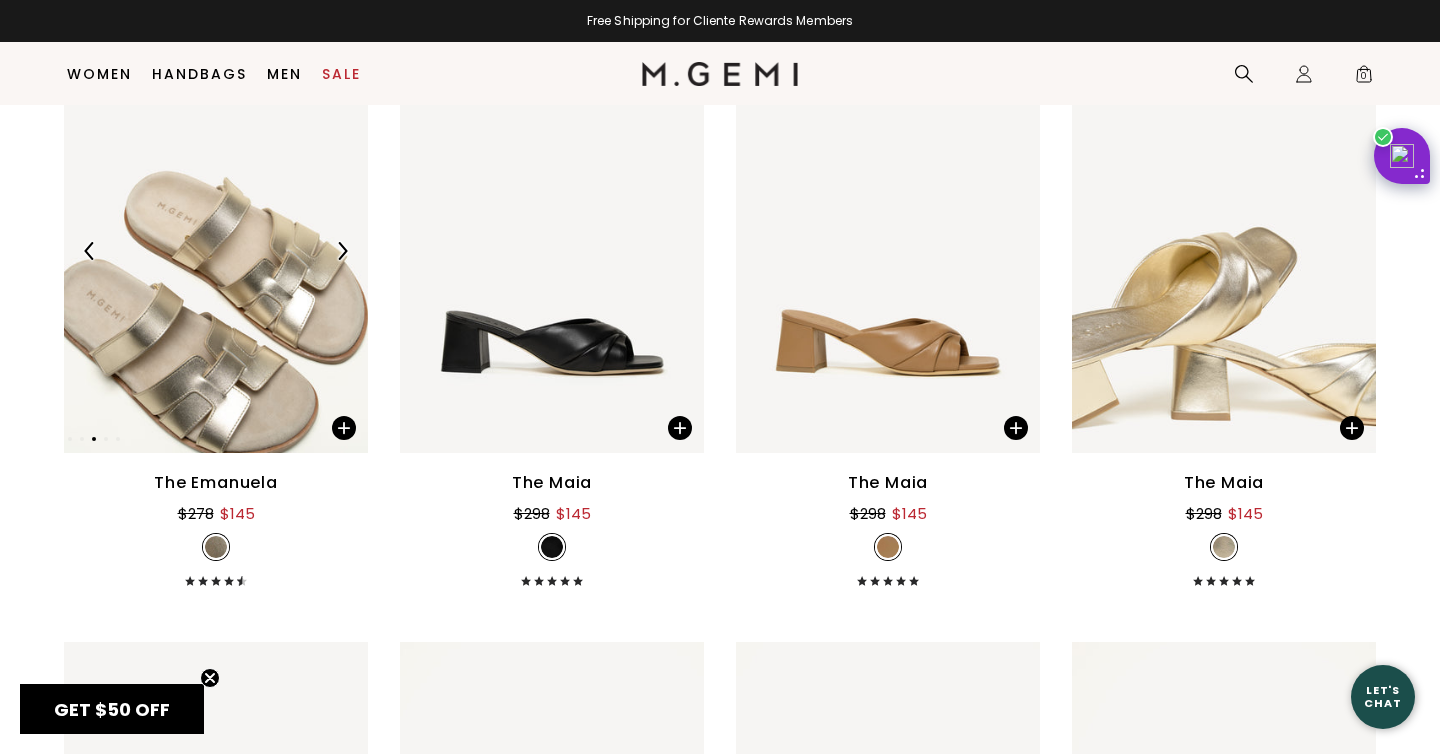 click at bounding box center [342, 251] 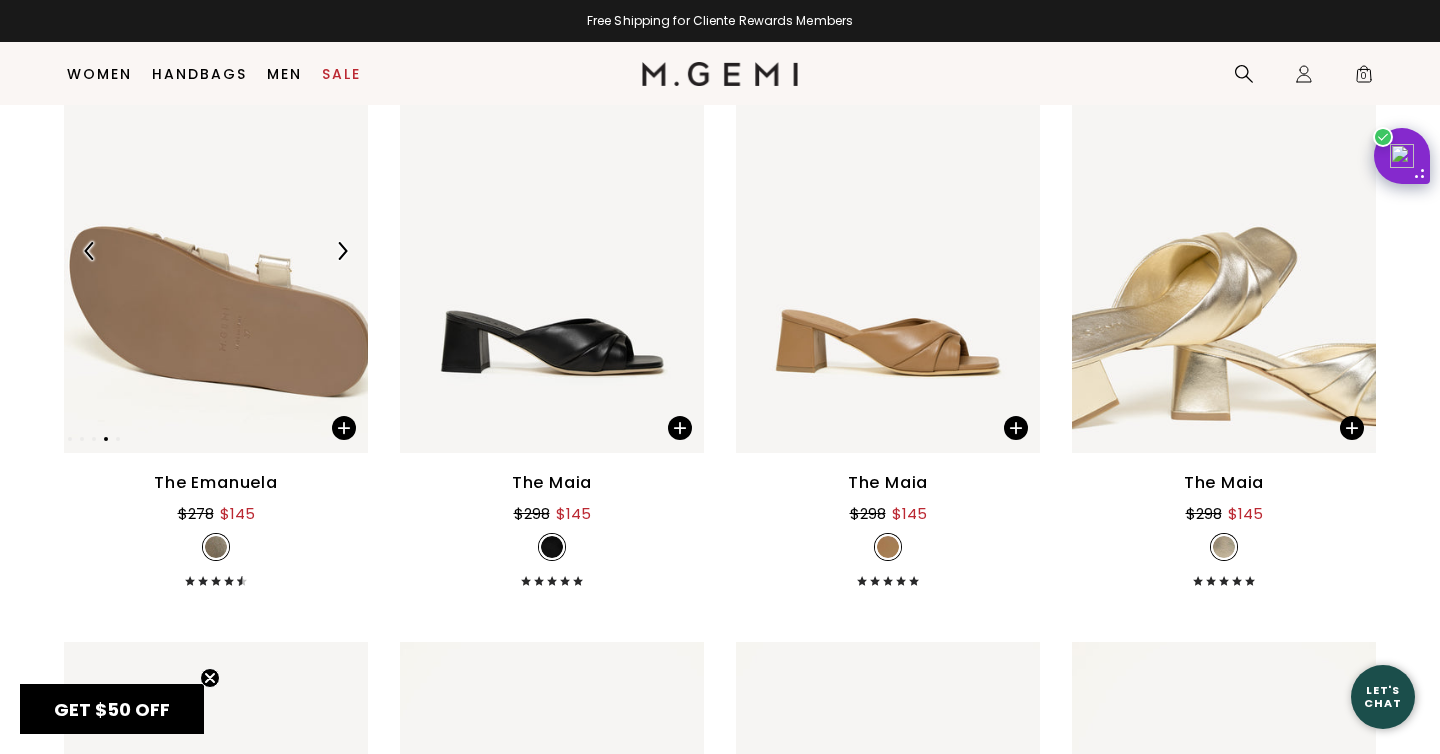 click at bounding box center (342, 251) 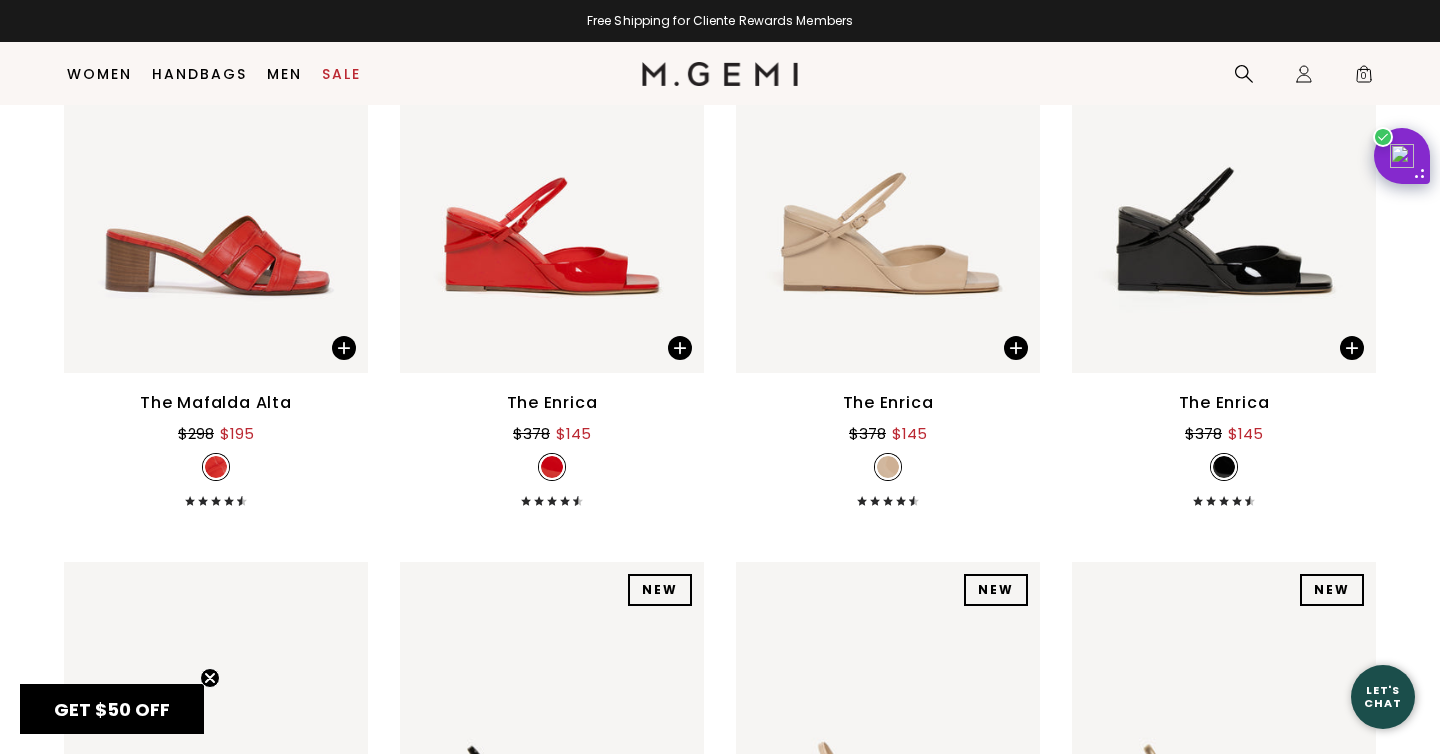 scroll, scrollTop: 8139, scrollLeft: 0, axis: vertical 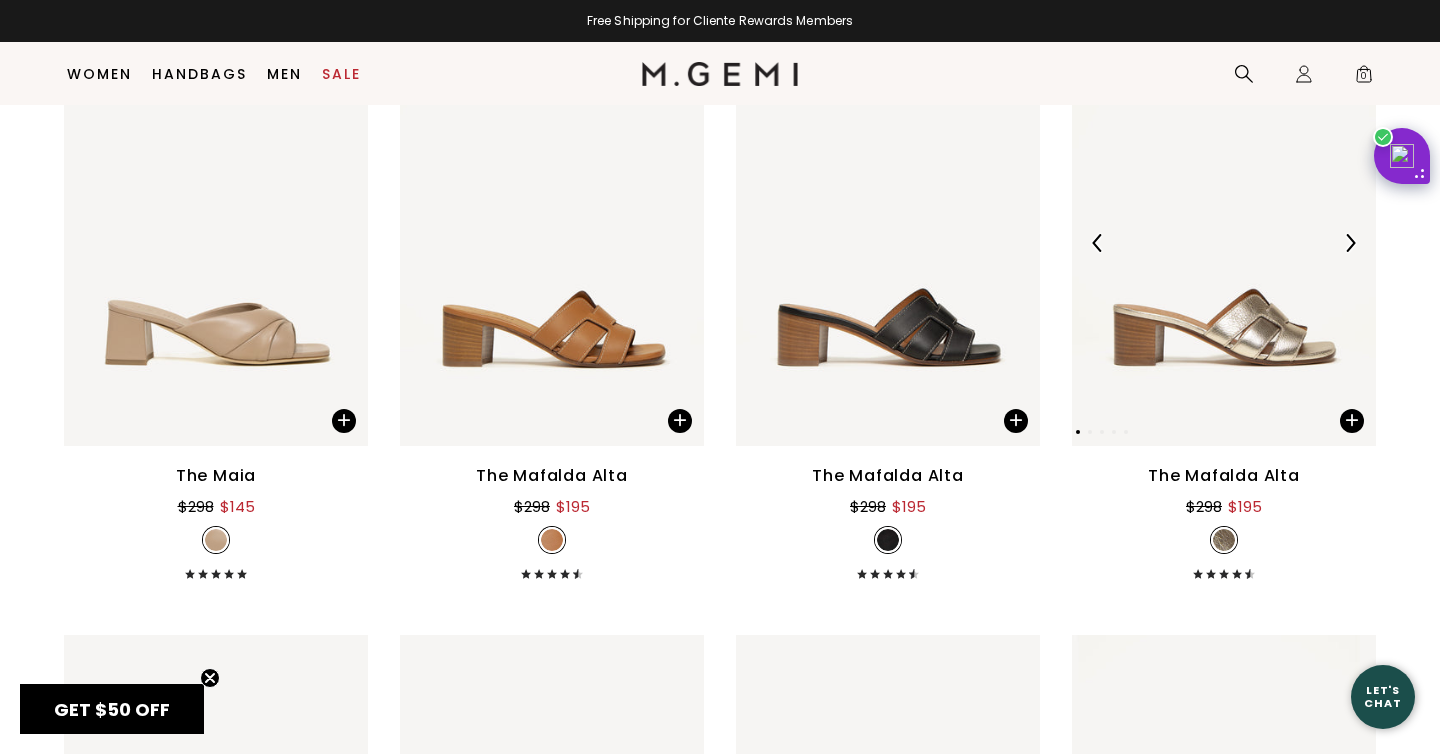 click at bounding box center [1350, 243] 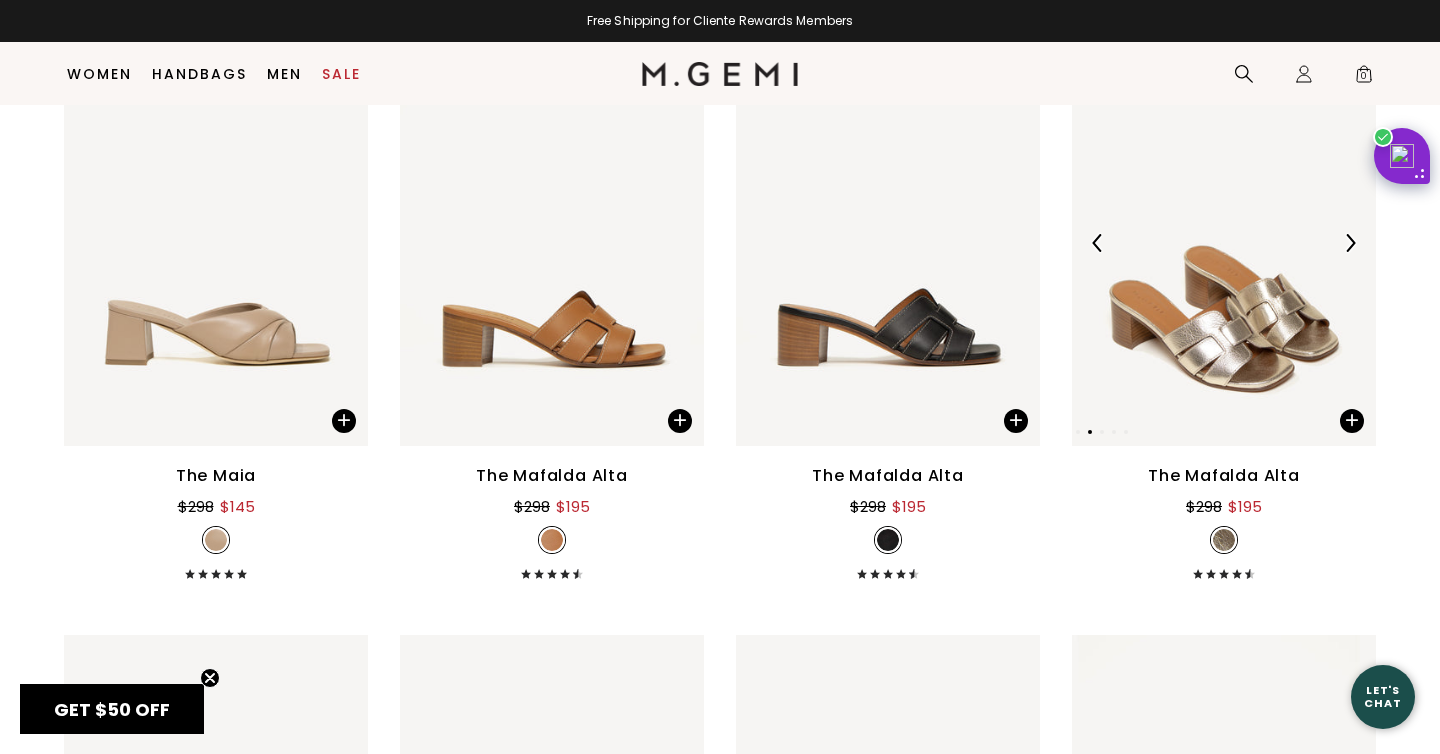 click at bounding box center [1350, 243] 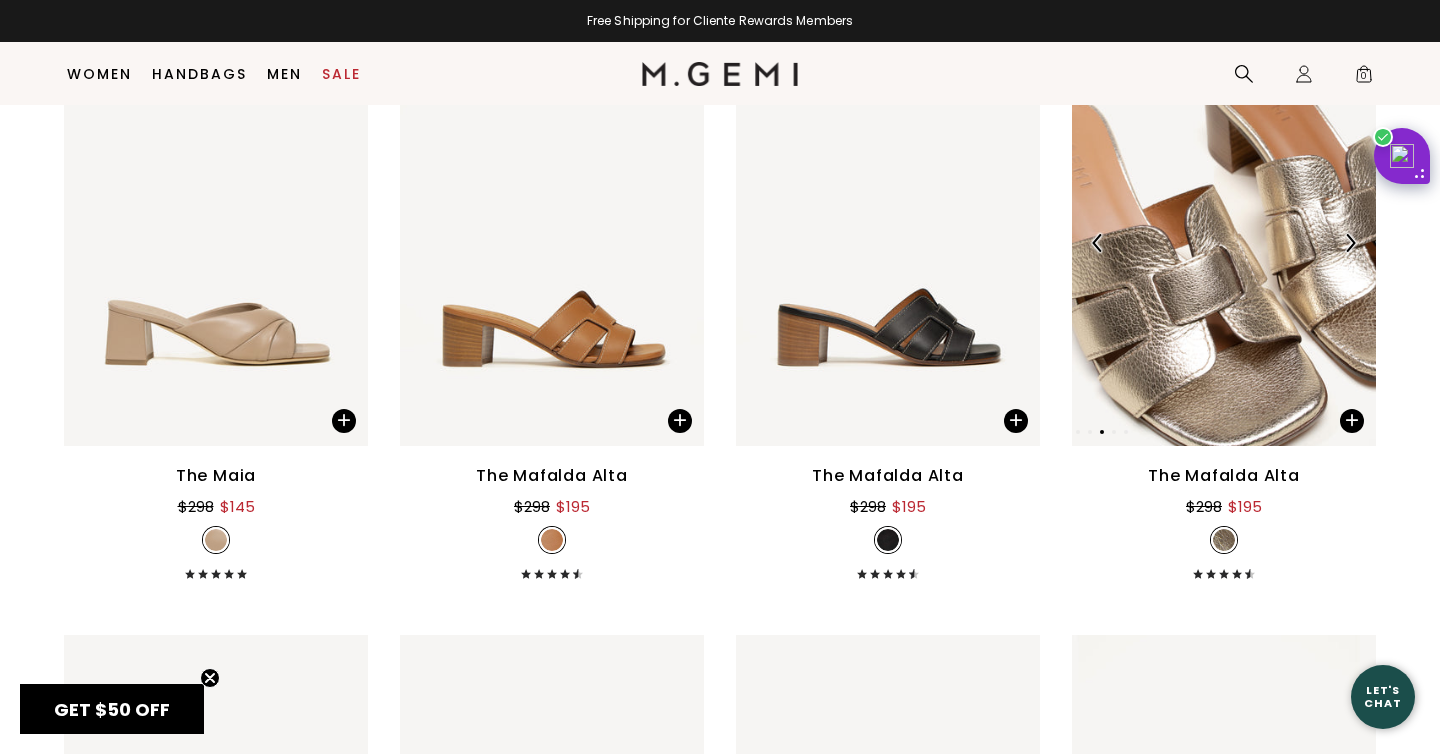 click at bounding box center [1350, 243] 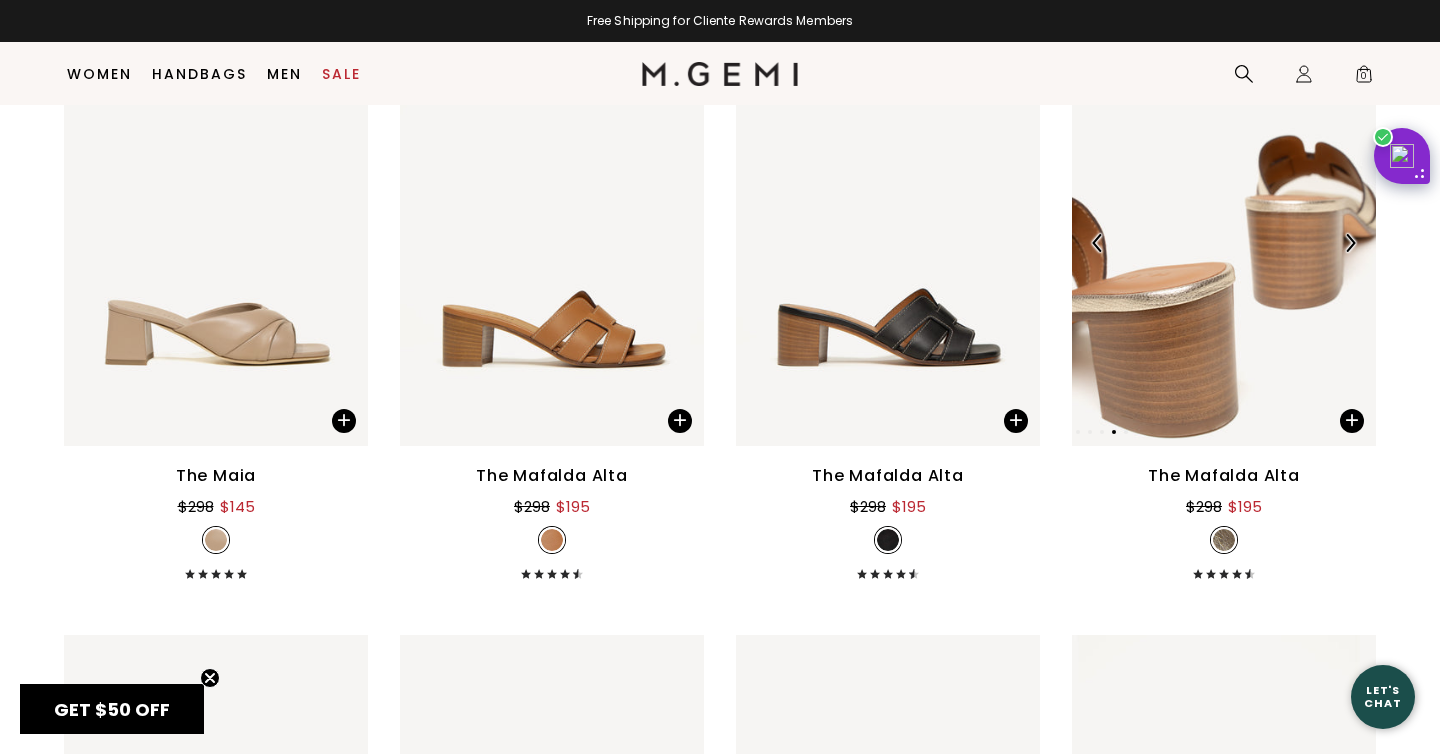 click at bounding box center (1350, 243) 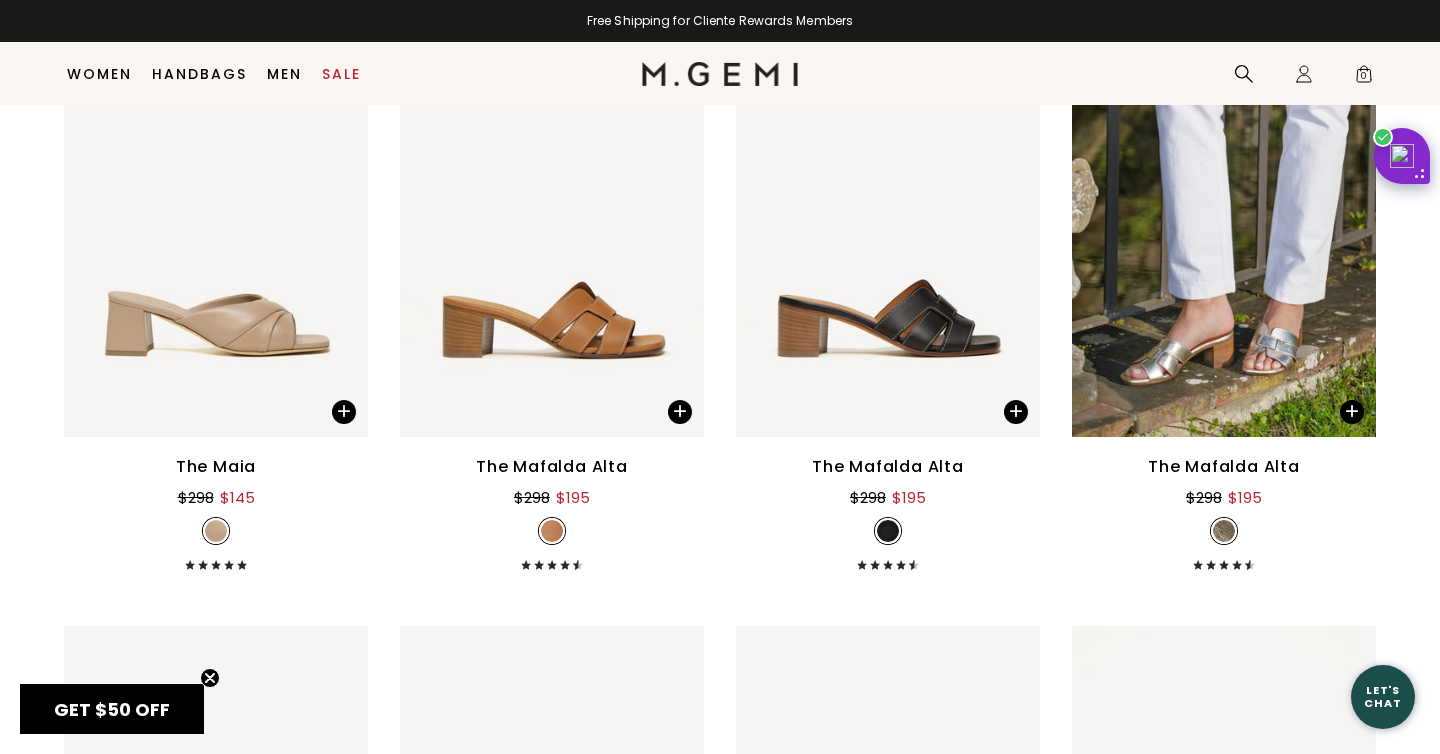 scroll, scrollTop: 8152, scrollLeft: 0, axis: vertical 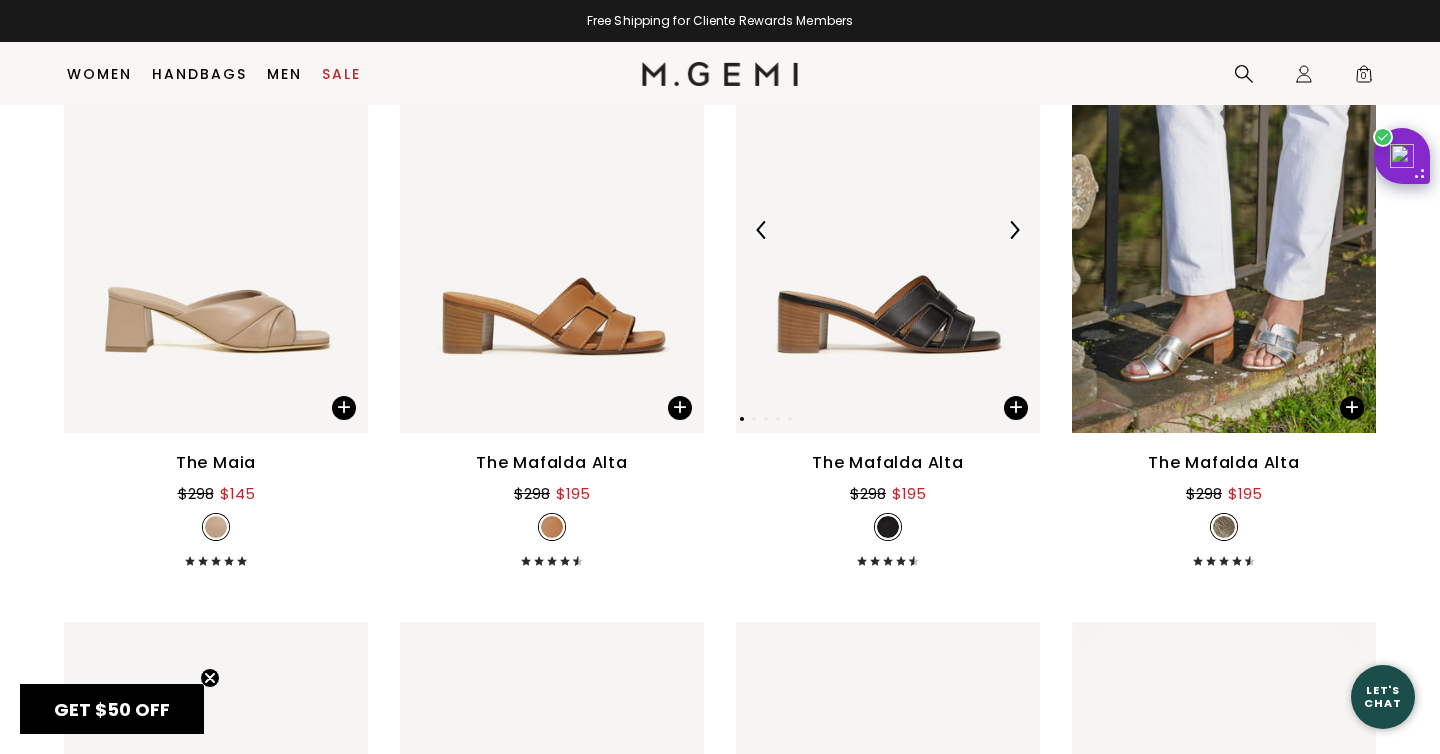 click at bounding box center (1014, 230) 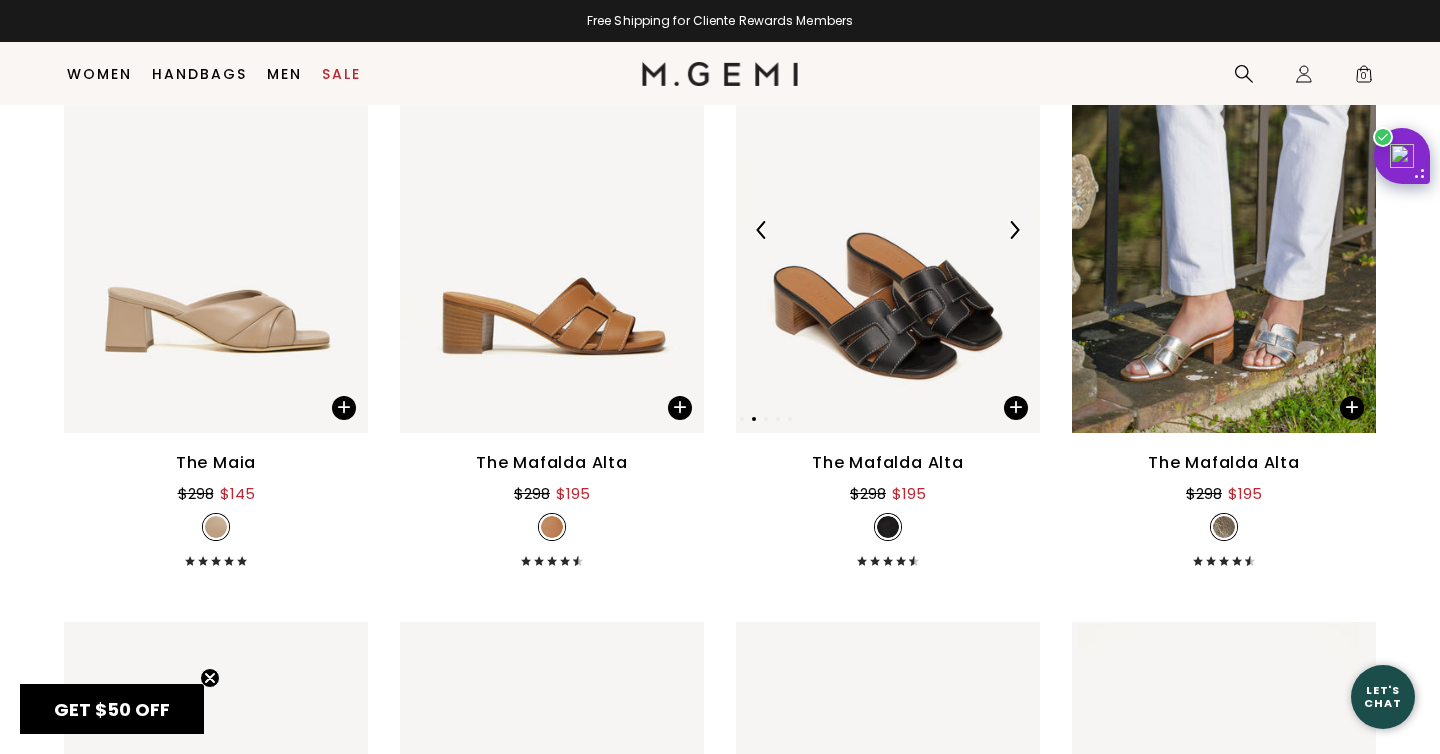 click at bounding box center [1014, 230] 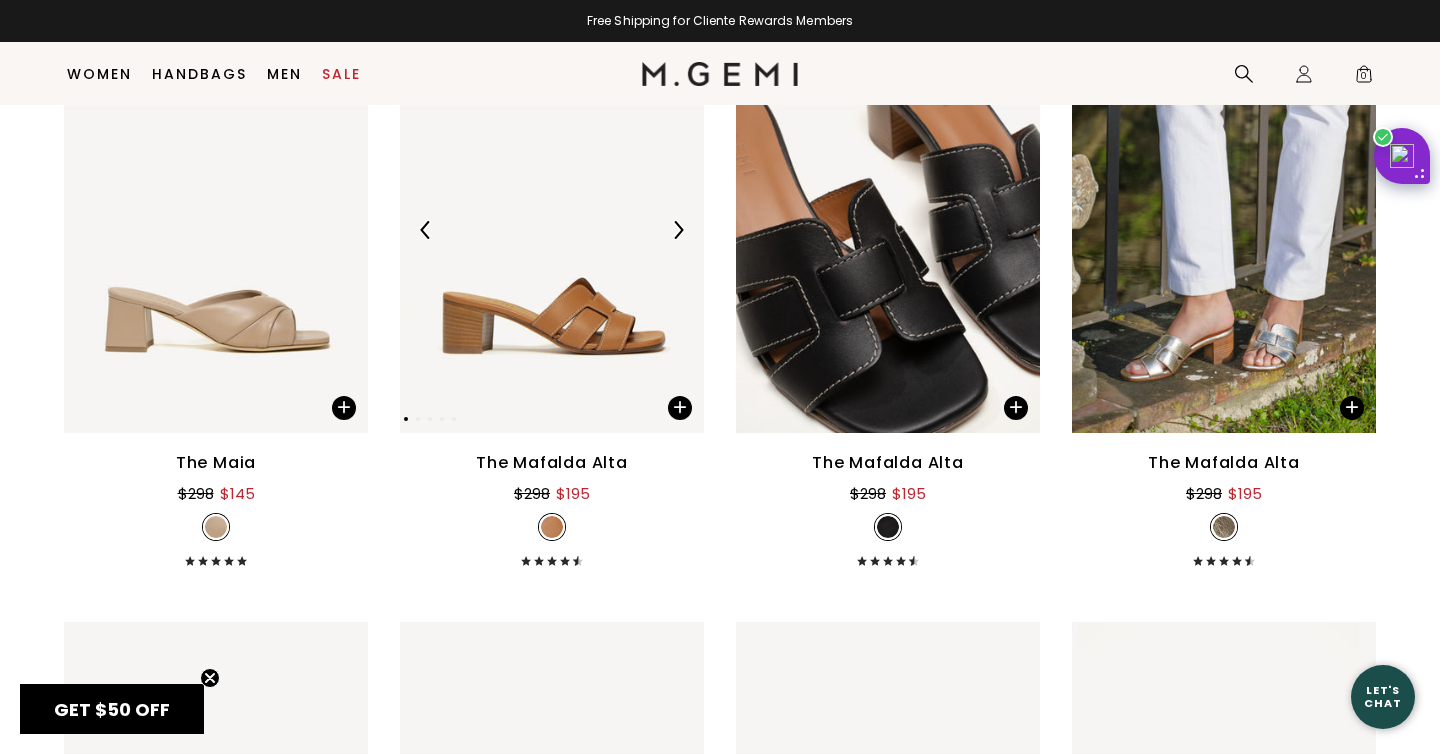 click at bounding box center [678, 230] 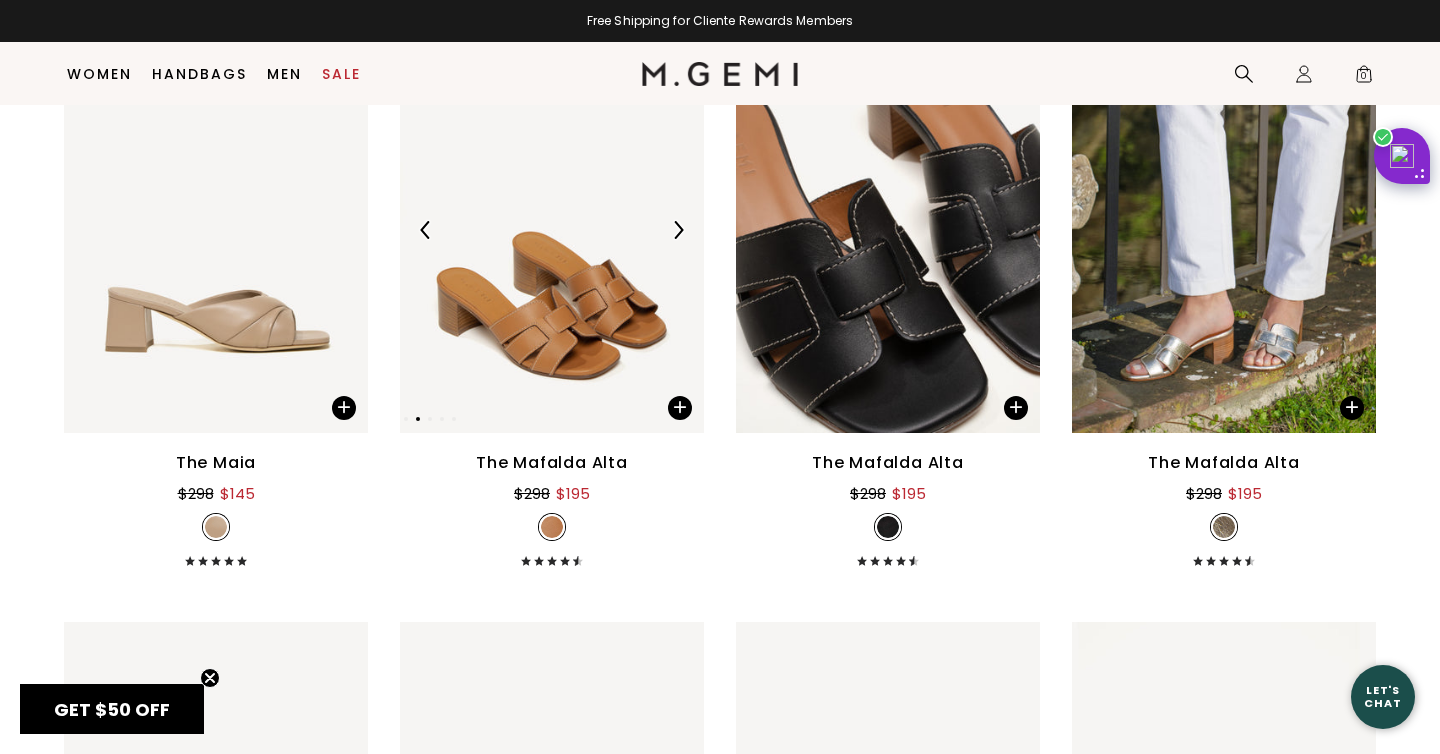 click at bounding box center (678, 230) 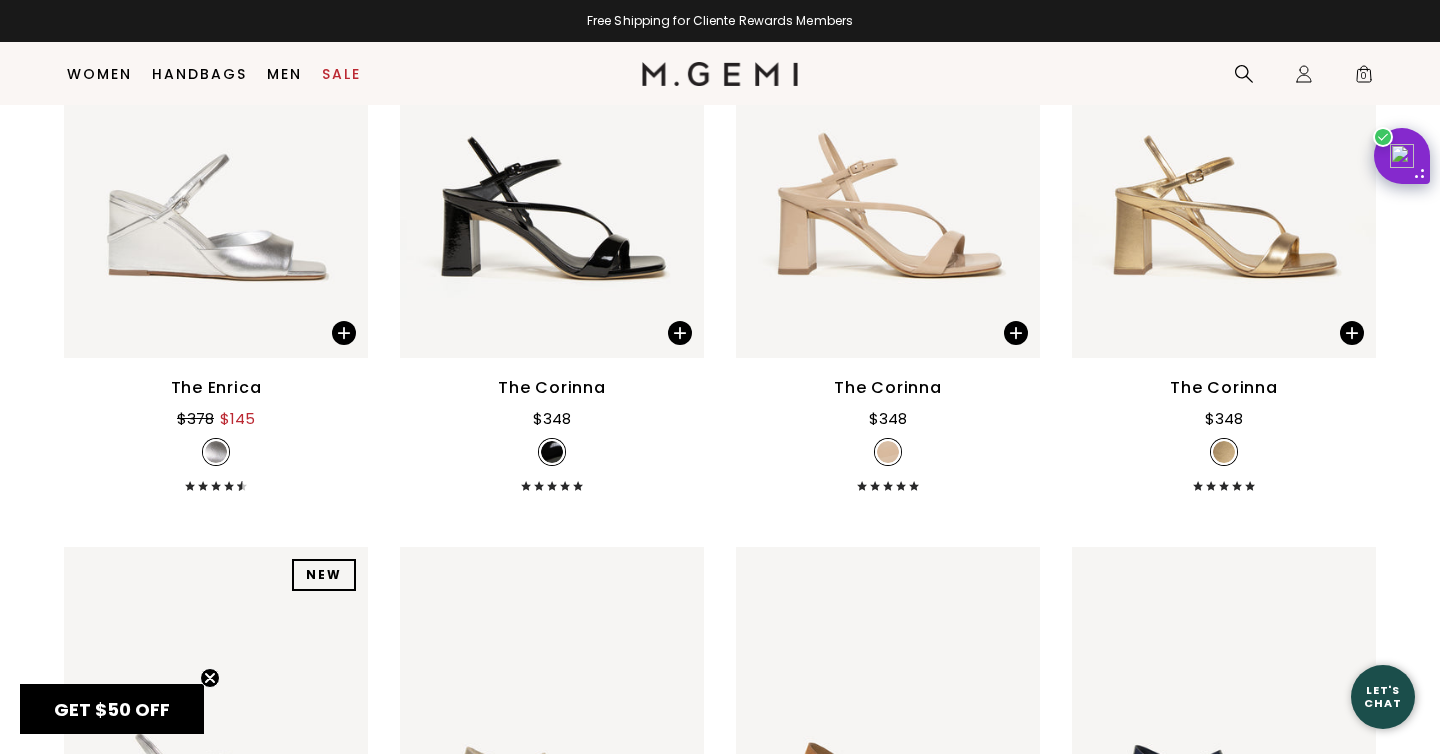 scroll, scrollTop: 9922, scrollLeft: 0, axis: vertical 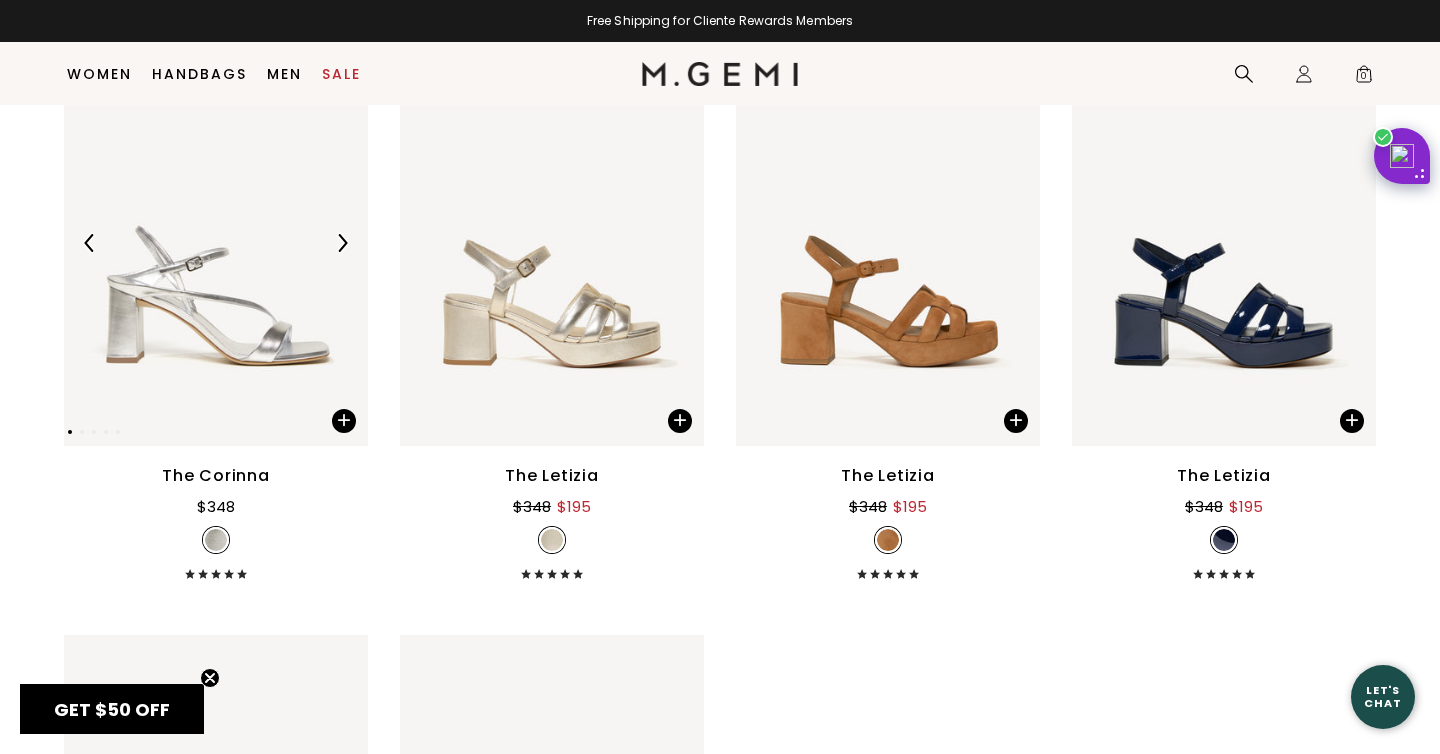 click at bounding box center (342, 243) 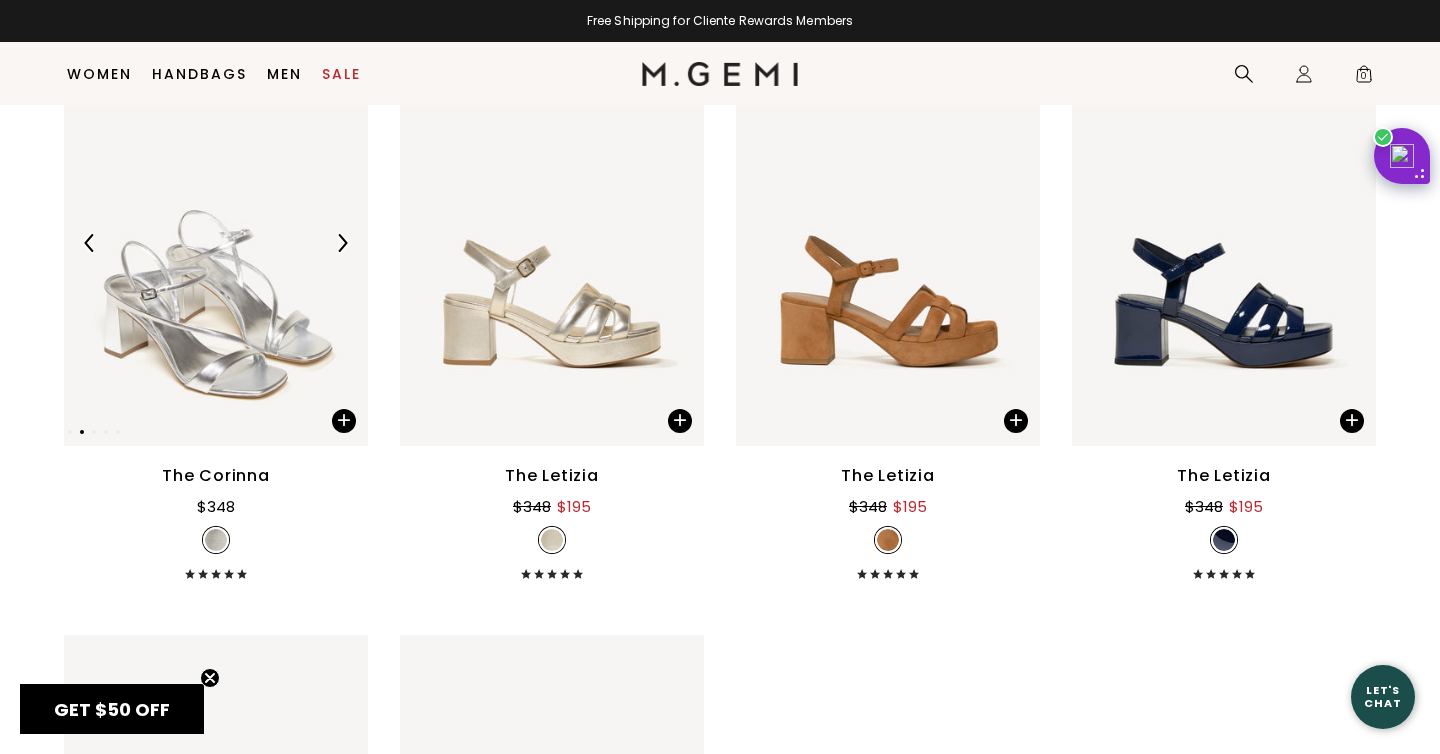 click at bounding box center (342, 243) 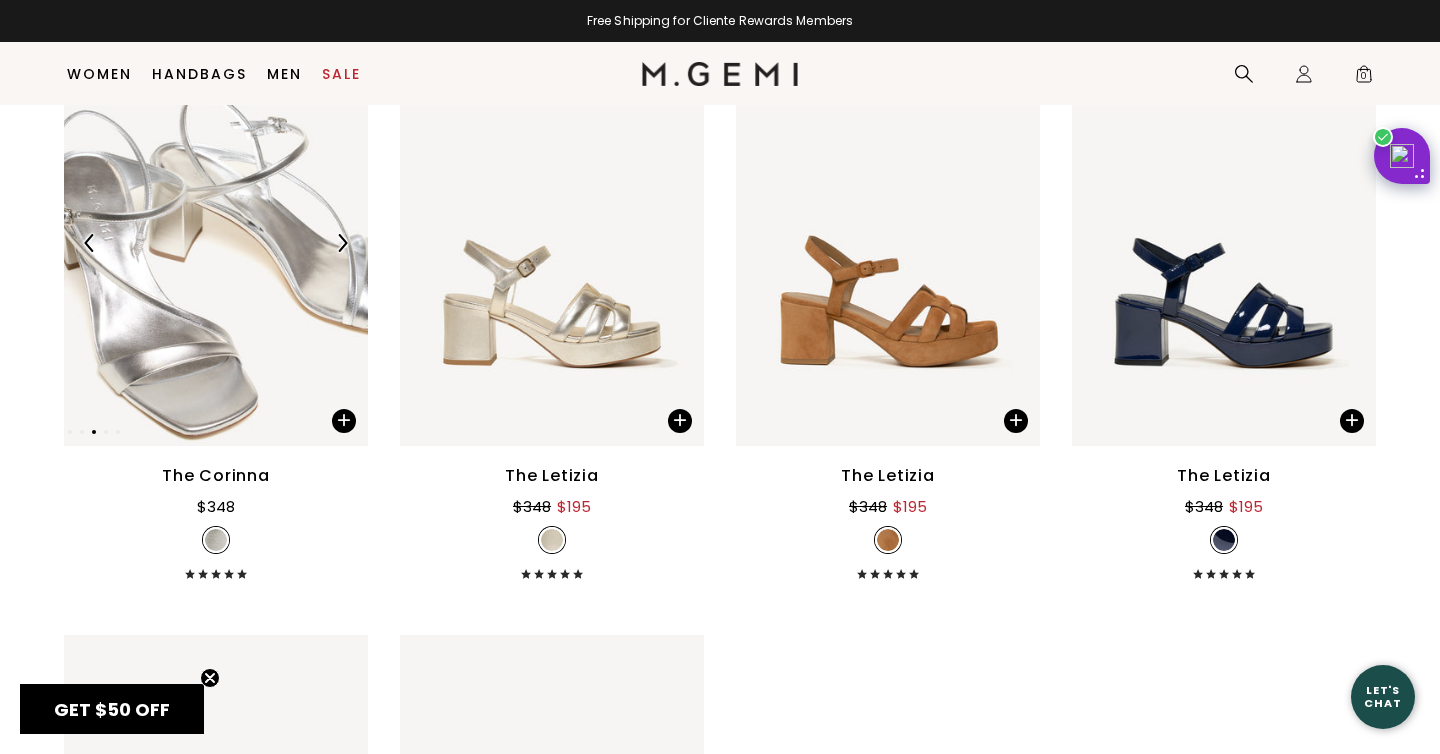click at bounding box center [342, 243] 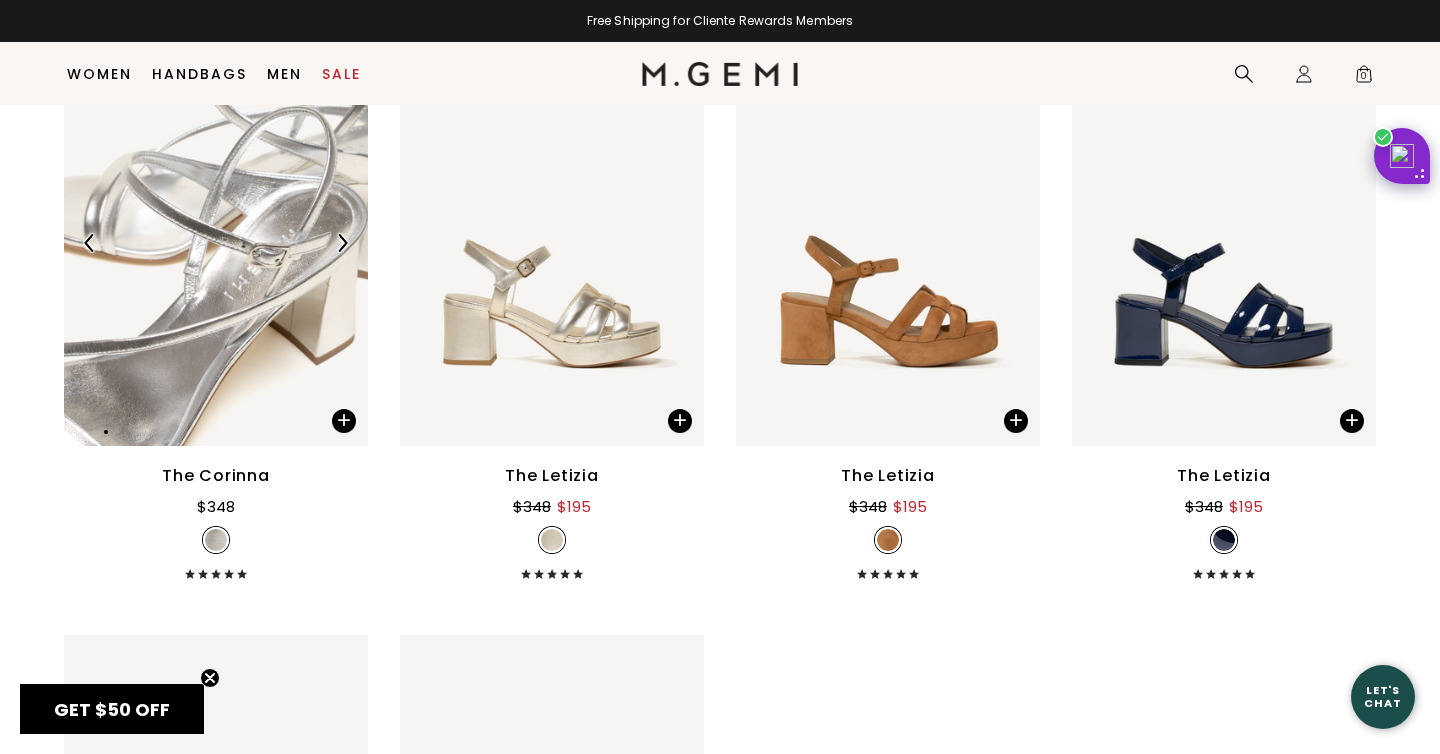 click at bounding box center (342, 243) 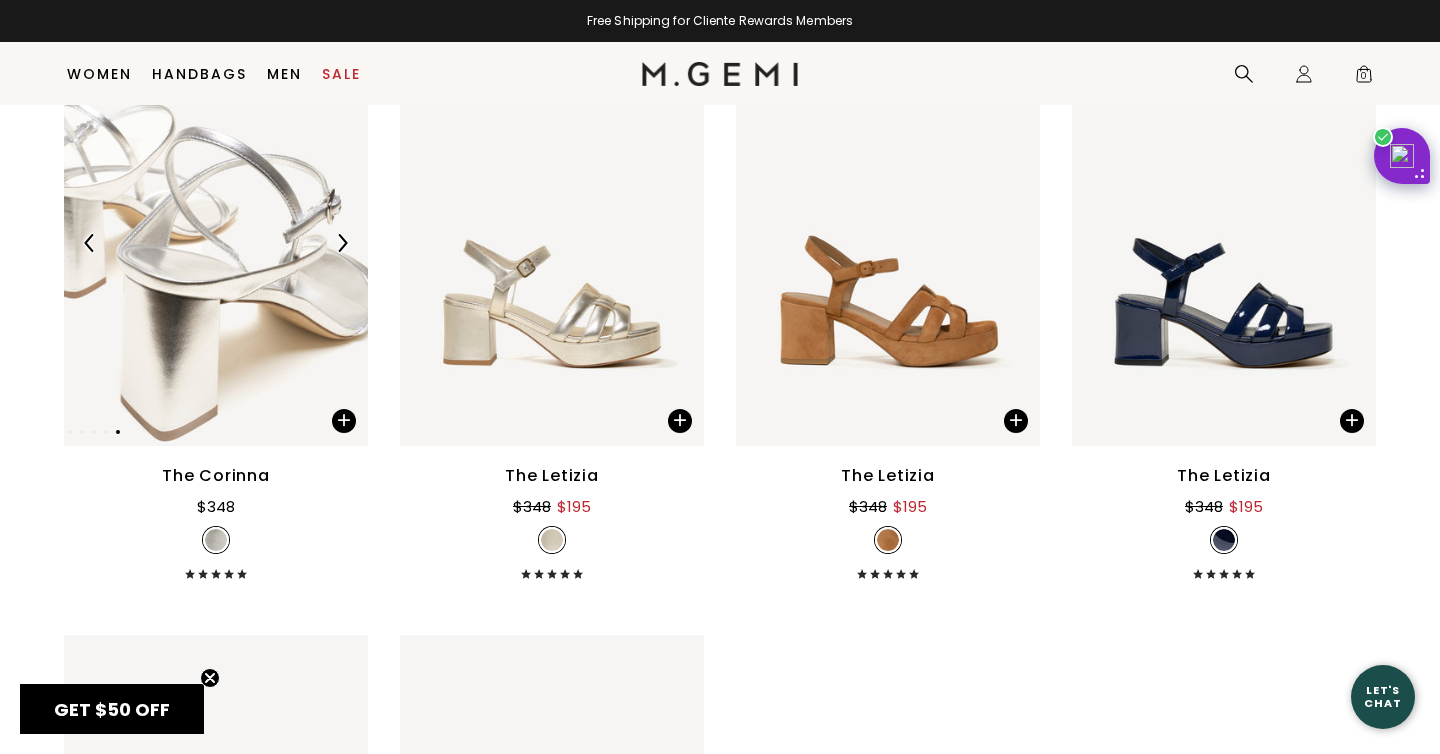 click at bounding box center (342, 243) 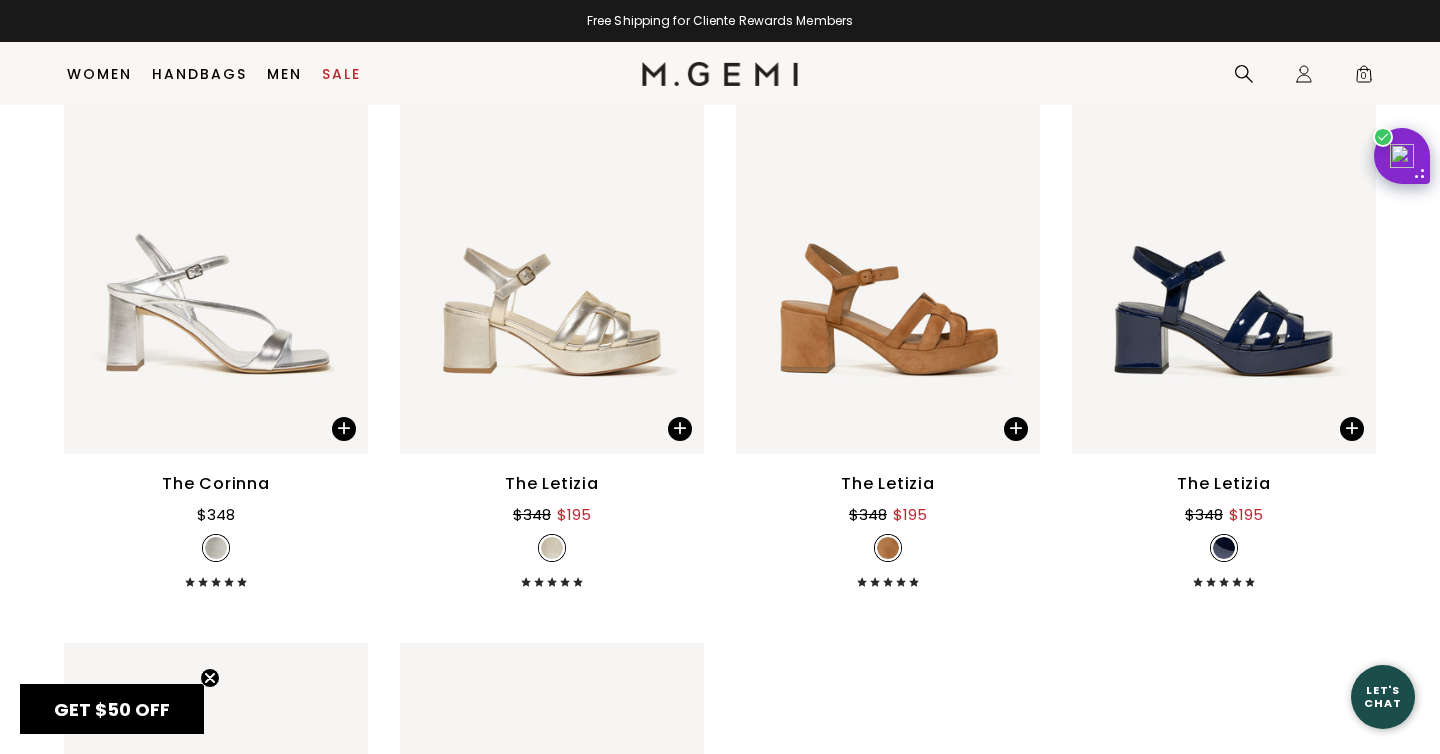 scroll, scrollTop: 9248, scrollLeft: 0, axis: vertical 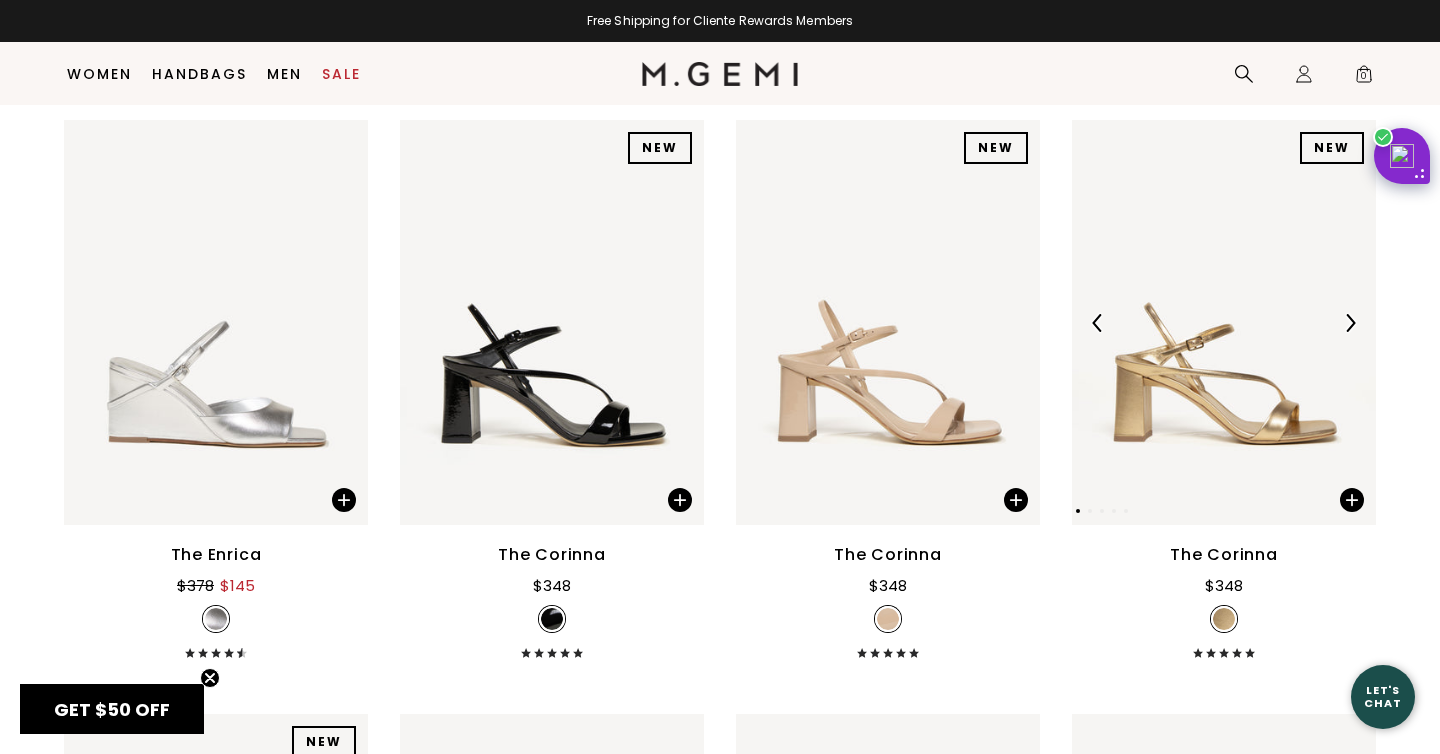click at bounding box center [1350, 323] 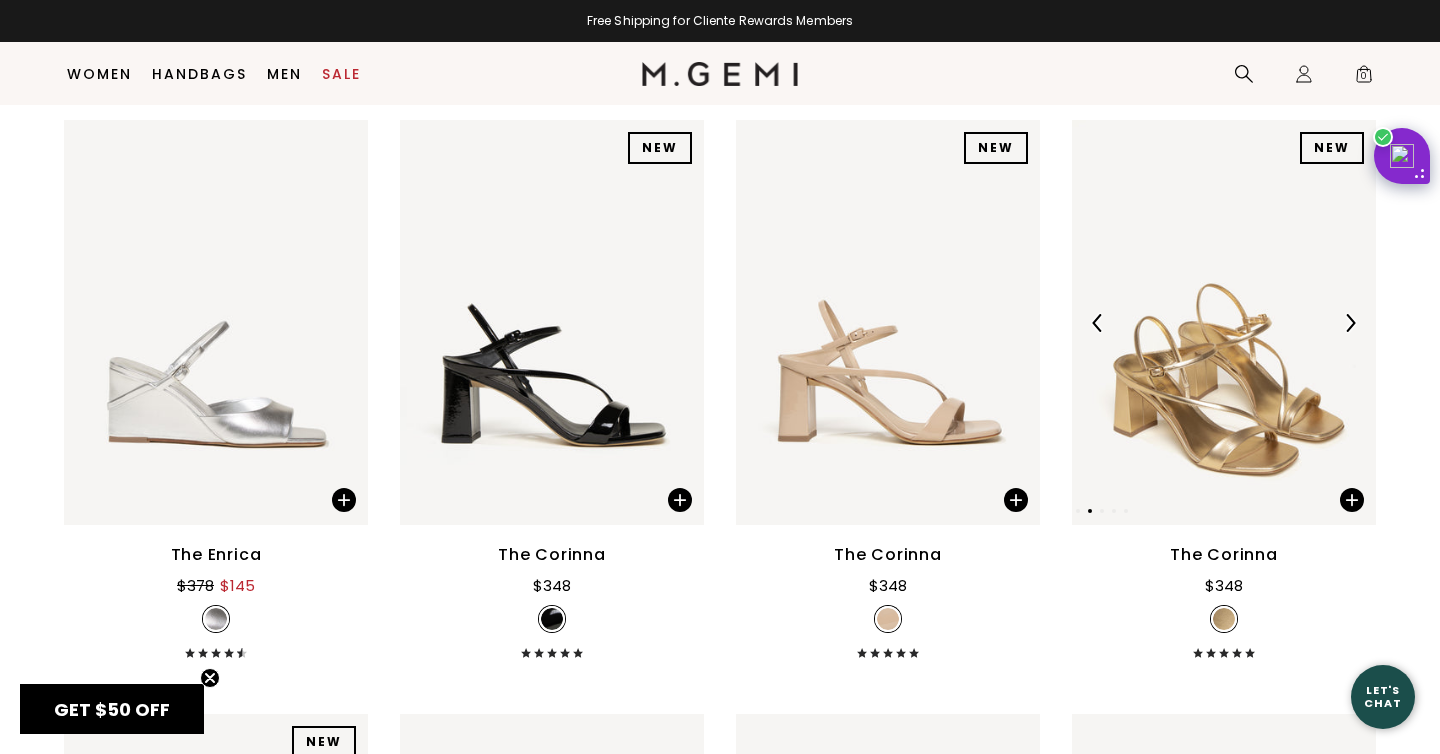 click at bounding box center (1350, 323) 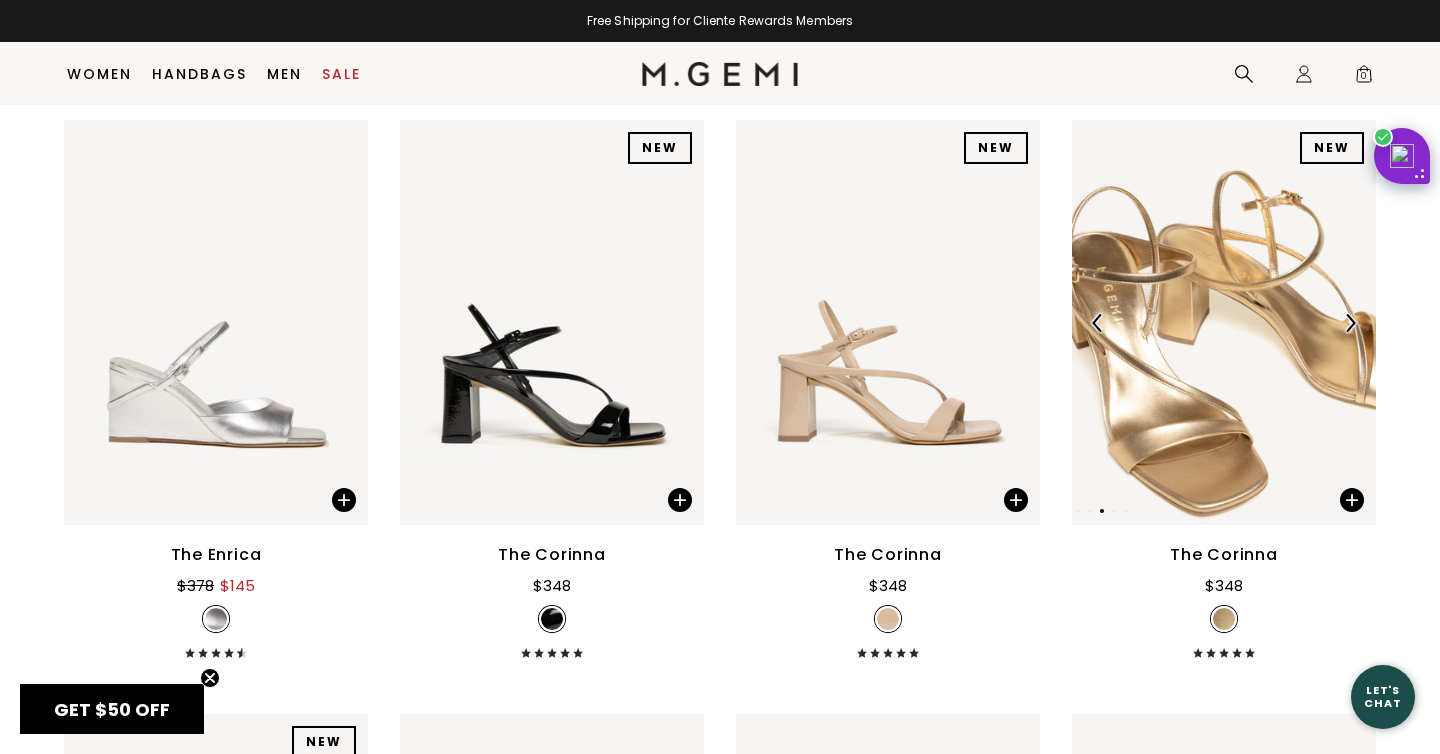 click at bounding box center [1350, 323] 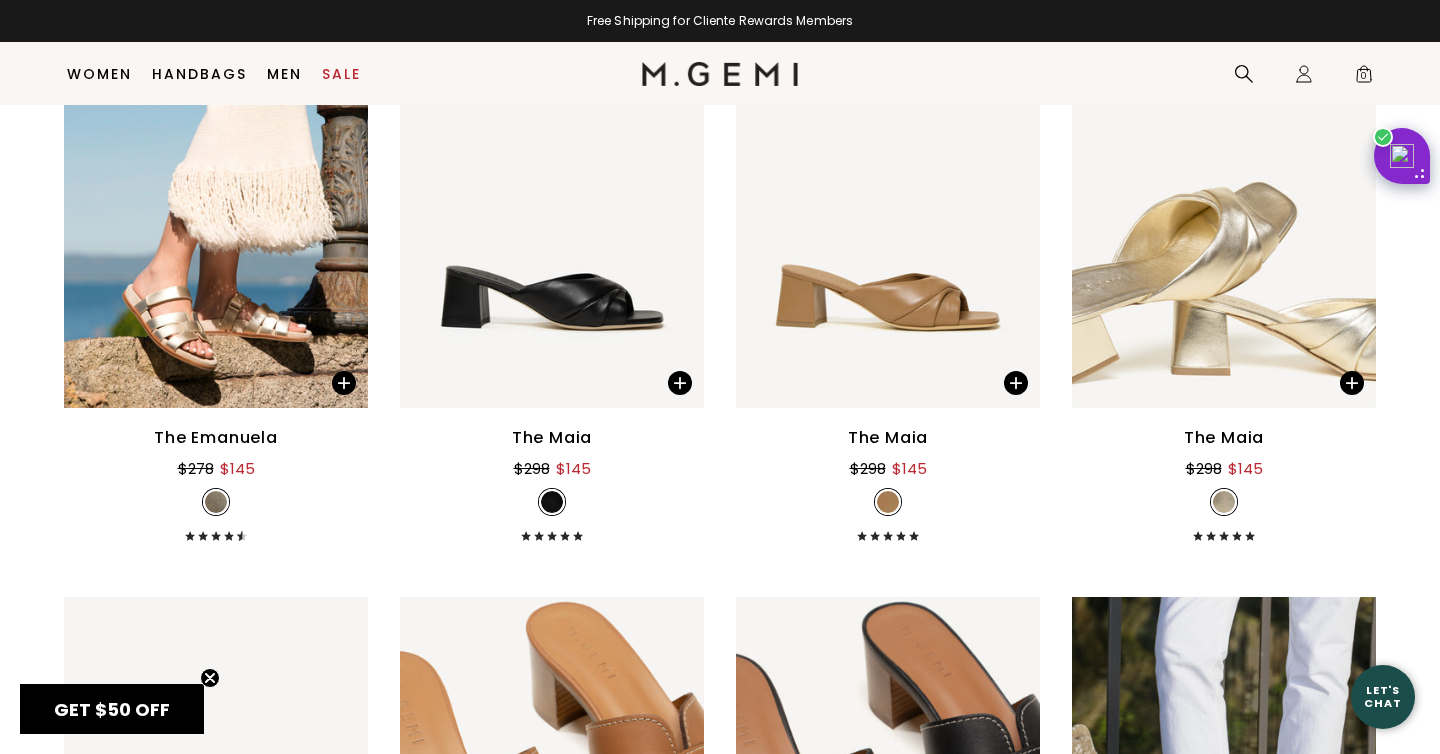 scroll, scrollTop: 7554, scrollLeft: 0, axis: vertical 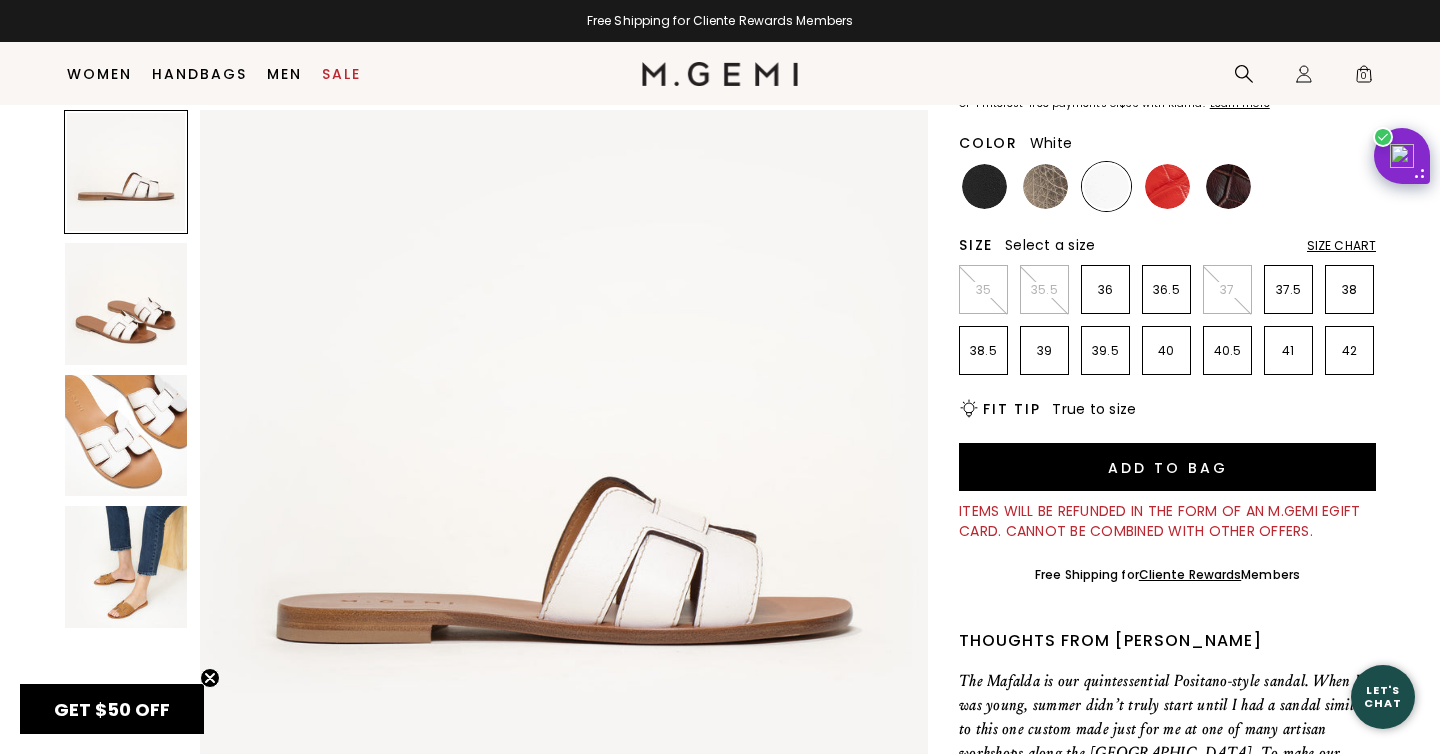 click at bounding box center [126, 436] 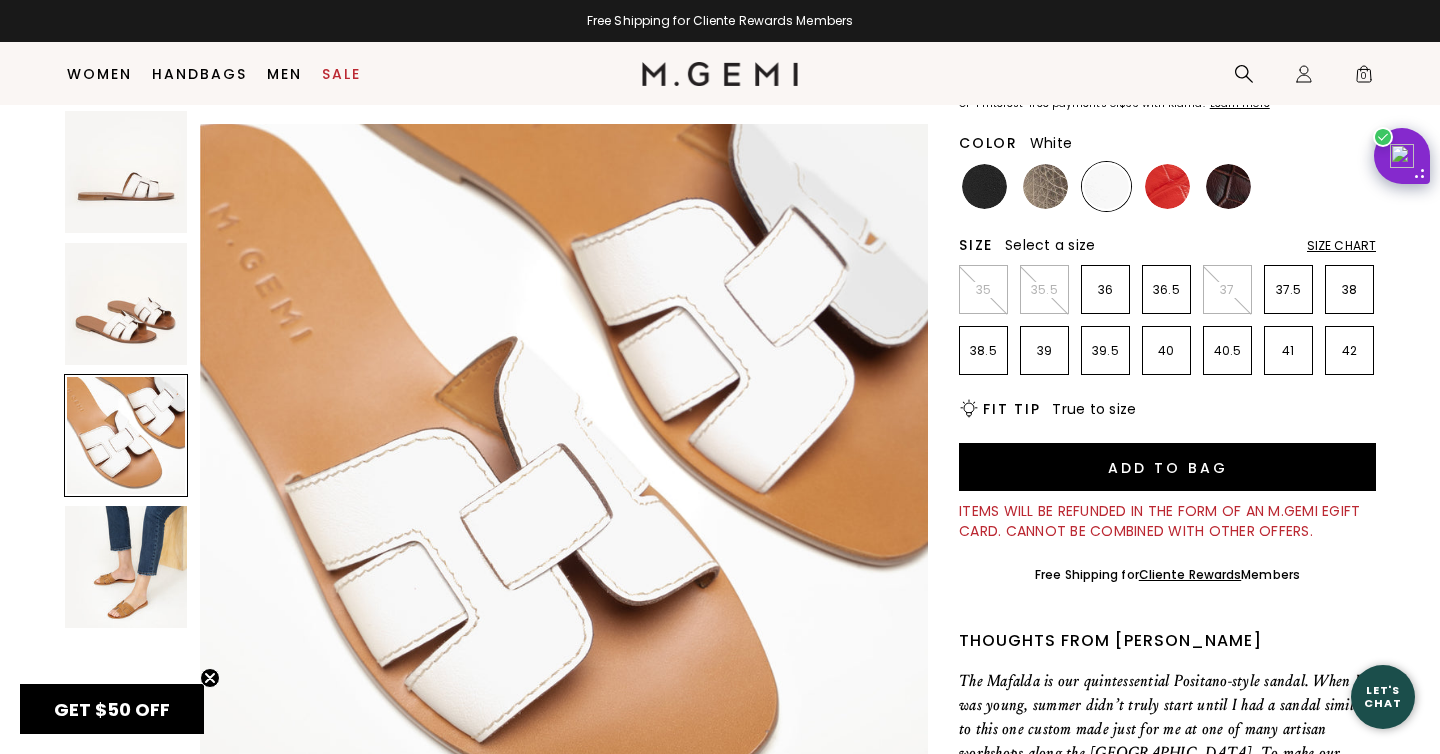 scroll, scrollTop: 1496, scrollLeft: 0, axis: vertical 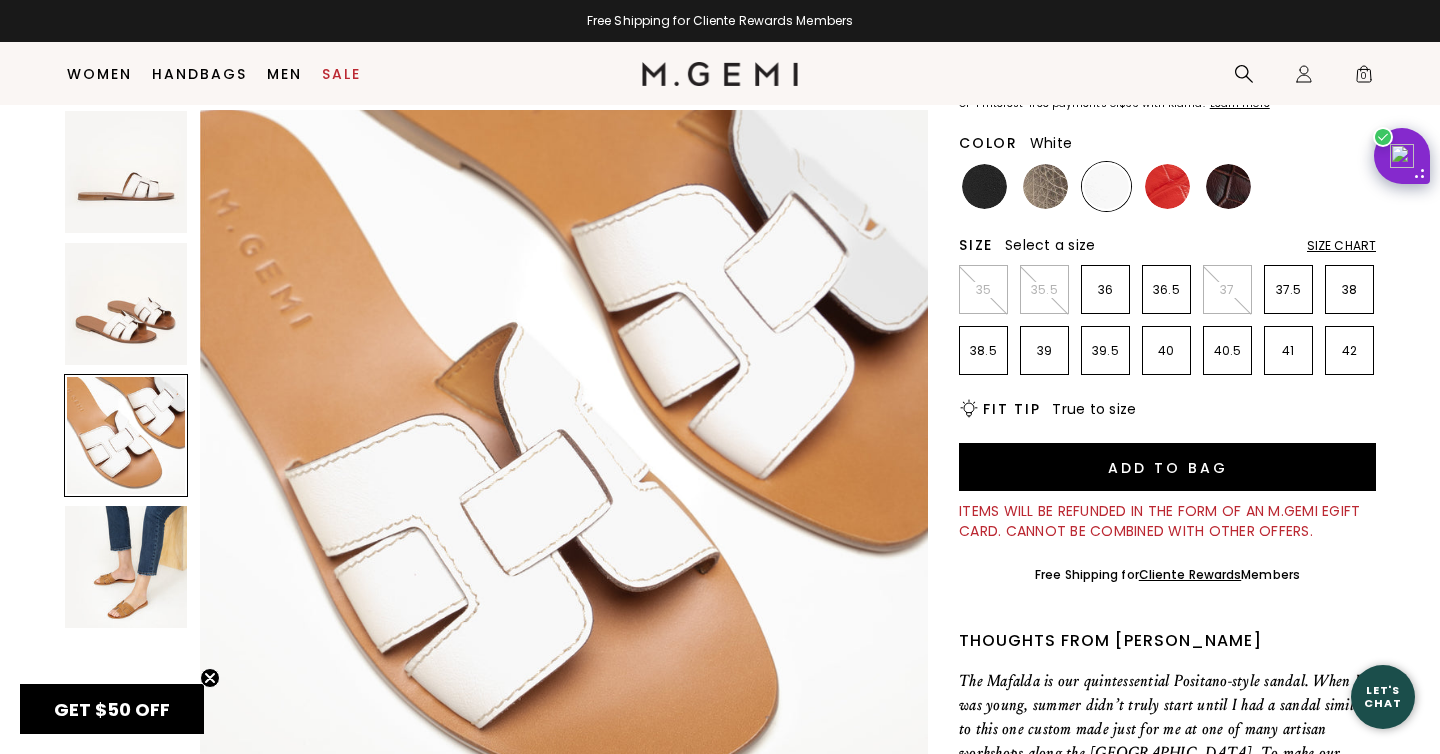 click at bounding box center (126, 567) 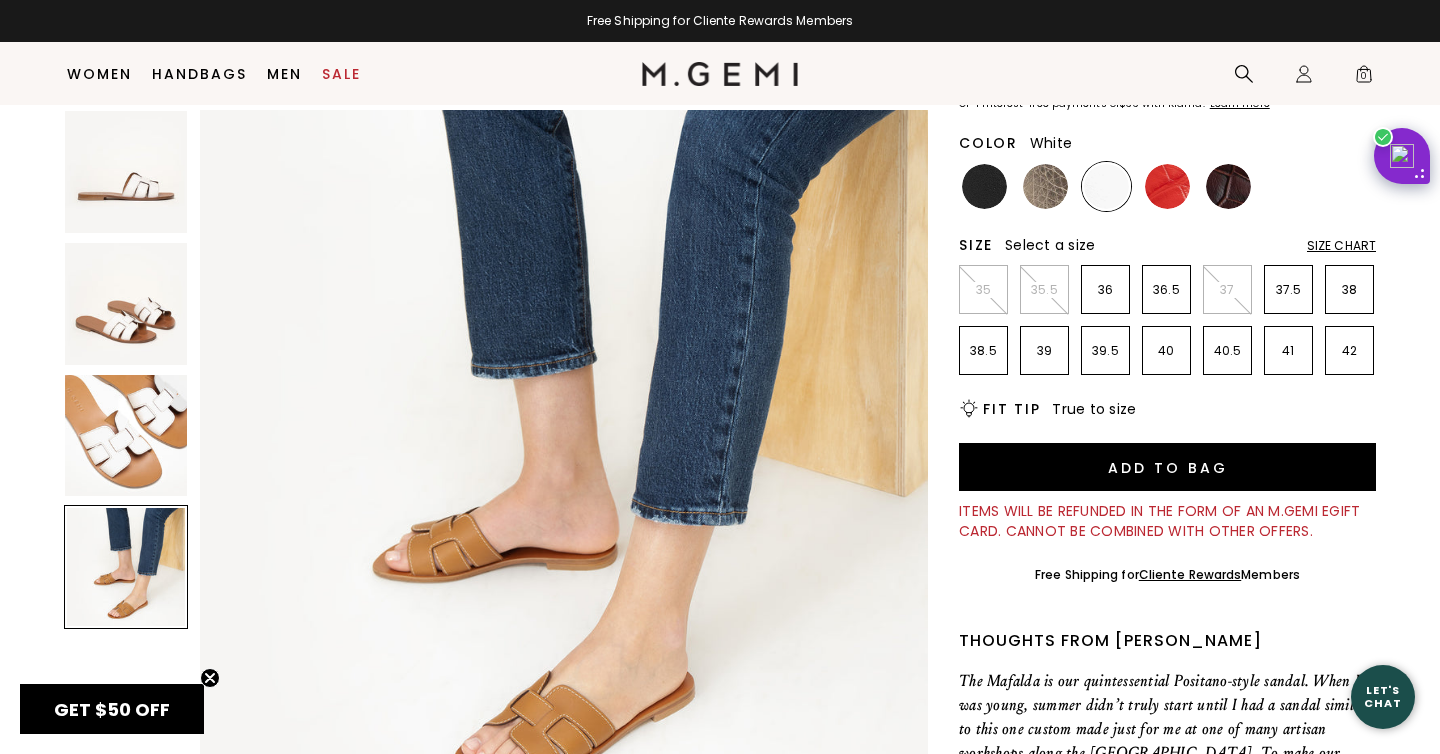 scroll, scrollTop: 2265, scrollLeft: 0, axis: vertical 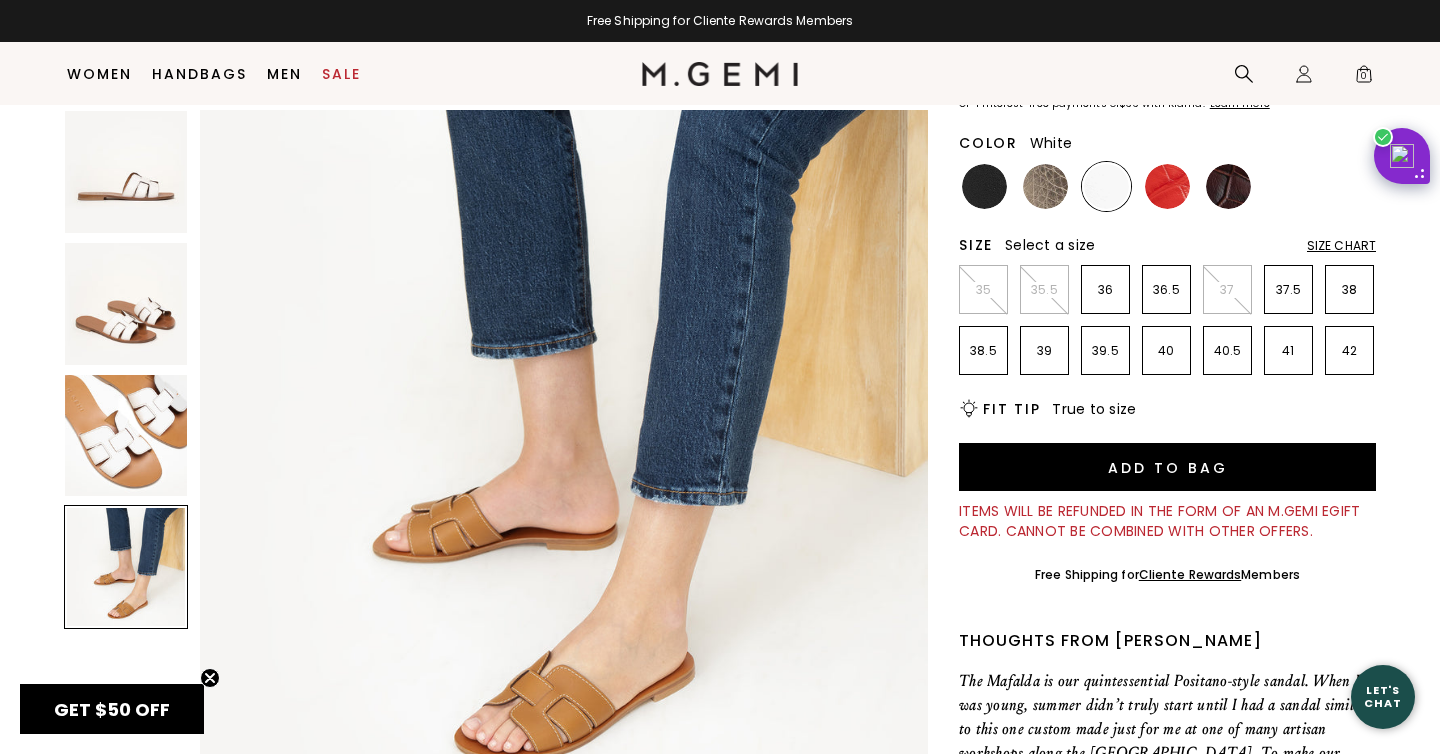 click at bounding box center [126, 436] 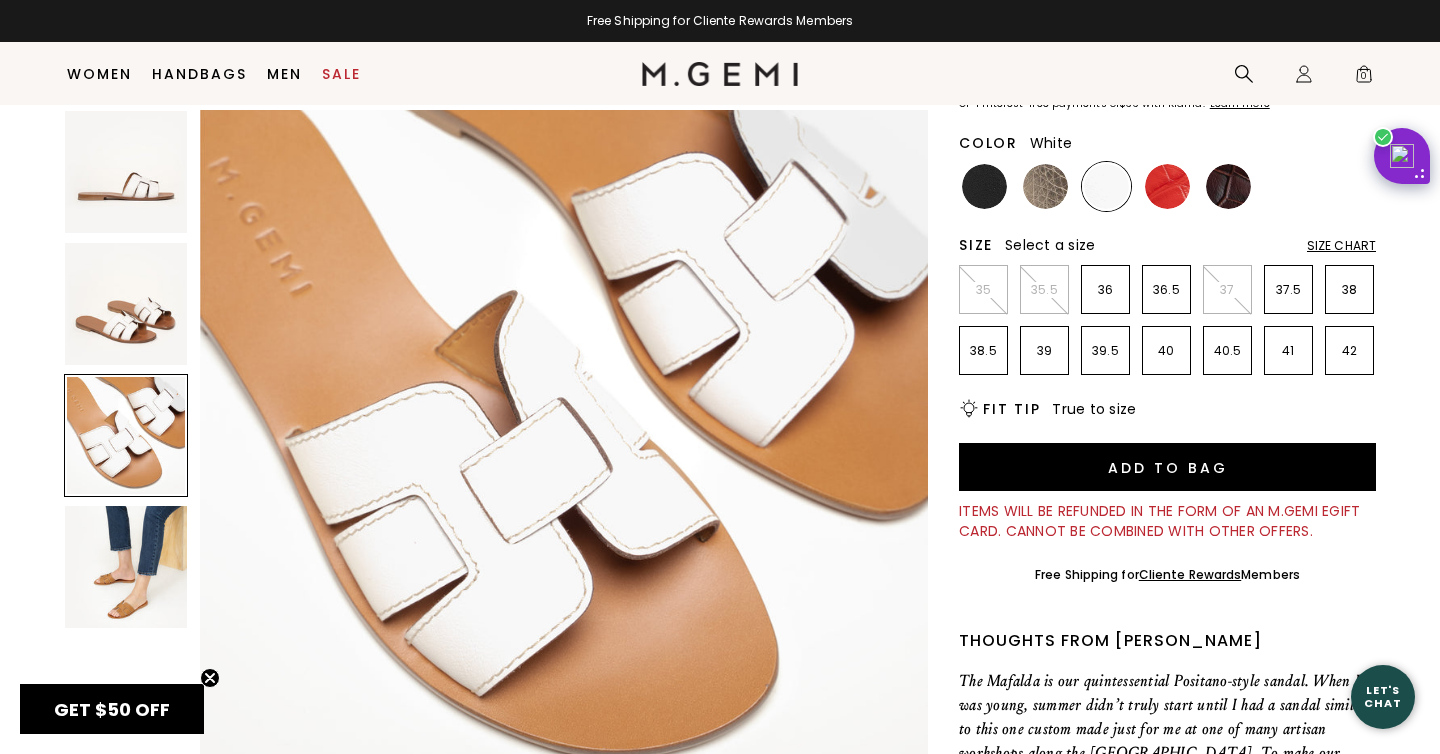 scroll, scrollTop: 1496, scrollLeft: 0, axis: vertical 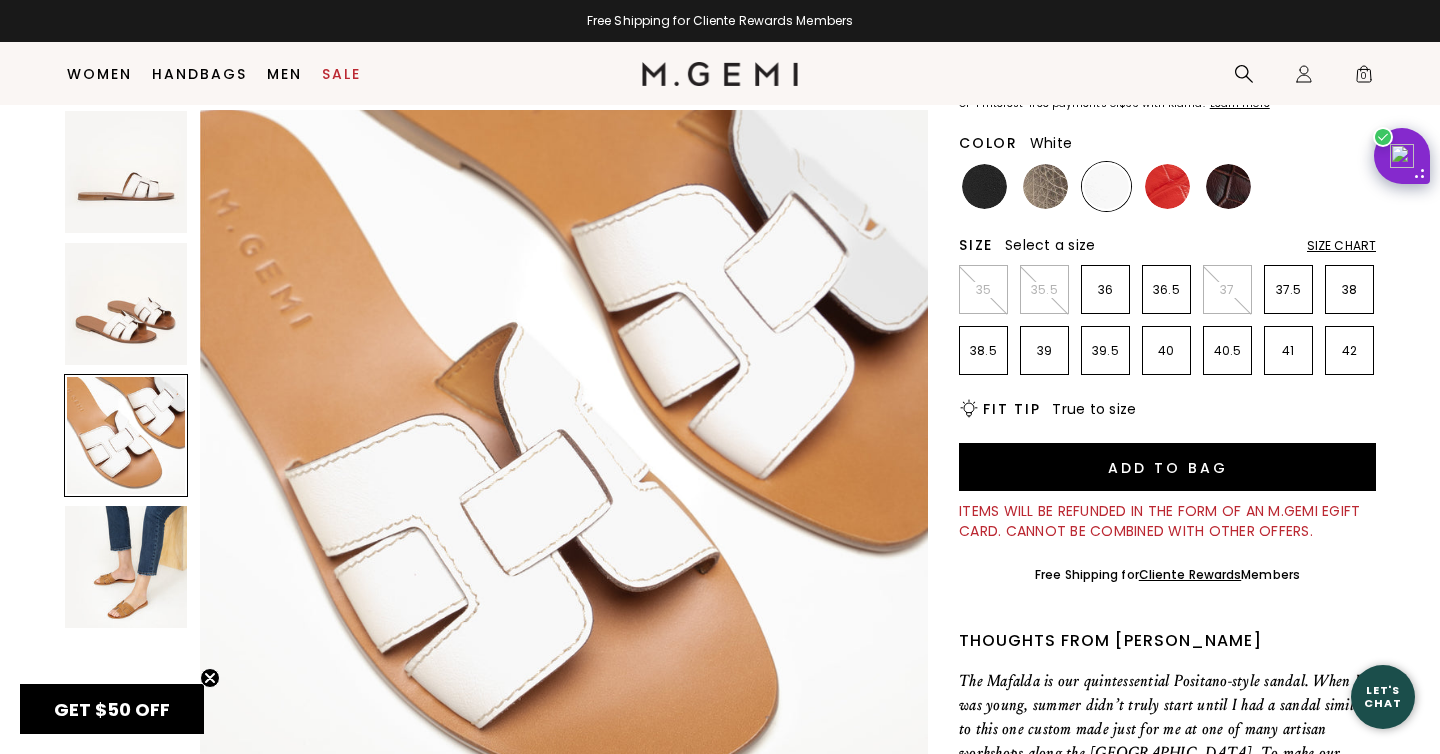 click at bounding box center [126, 304] 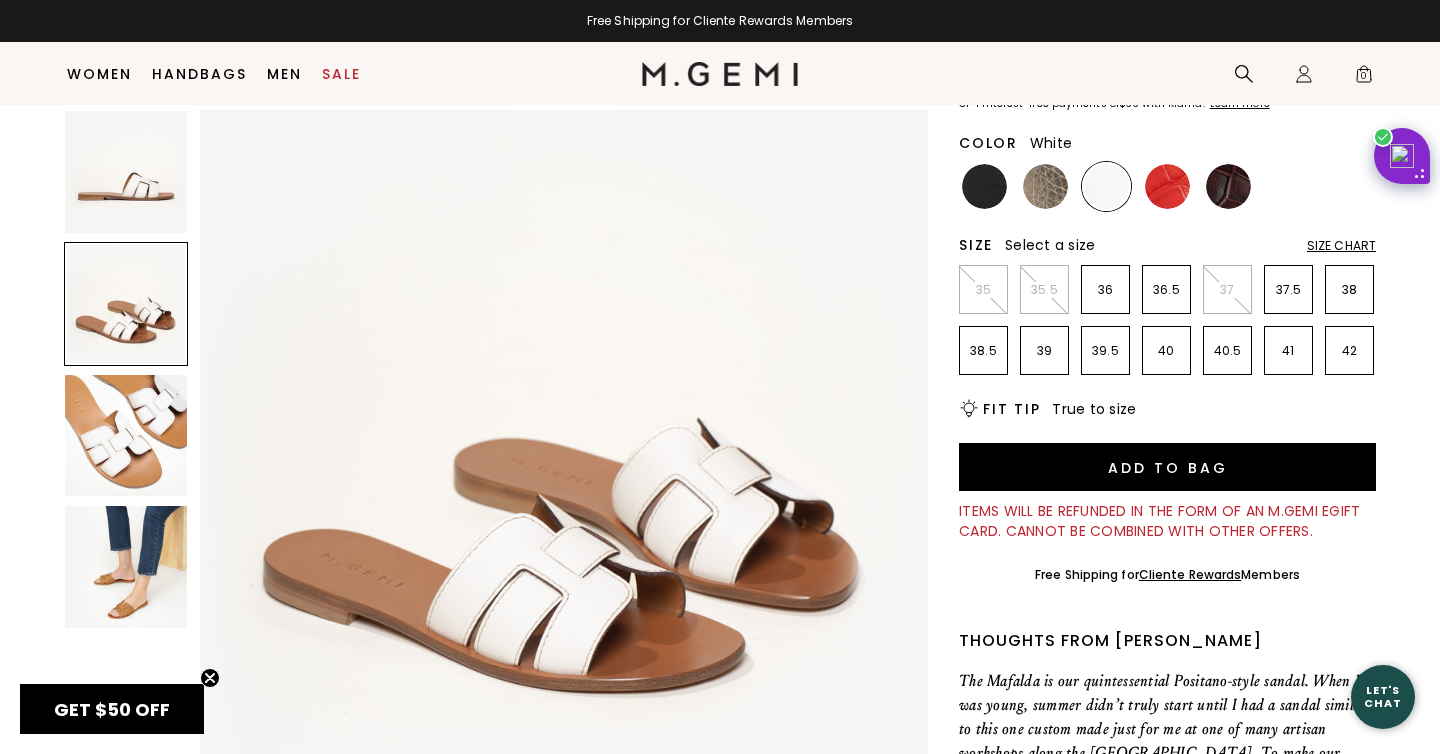scroll, scrollTop: 748, scrollLeft: 0, axis: vertical 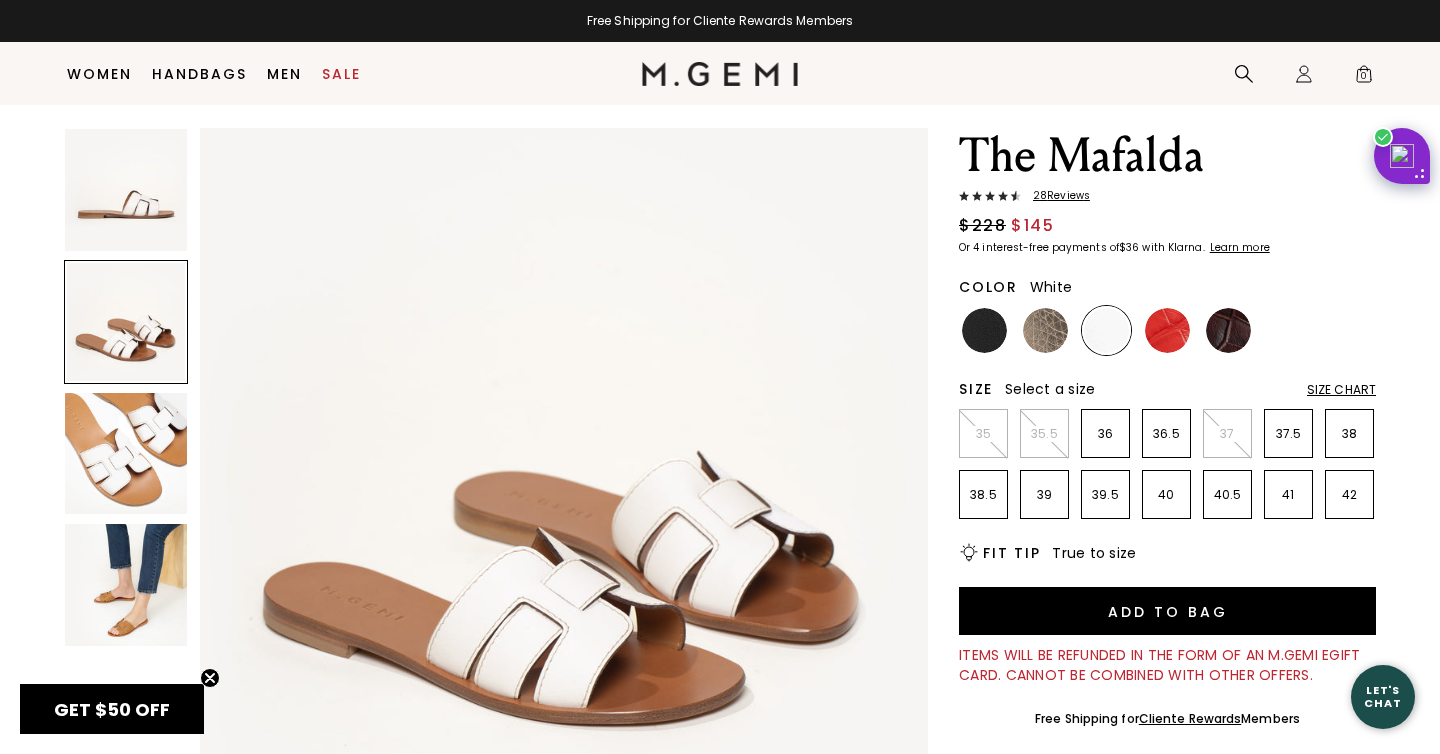 click at bounding box center [126, 190] 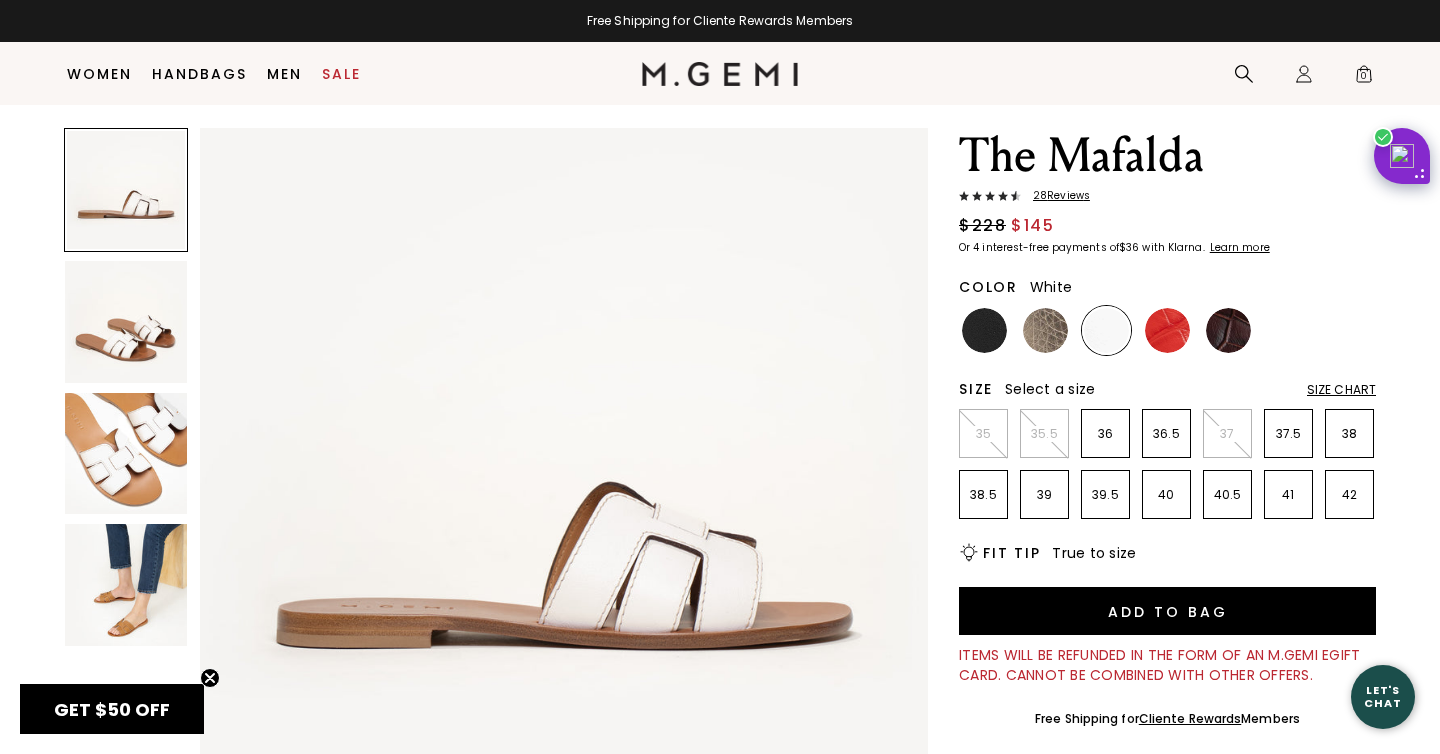 scroll, scrollTop: 0, scrollLeft: 0, axis: both 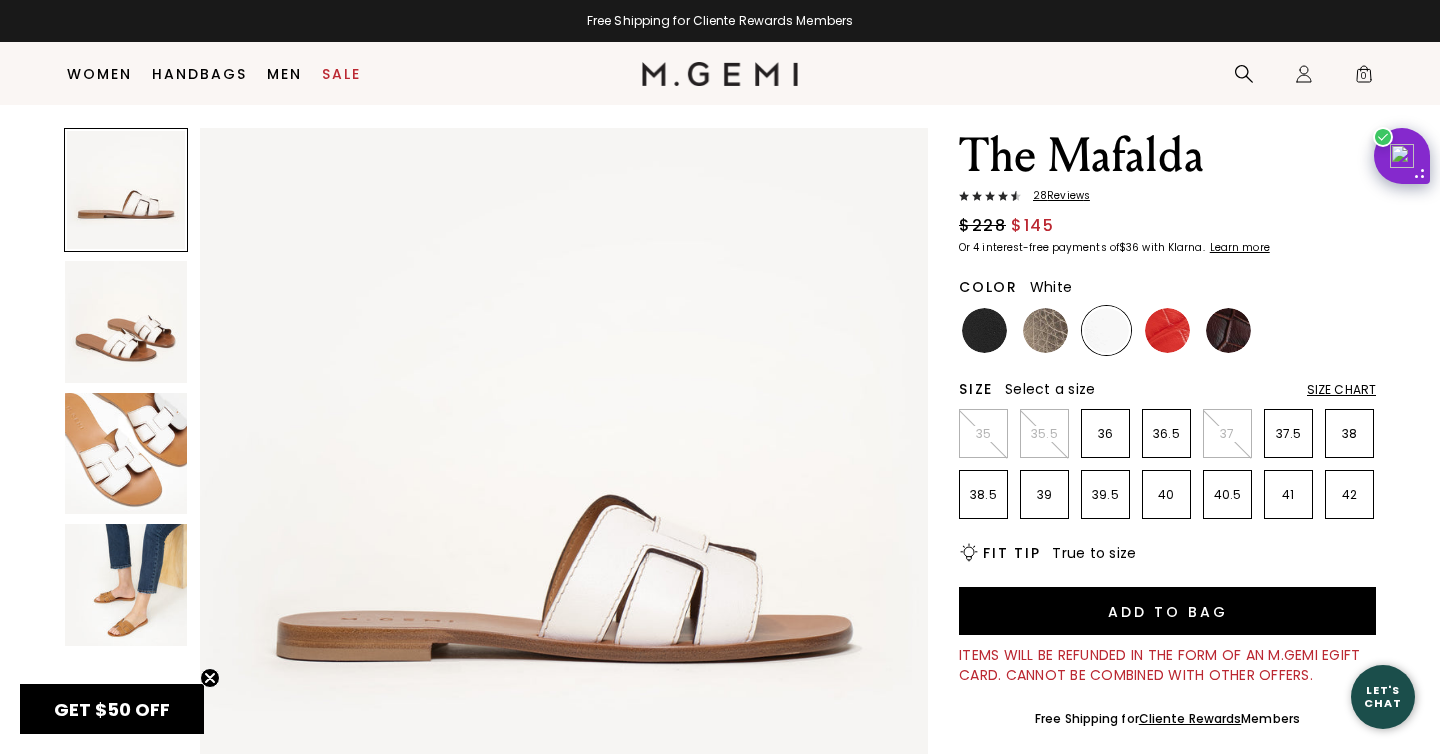 click at bounding box center [126, 454] 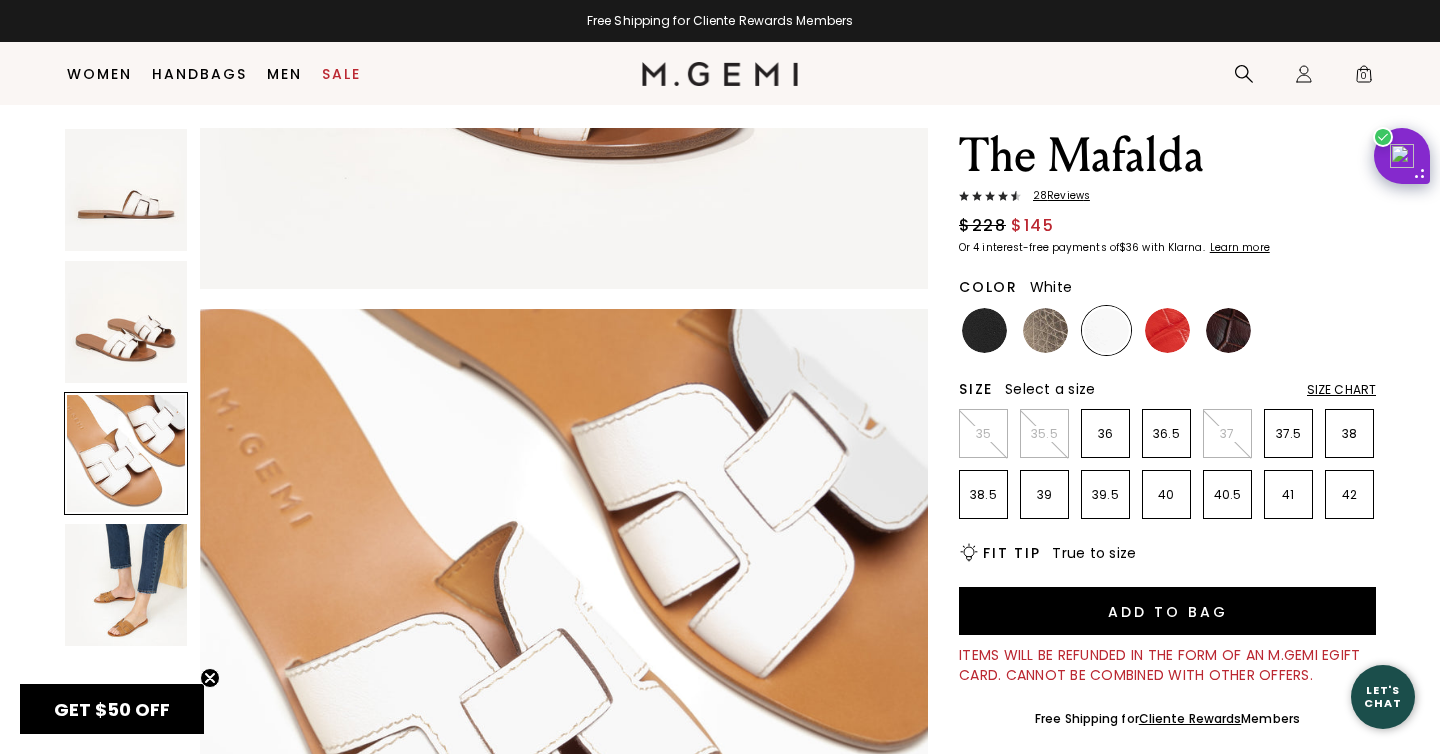 scroll, scrollTop: 1496, scrollLeft: 0, axis: vertical 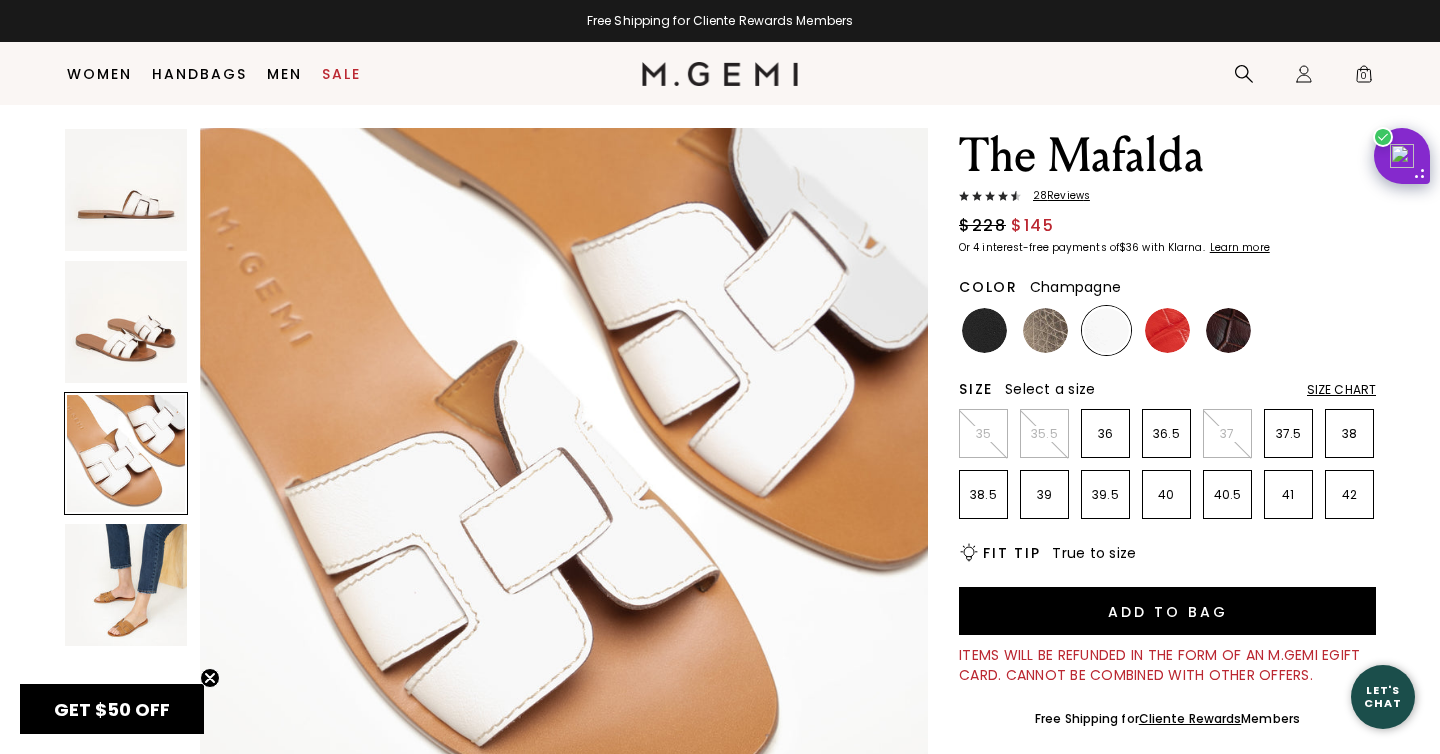click at bounding box center [1045, 330] 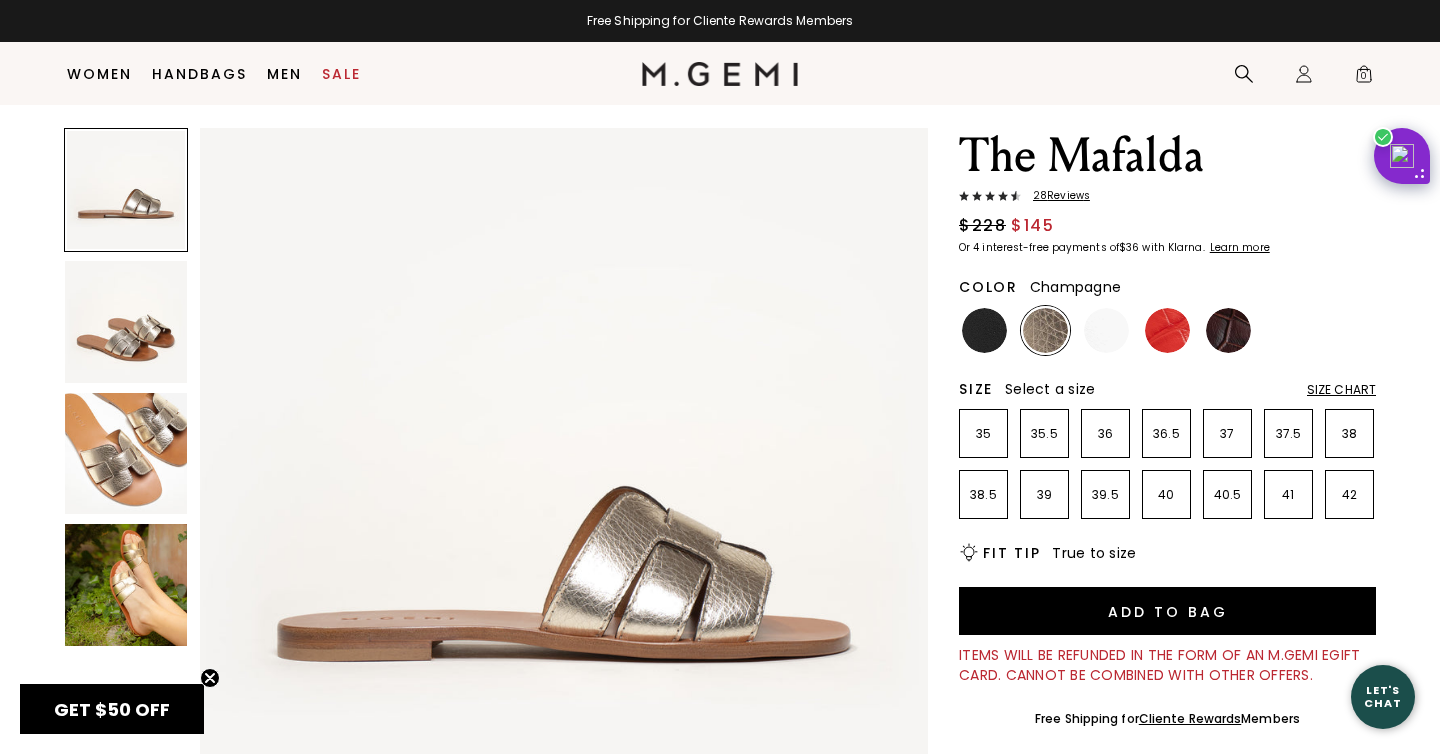 scroll, scrollTop: 0, scrollLeft: 0, axis: both 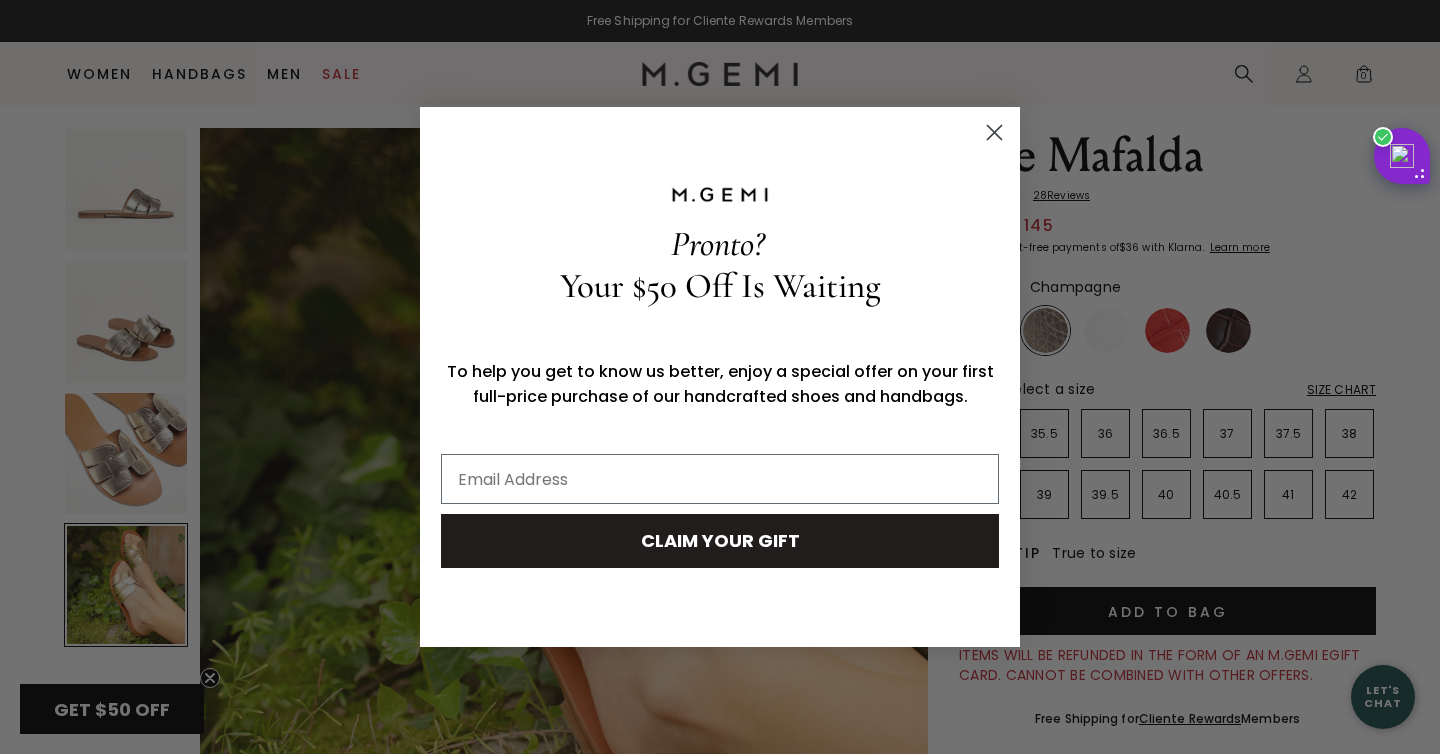 click 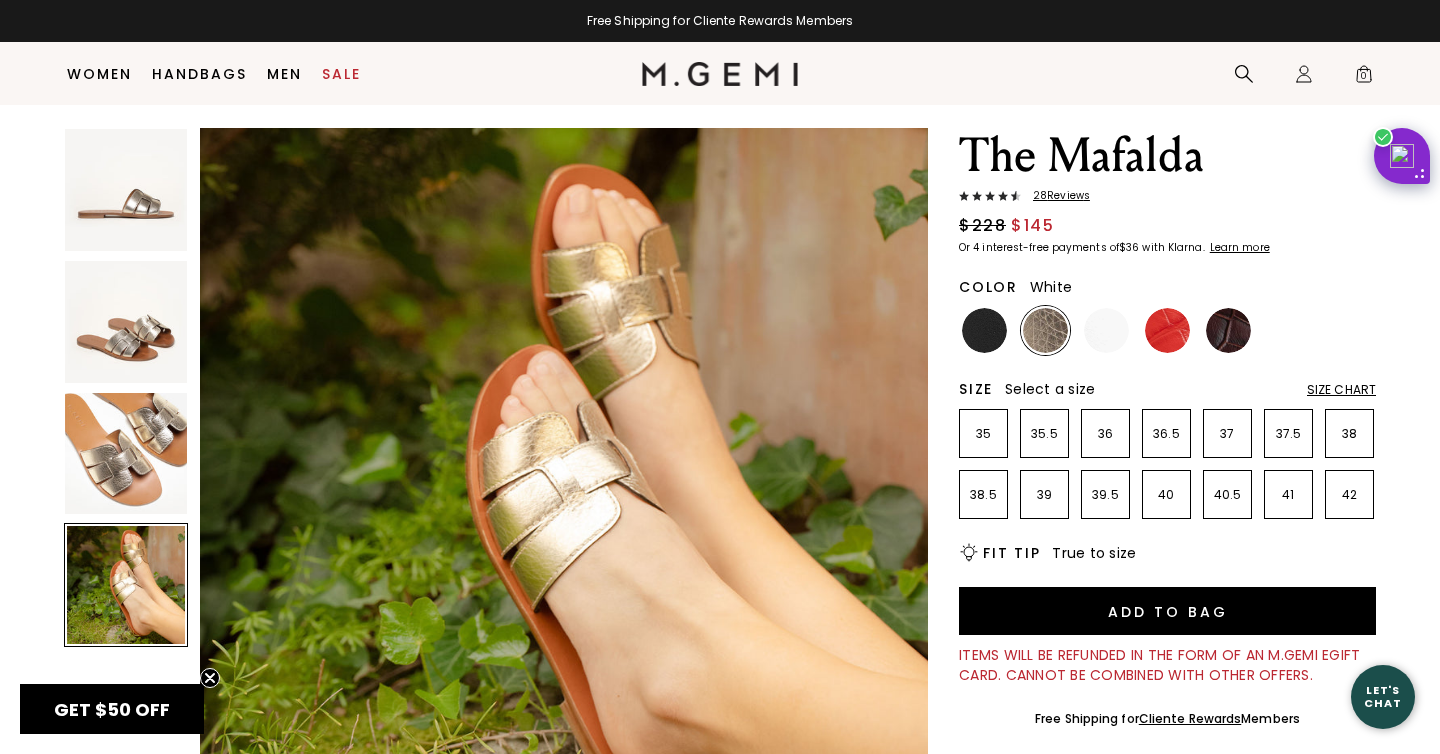 click at bounding box center (1106, 330) 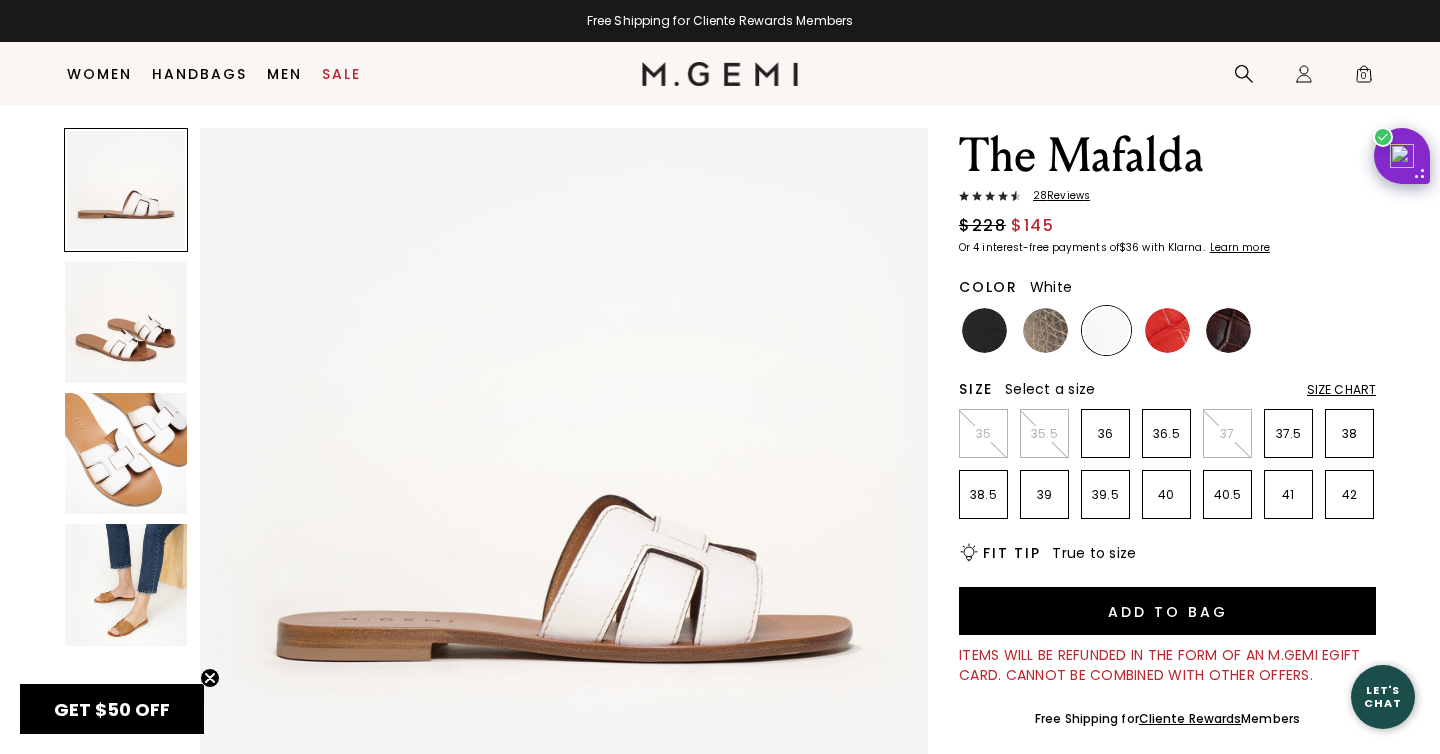 scroll, scrollTop: 0, scrollLeft: 0, axis: both 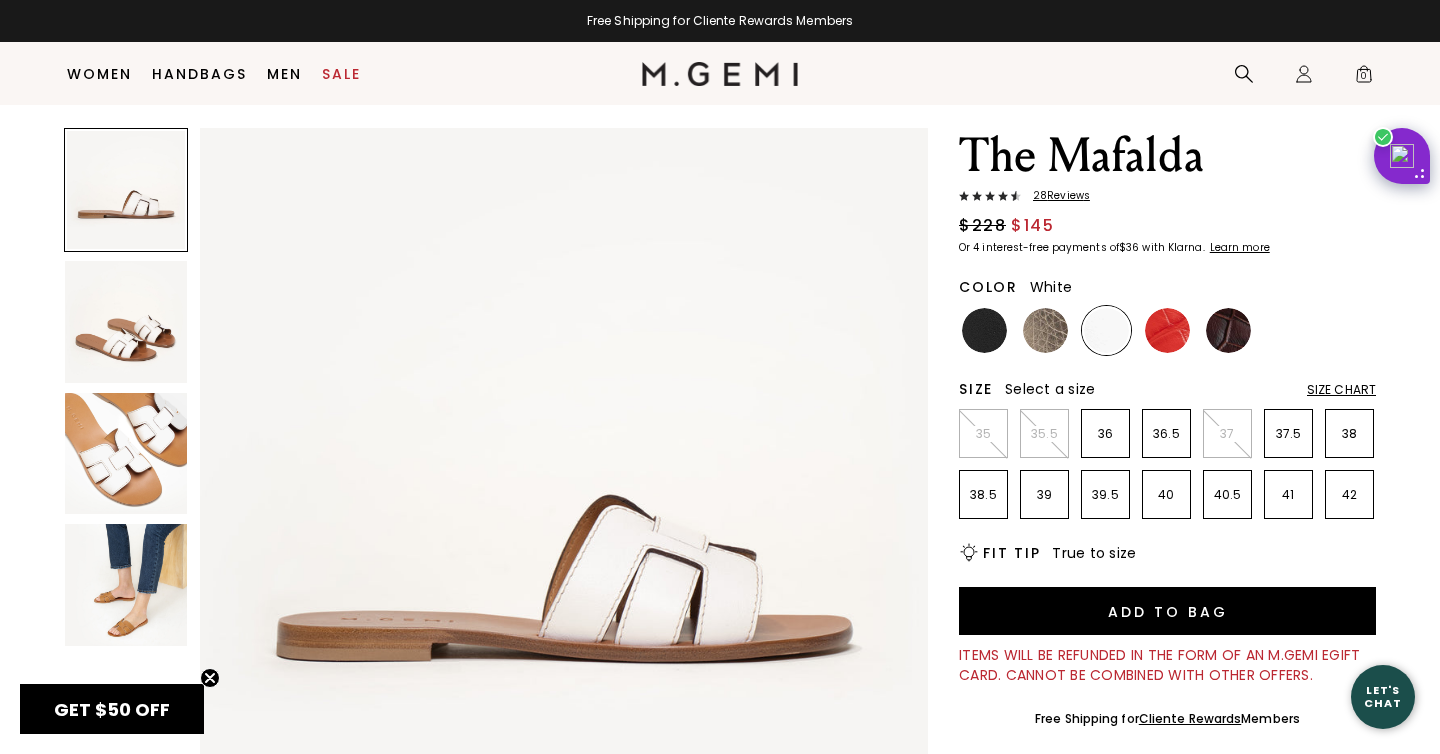 click on "28  Review s" at bounding box center [1055, 196] 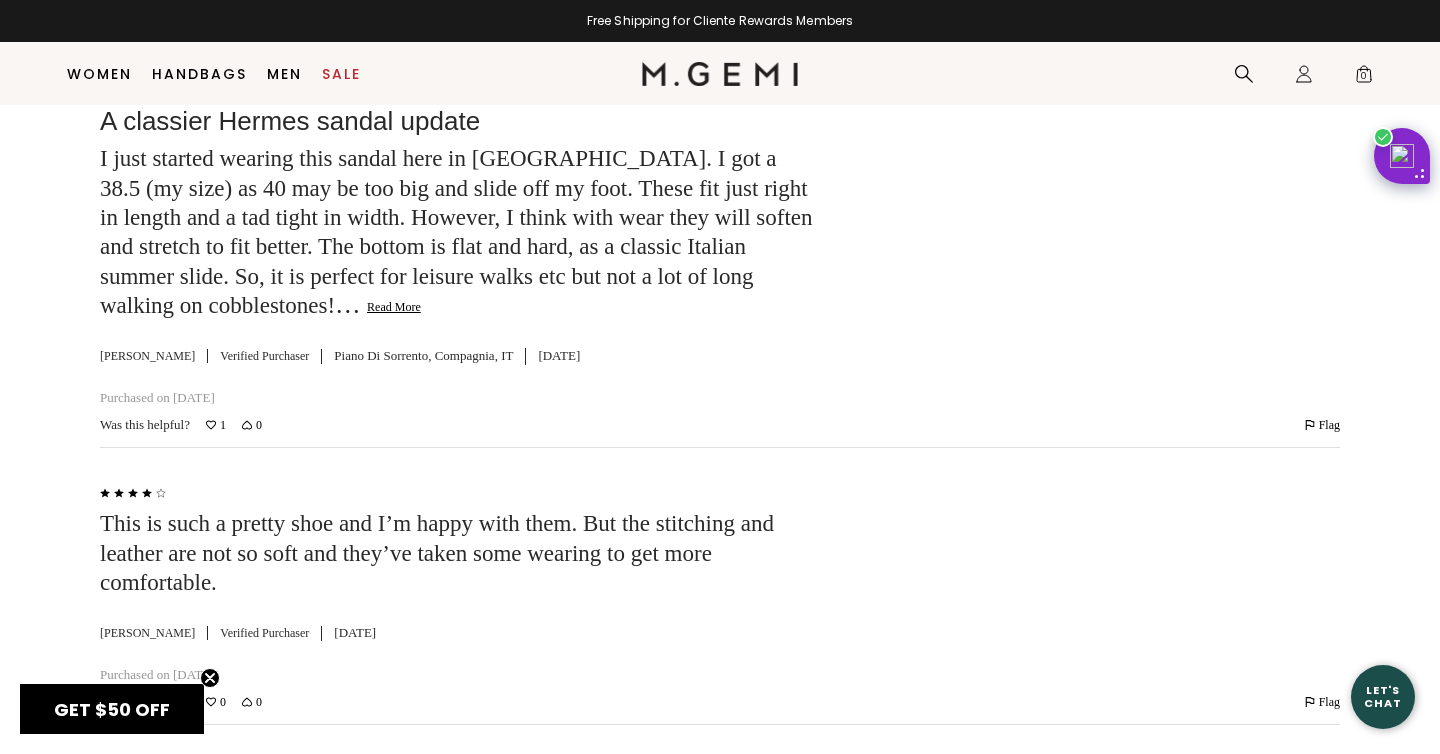 scroll, scrollTop: 4668, scrollLeft: 0, axis: vertical 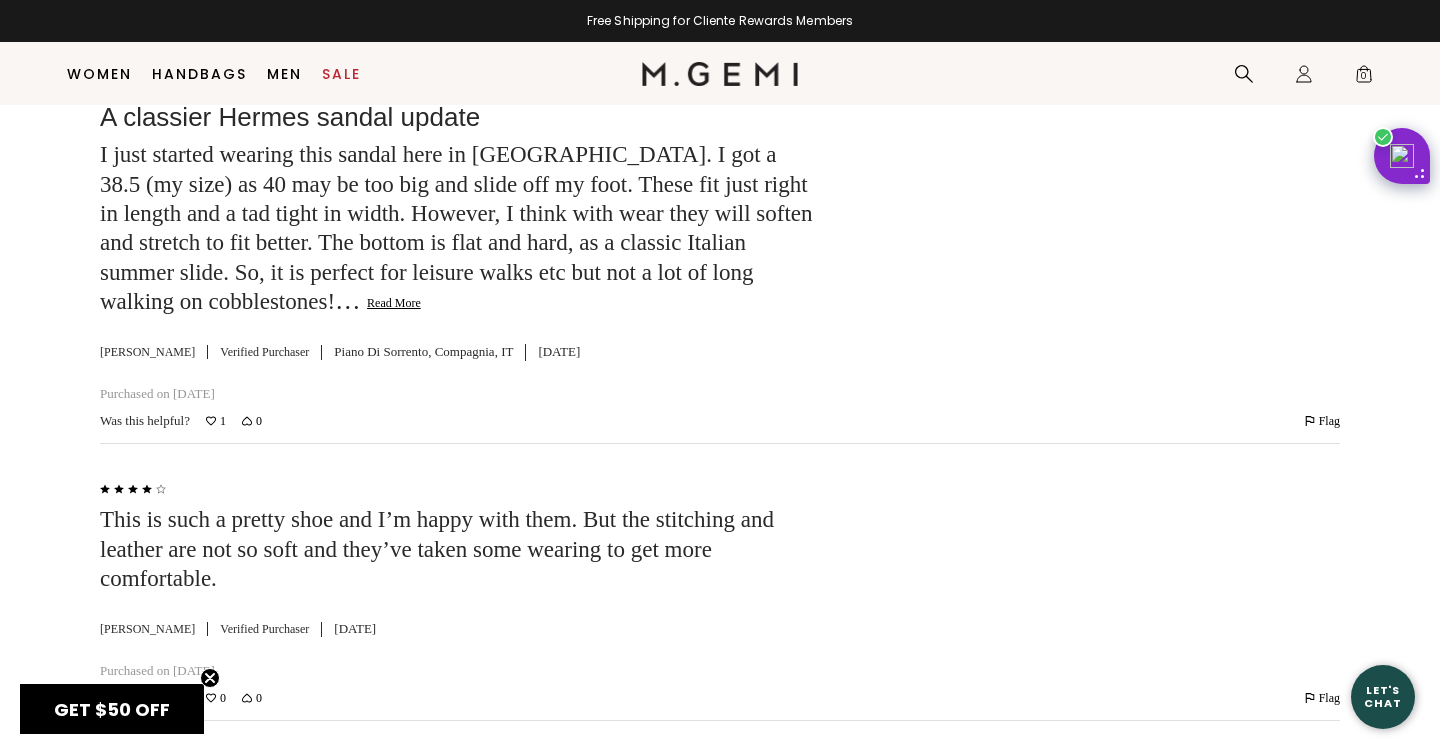 click on "Read More" 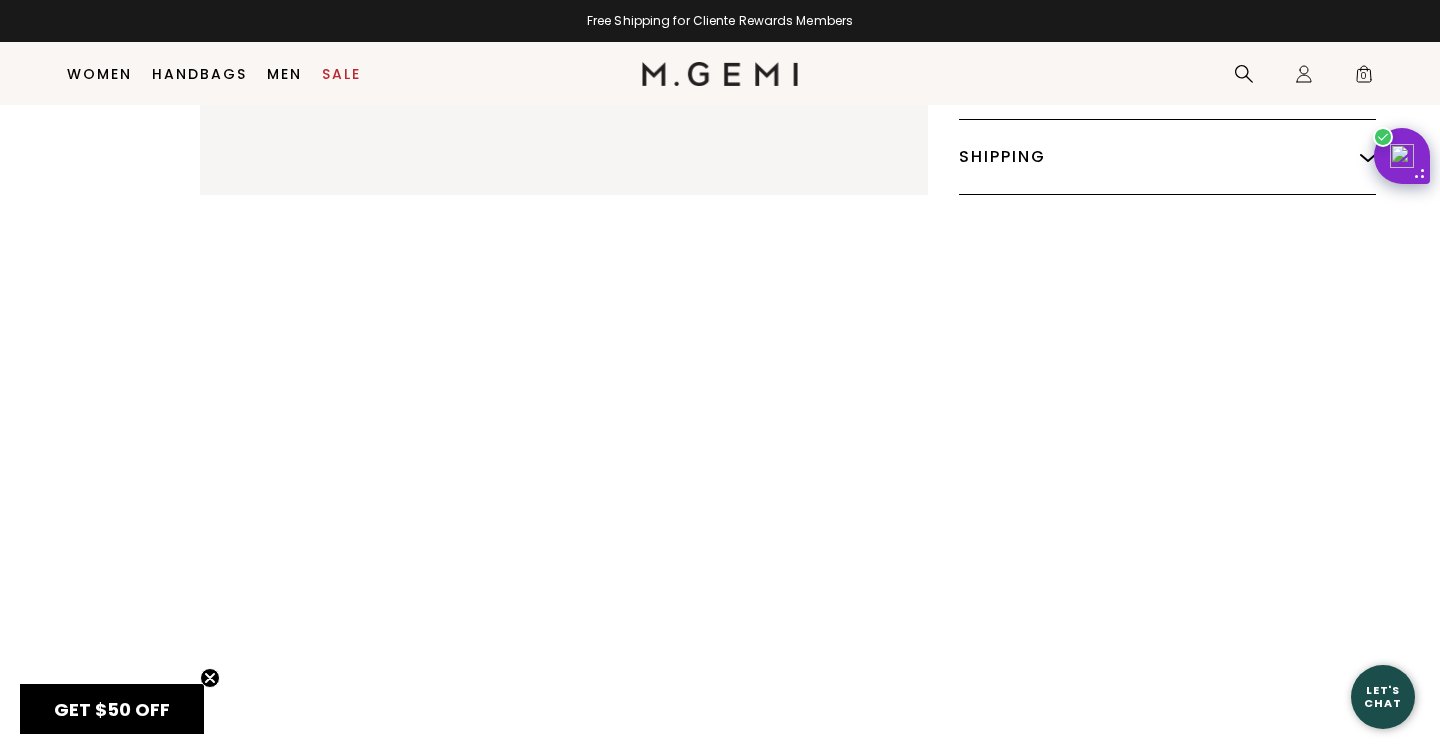scroll, scrollTop: 1339, scrollLeft: 0, axis: vertical 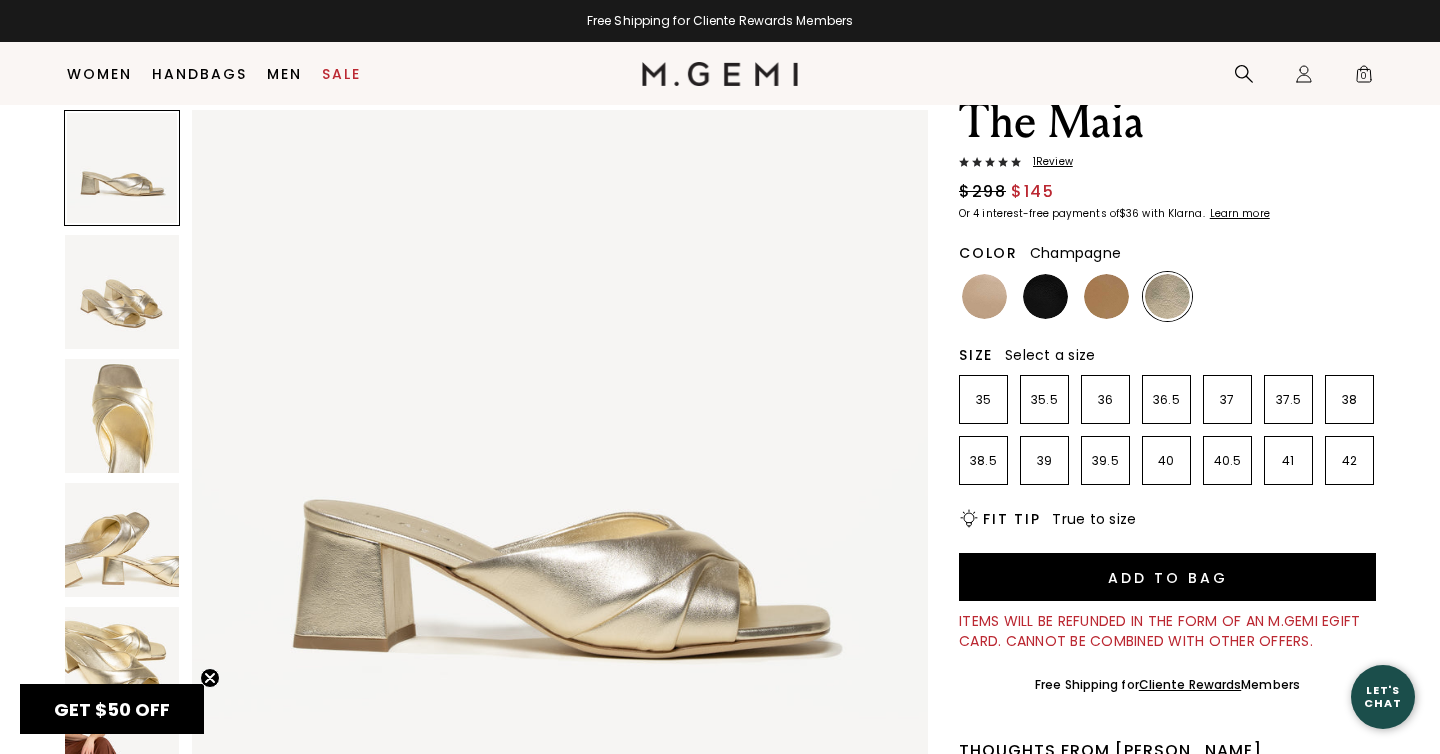 click at bounding box center [122, 292] 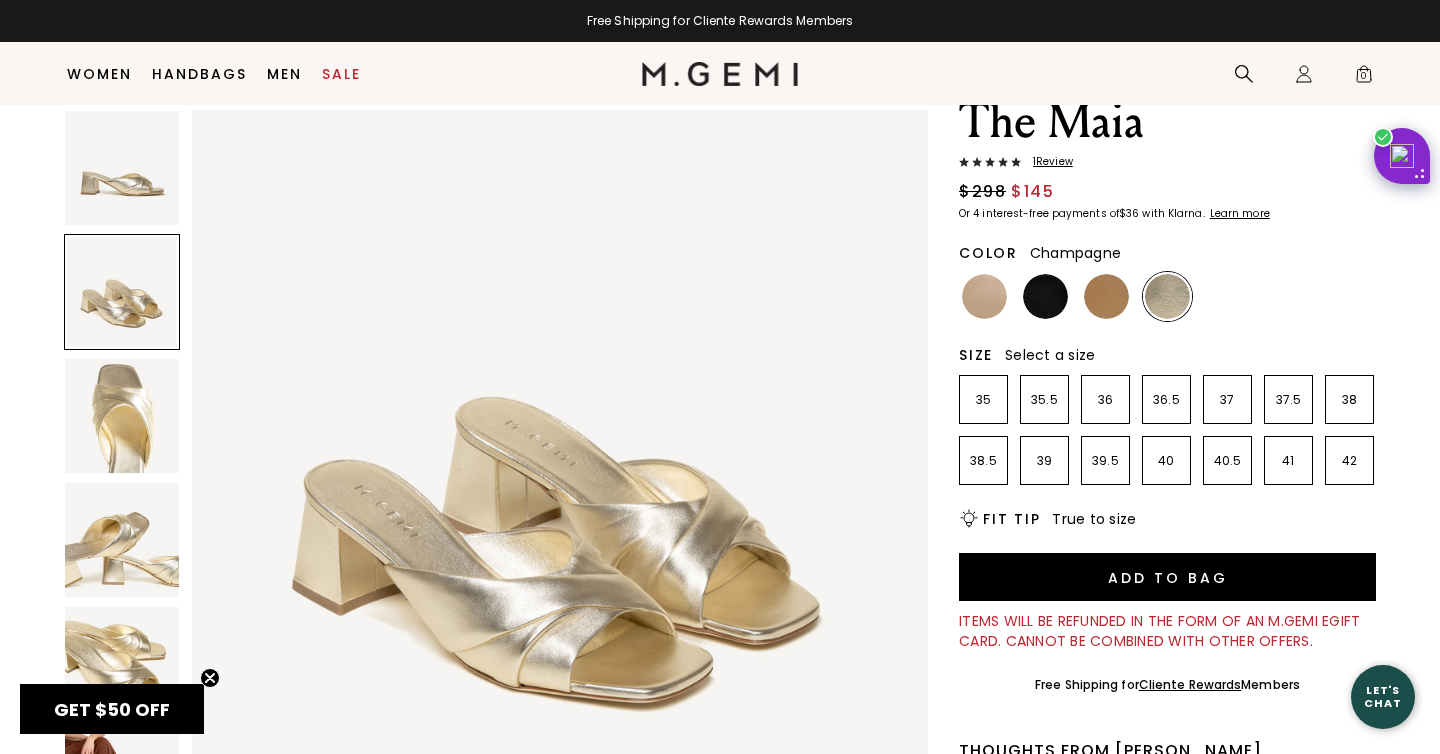 click at bounding box center (122, 416) 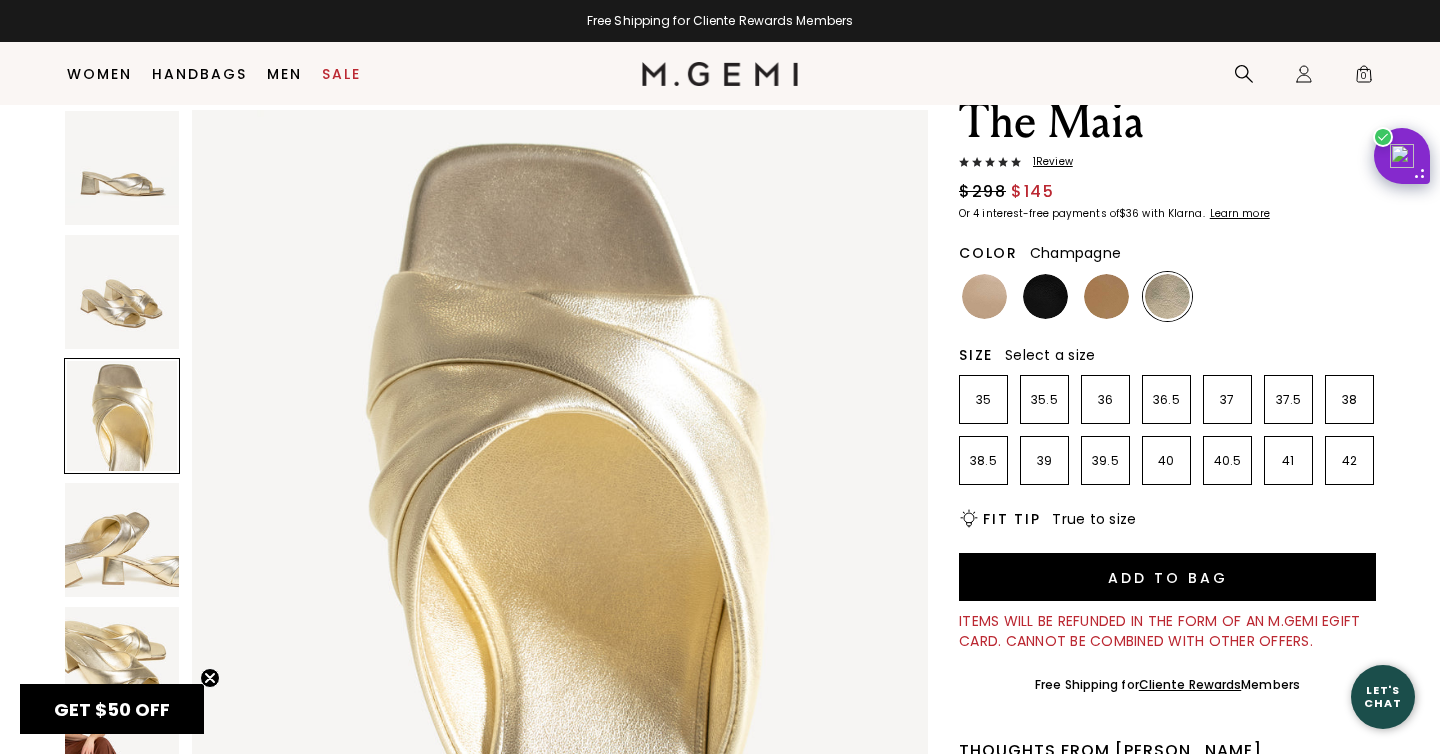 click at bounding box center (122, 540) 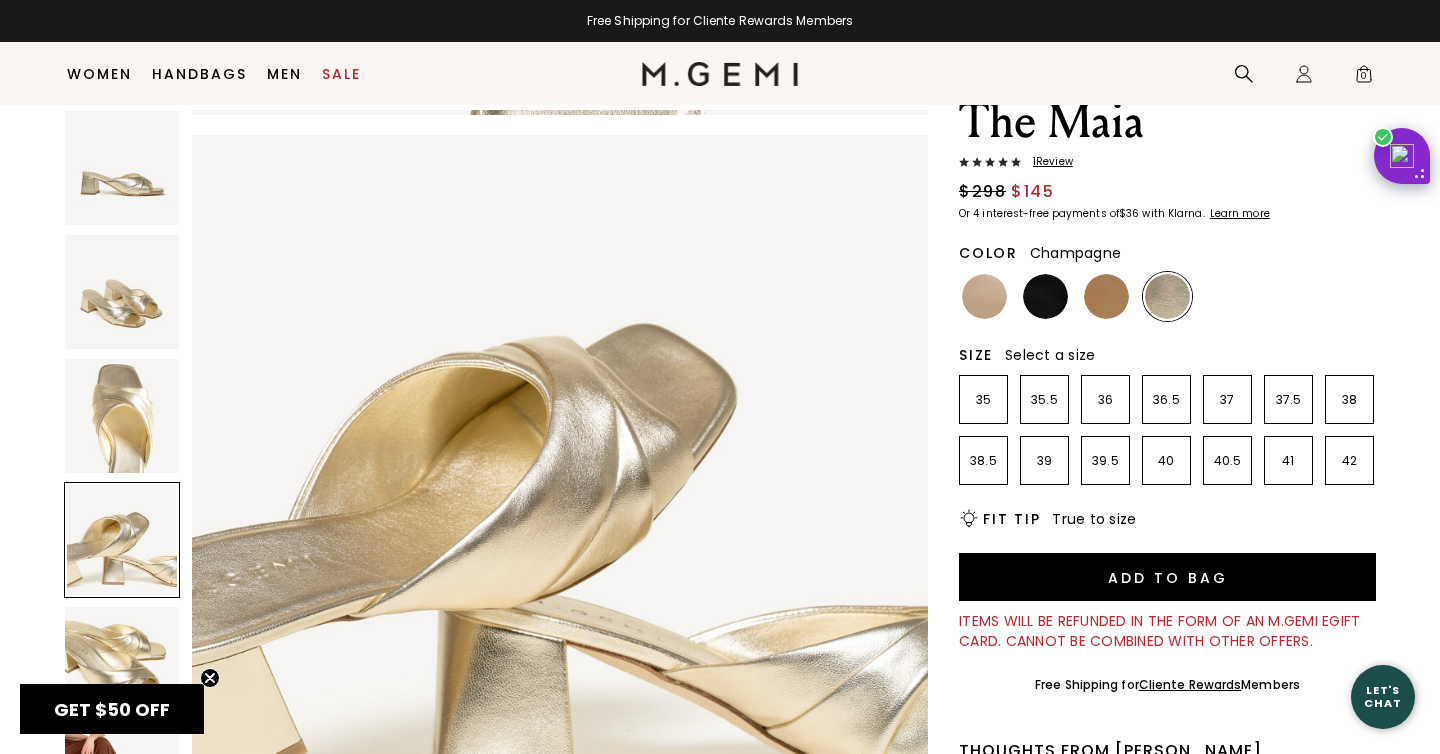 scroll, scrollTop: 2268, scrollLeft: 0, axis: vertical 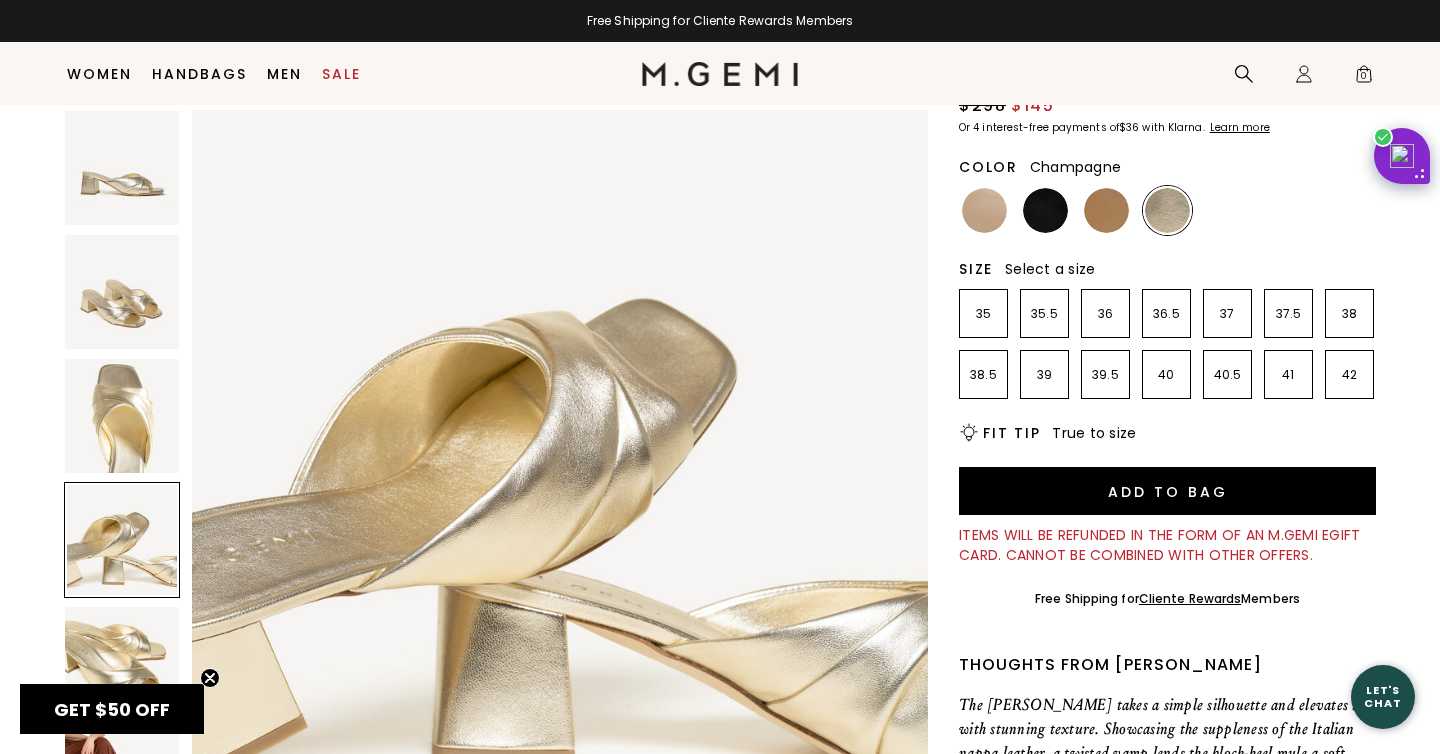 click at bounding box center (122, 664) 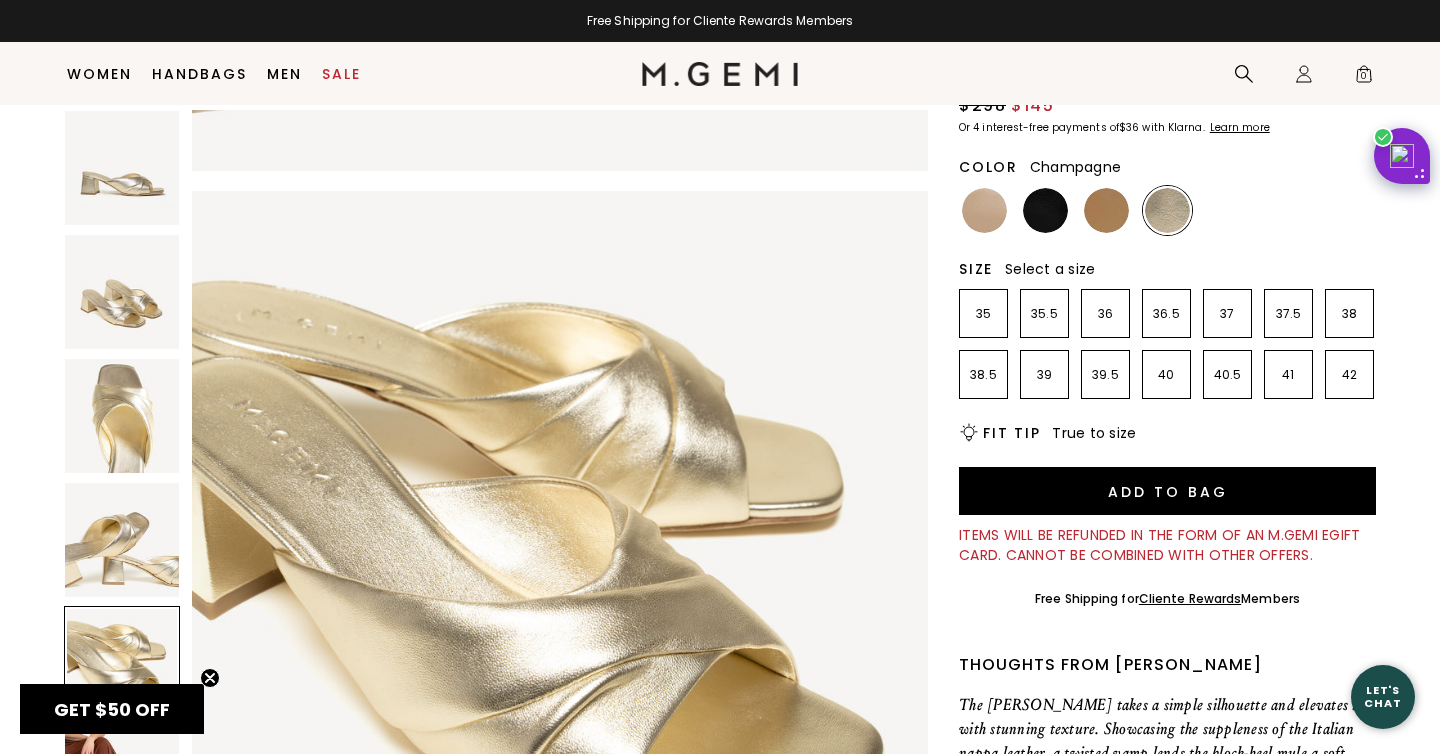 scroll, scrollTop: 3024, scrollLeft: 0, axis: vertical 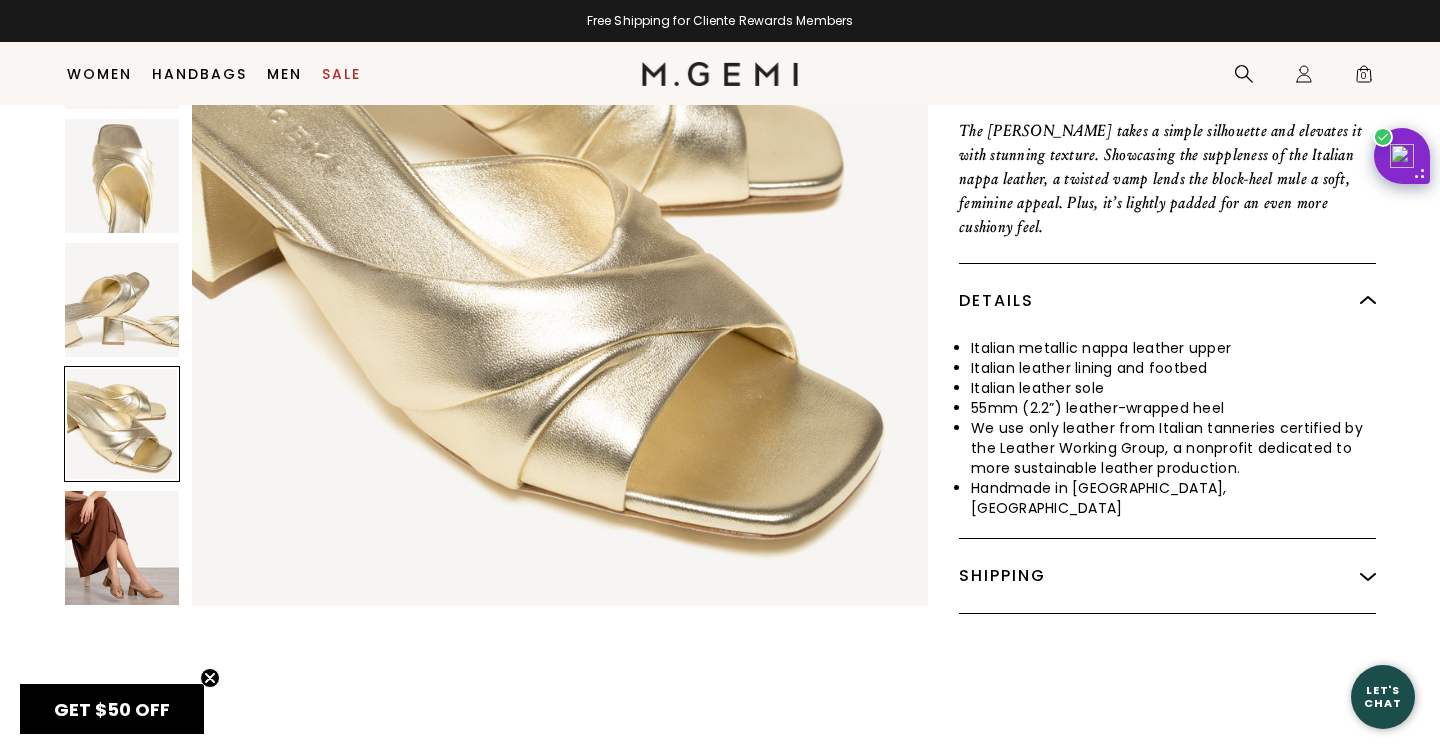 click at bounding box center [122, 548] 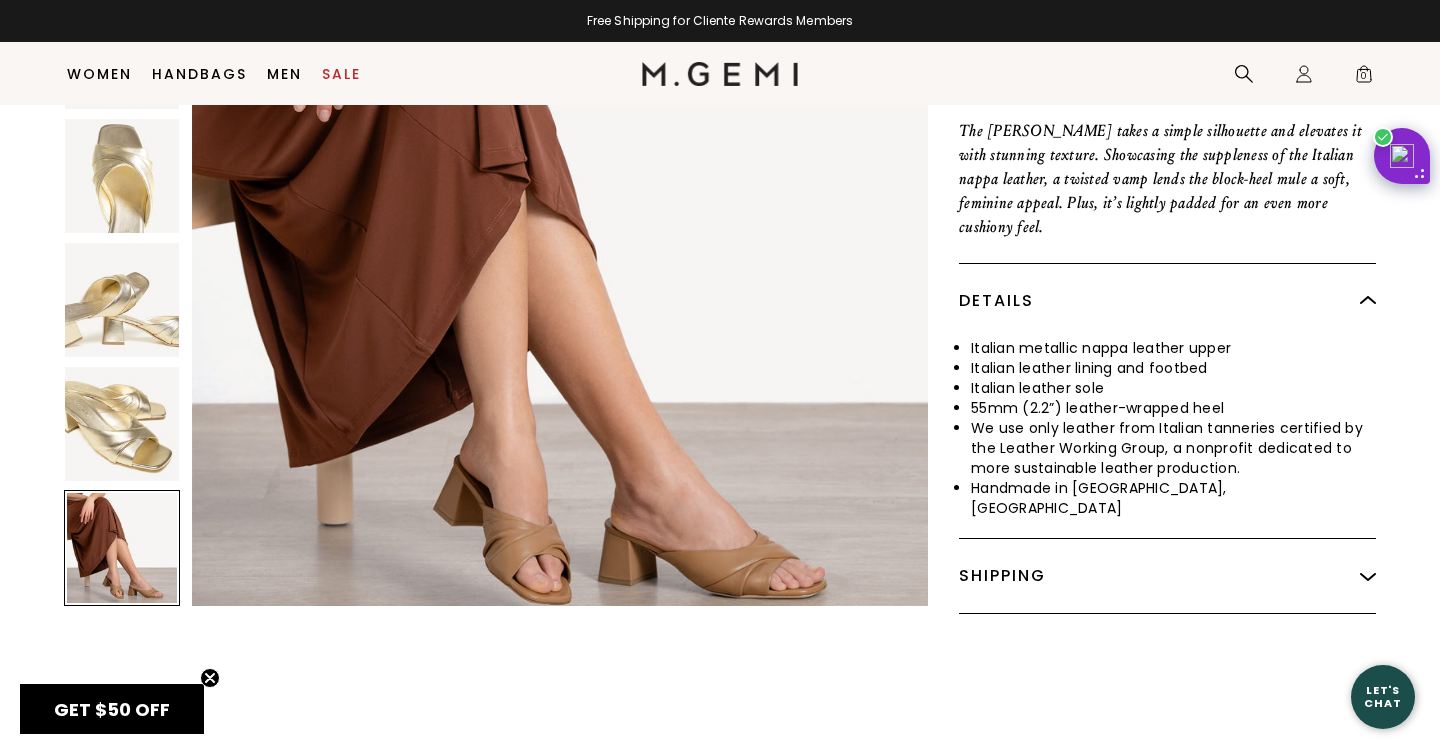scroll, scrollTop: 3780, scrollLeft: 0, axis: vertical 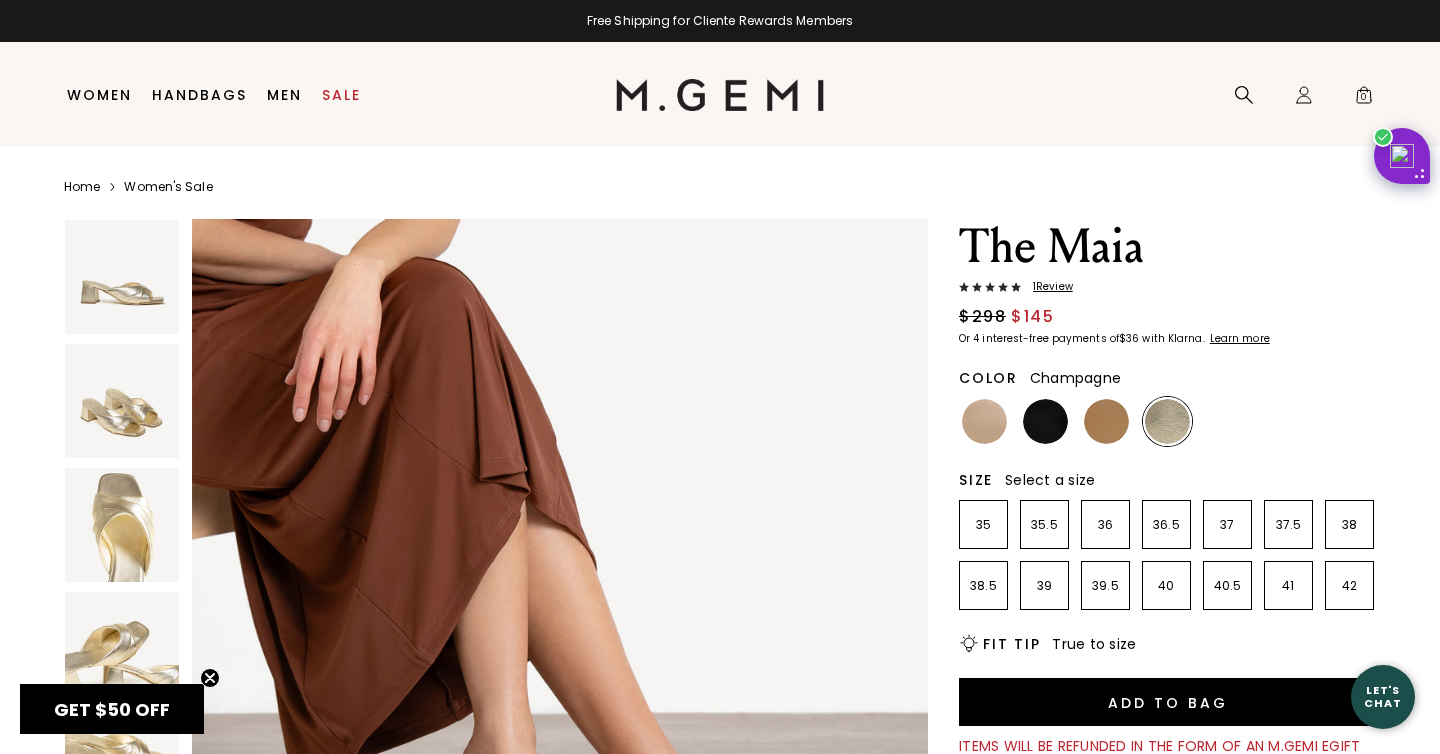 click at bounding box center [1167, 421] 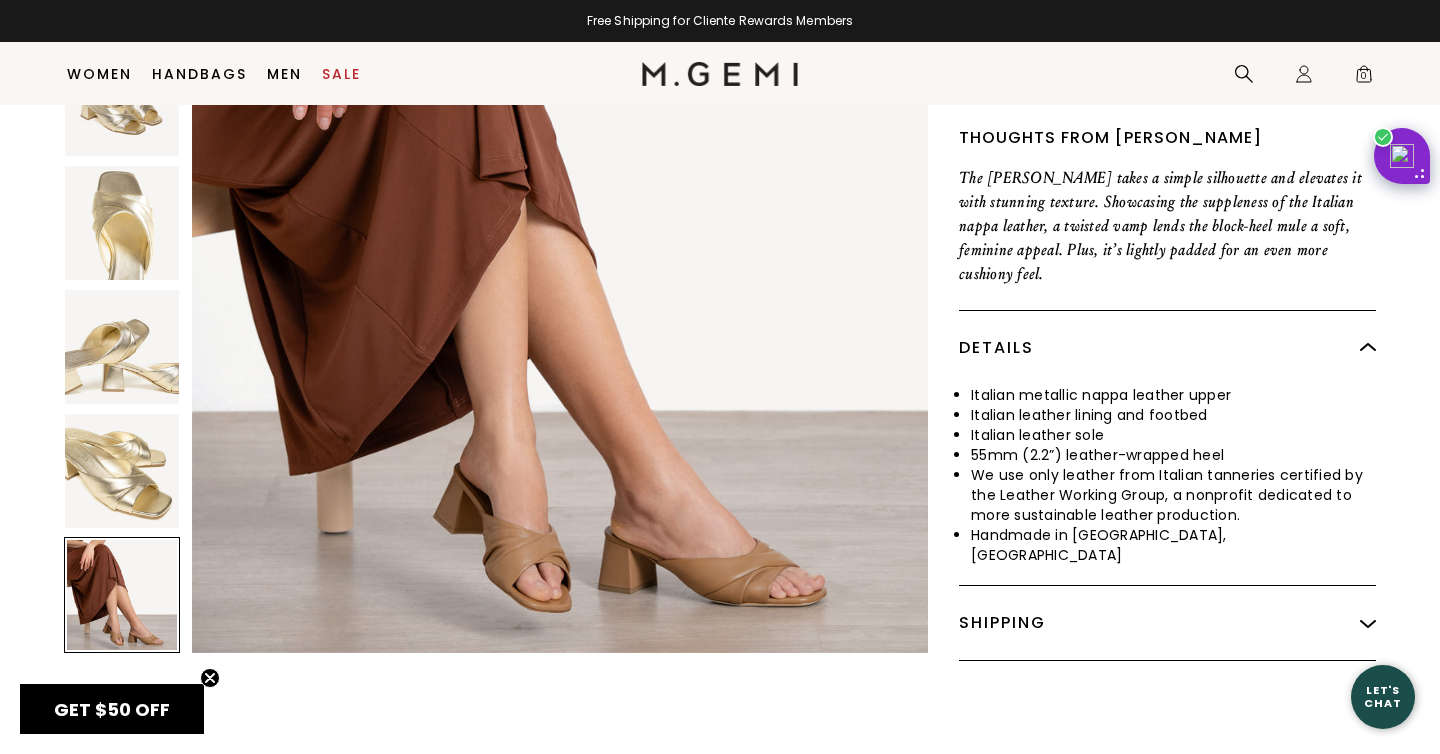scroll, scrollTop: 672, scrollLeft: 0, axis: vertical 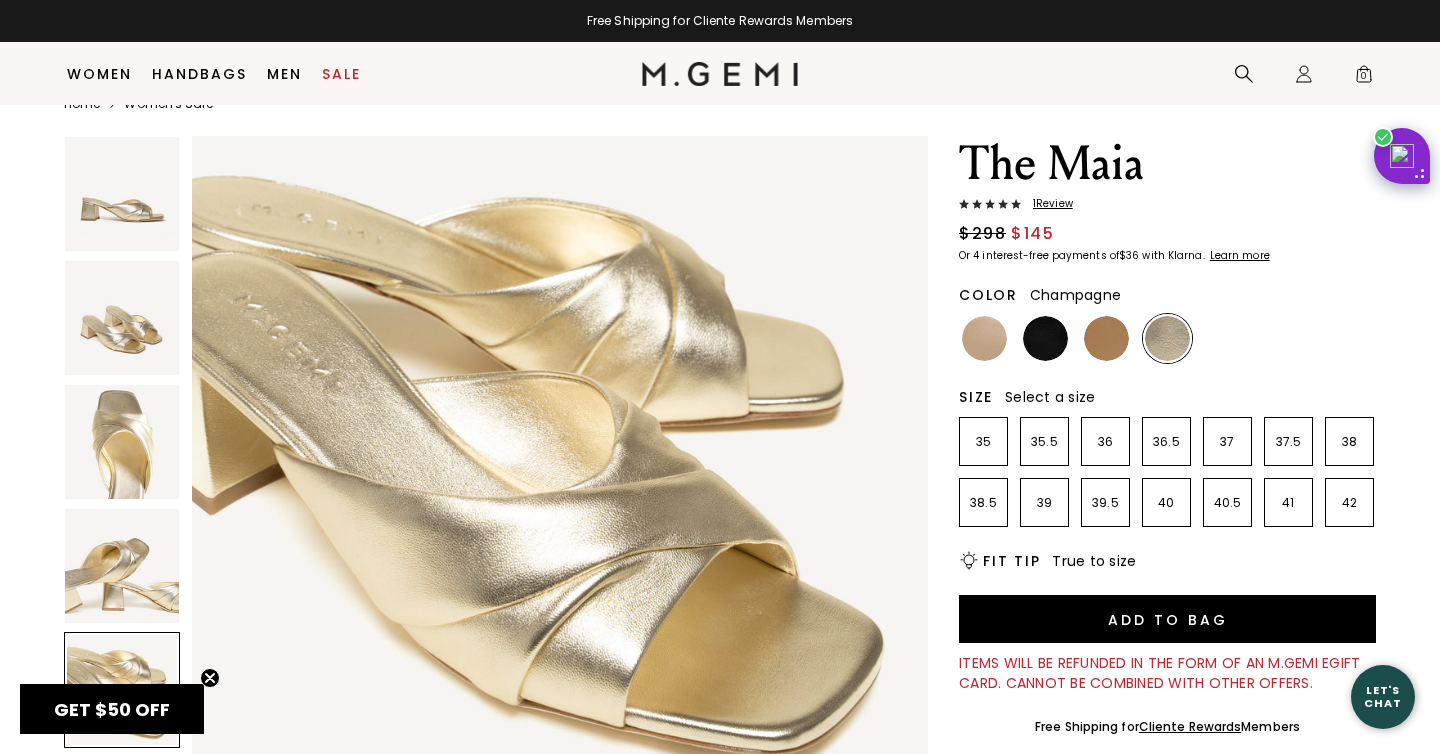 click at bounding box center [122, 194] 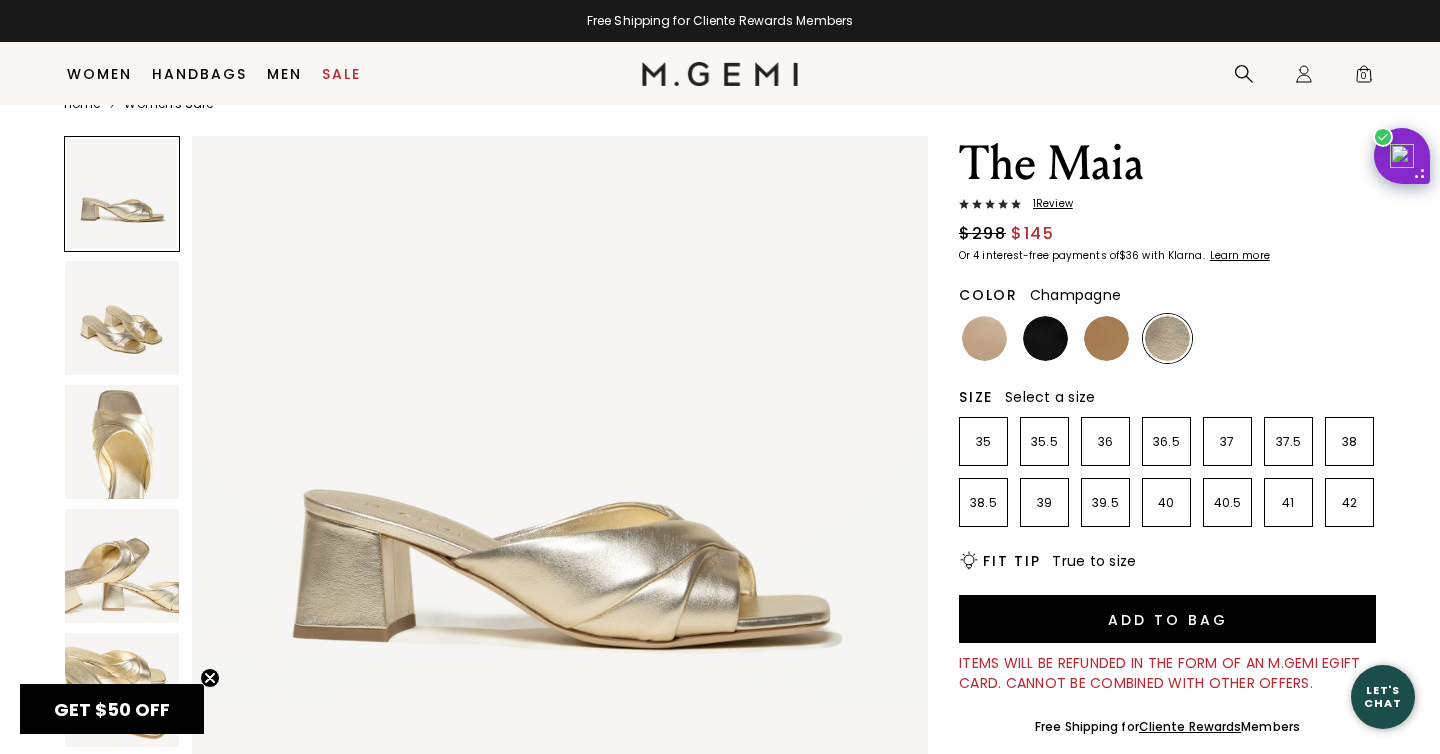 scroll, scrollTop: 0, scrollLeft: 0, axis: both 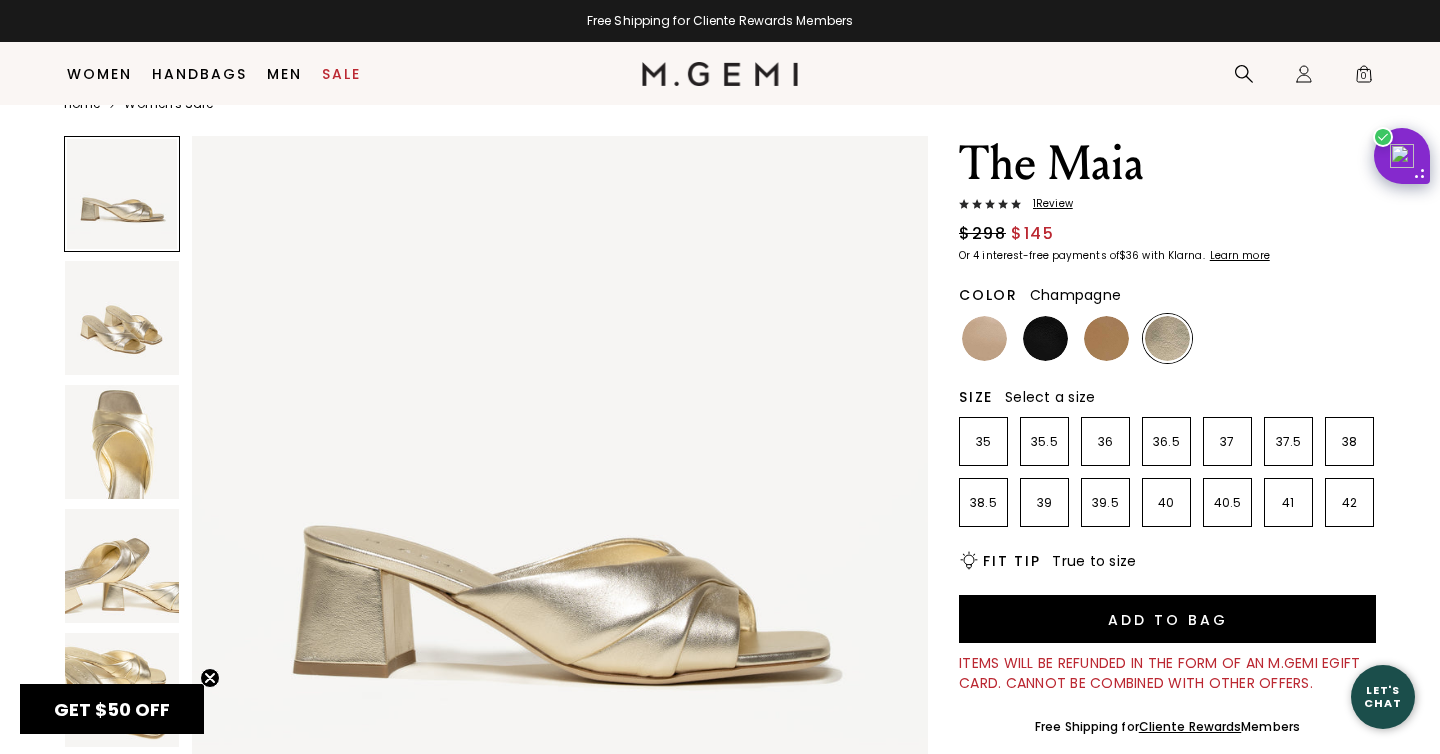 click at bounding box center (122, 318) 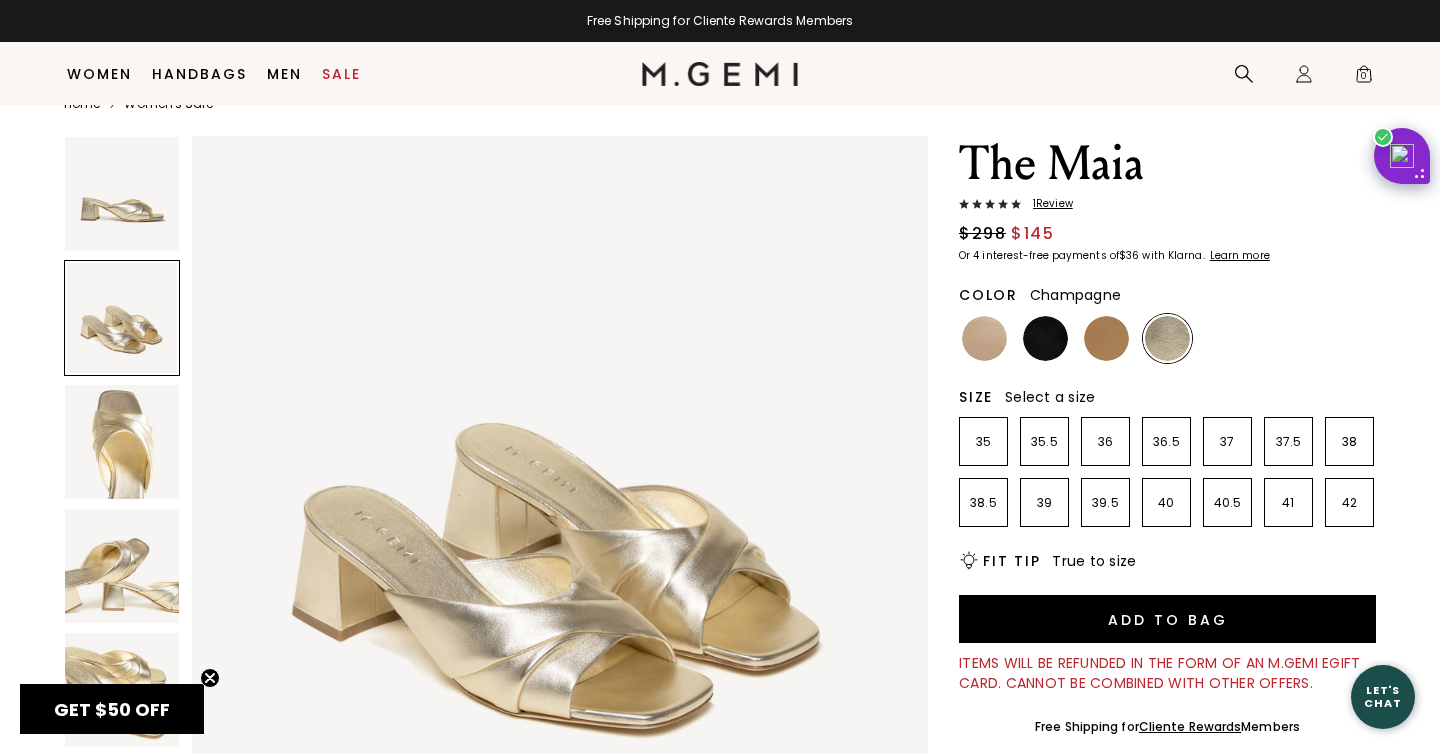 click at bounding box center [122, 442] 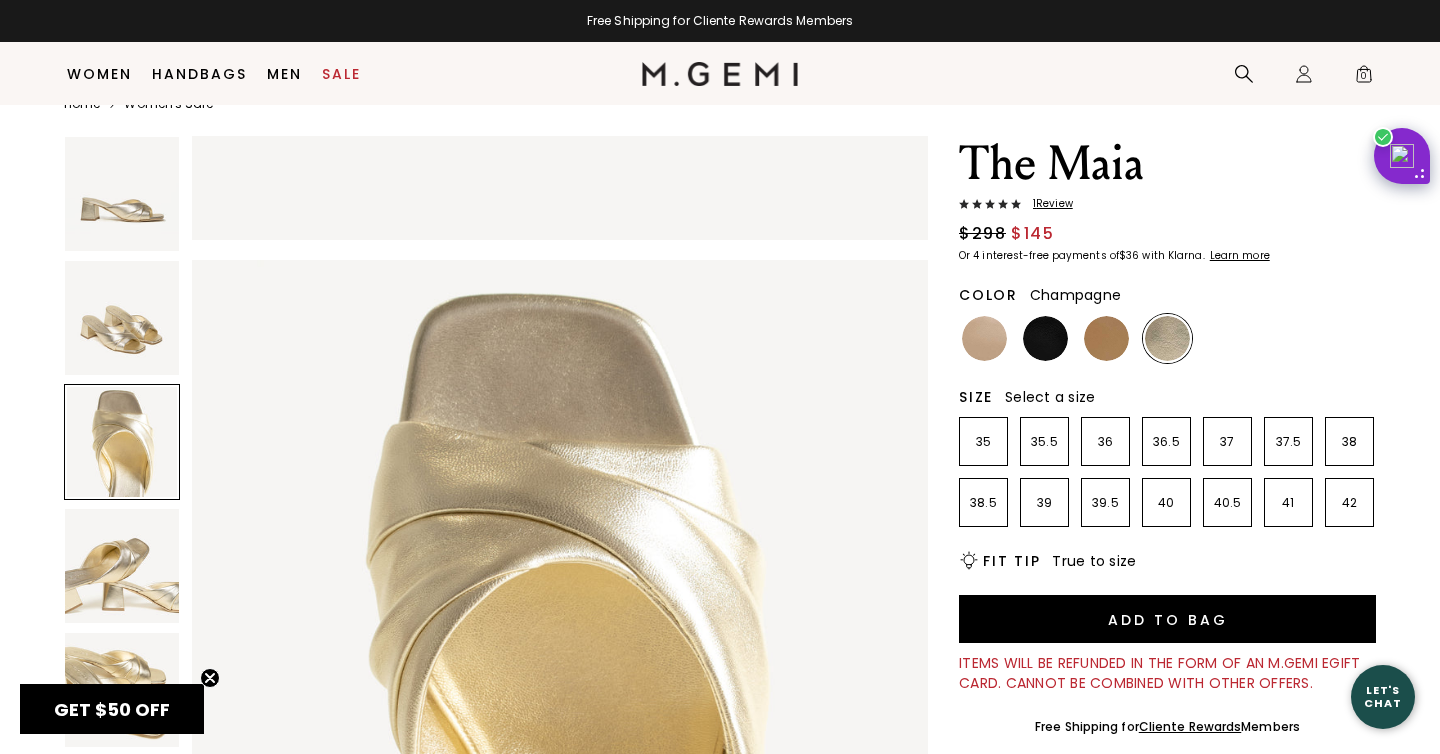 scroll, scrollTop: 1512, scrollLeft: 0, axis: vertical 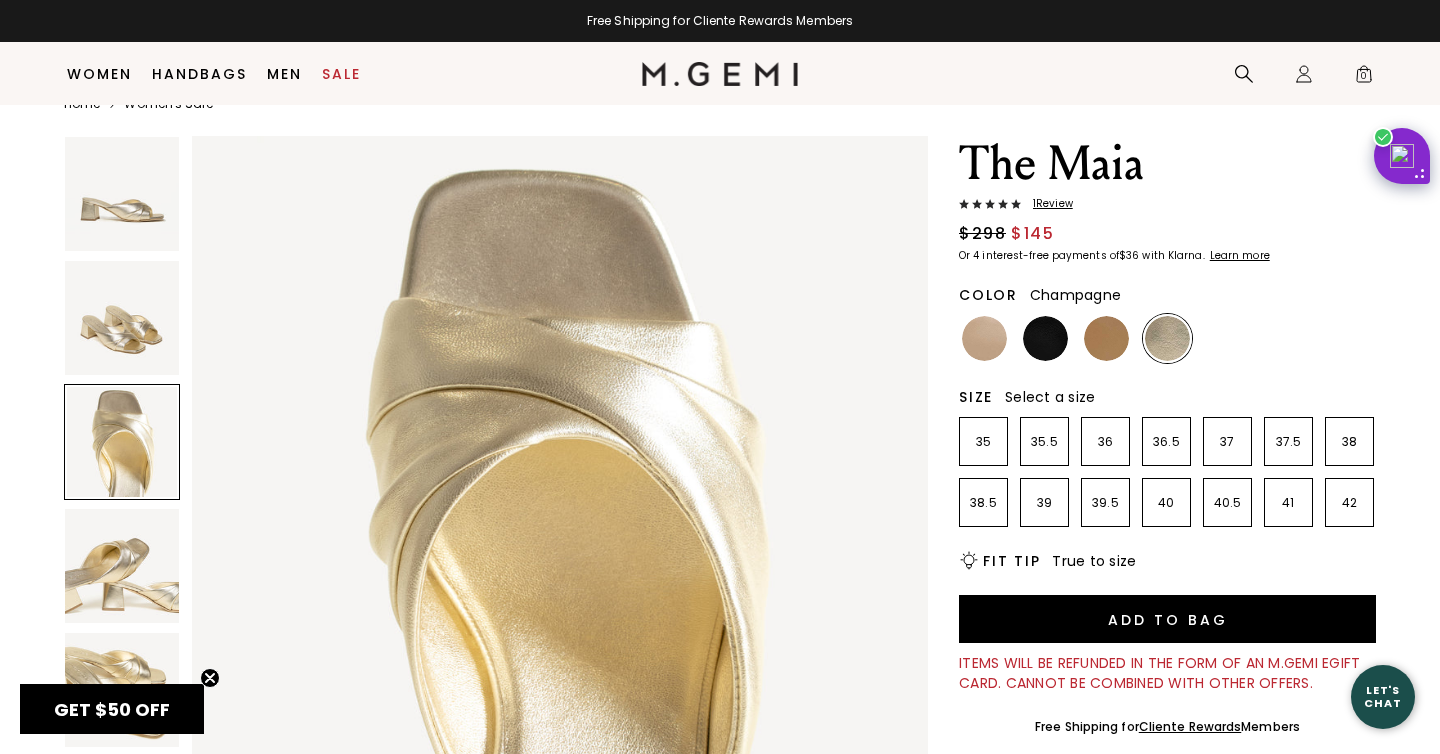 click at bounding box center (122, 508) 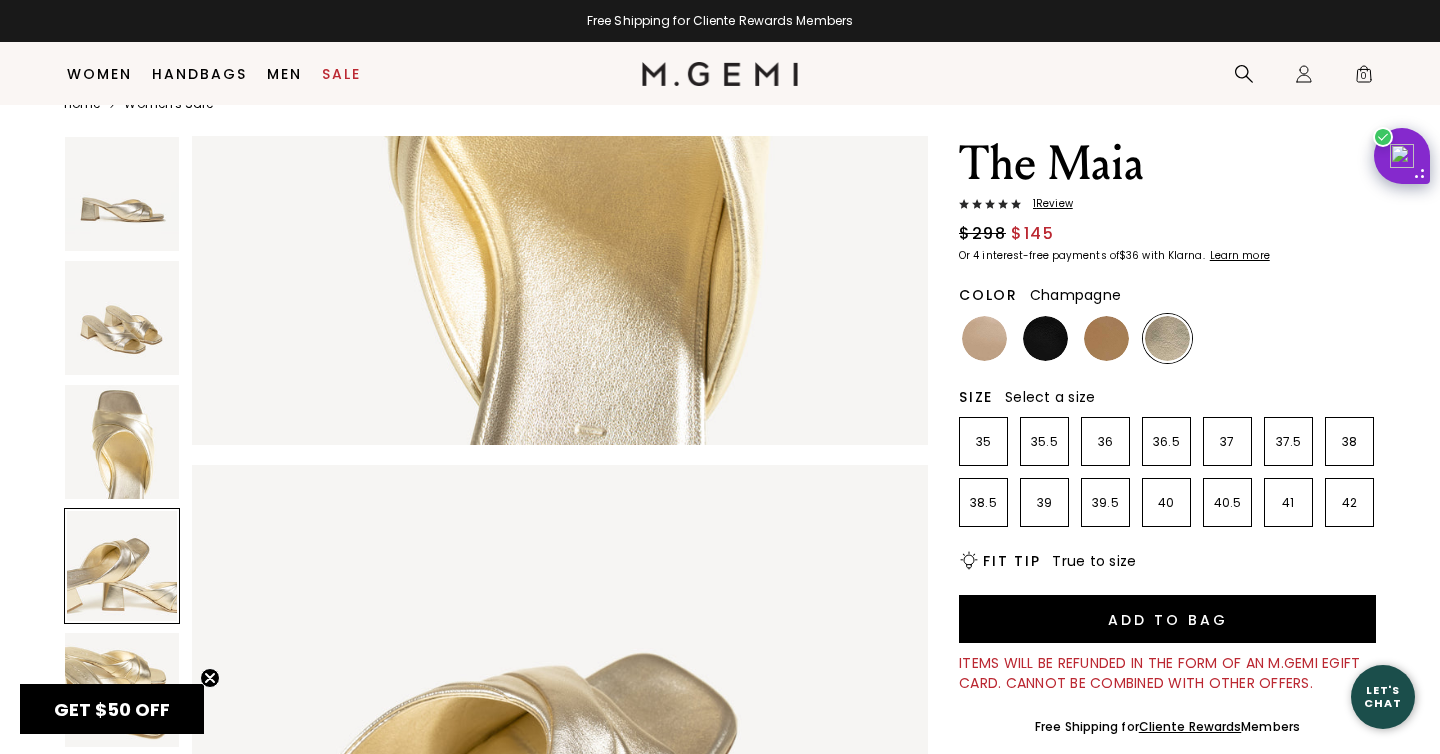 scroll, scrollTop: 2143, scrollLeft: 0, axis: vertical 